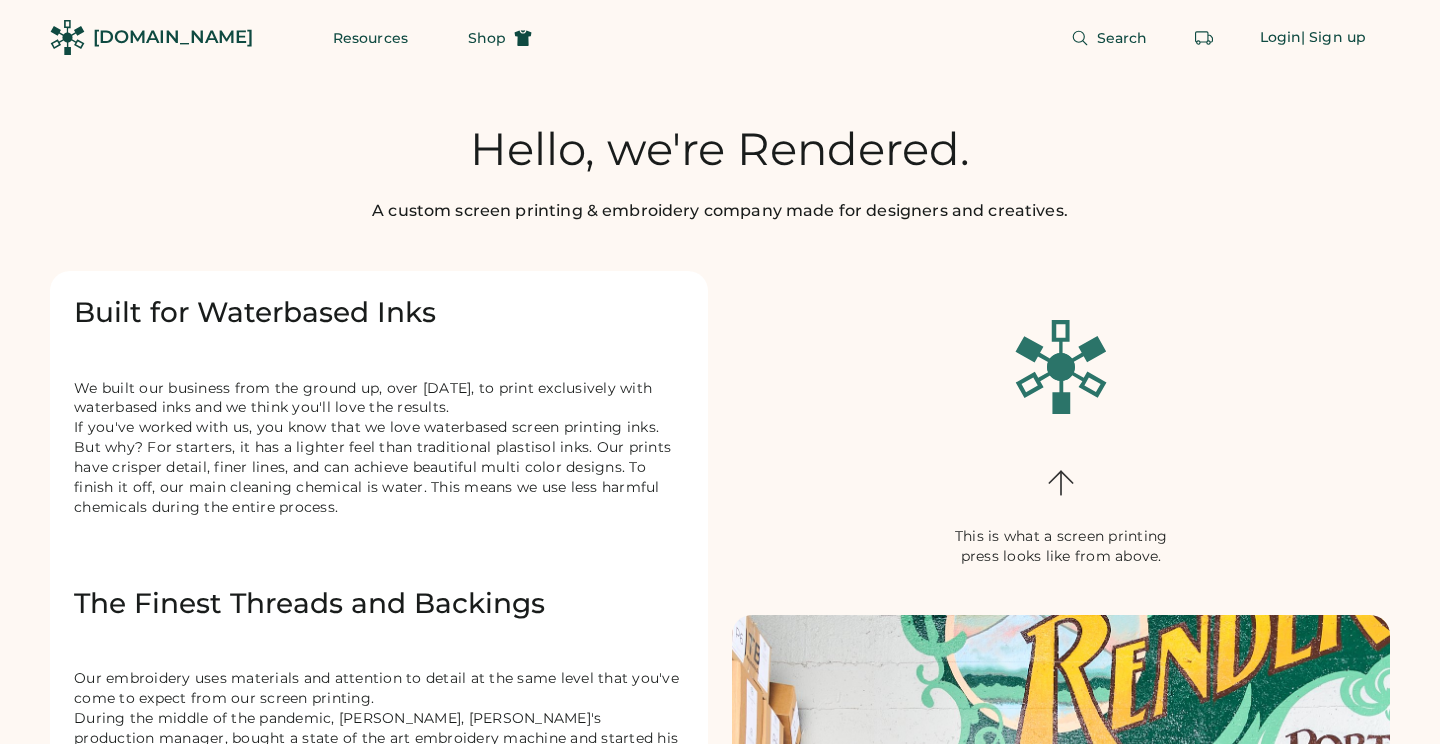 scroll, scrollTop: 0, scrollLeft: 0, axis: both 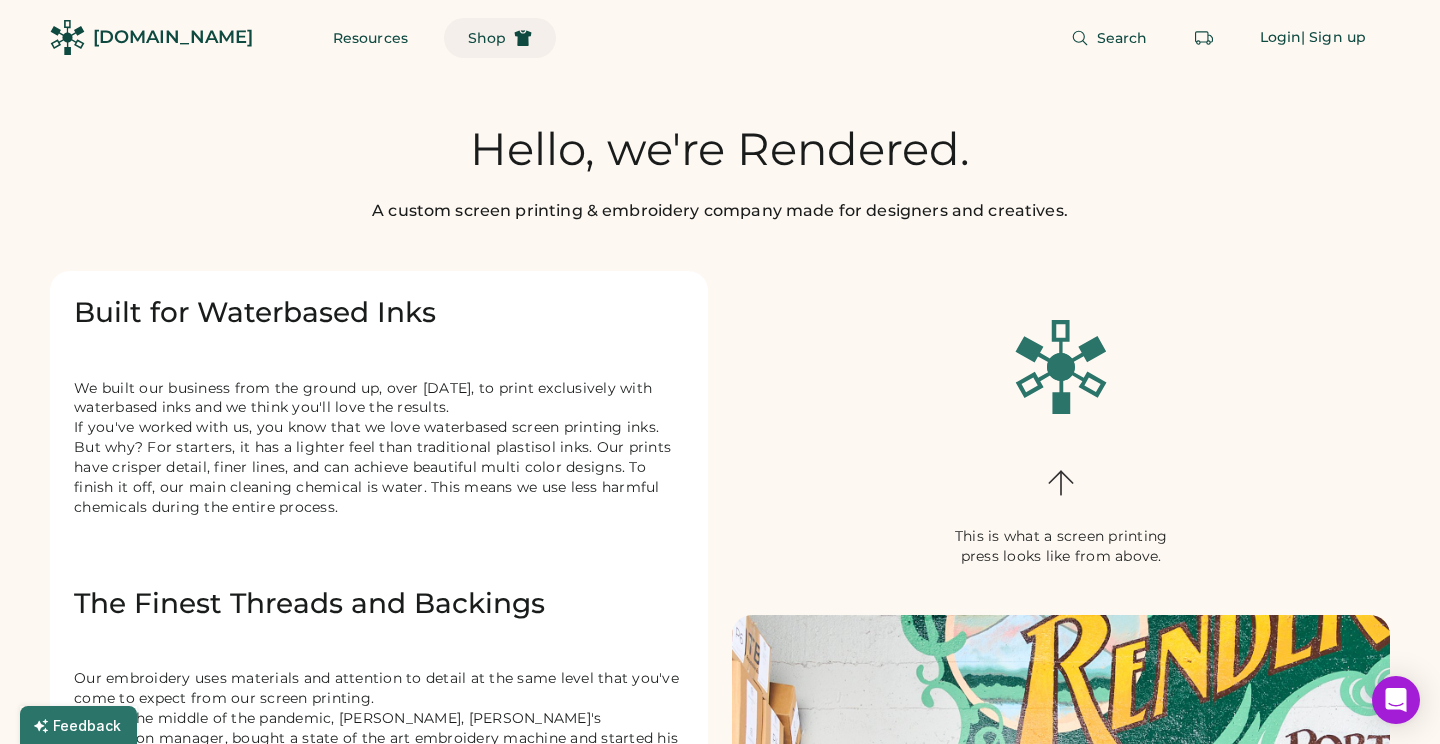 click on "Shop" at bounding box center (487, 38) 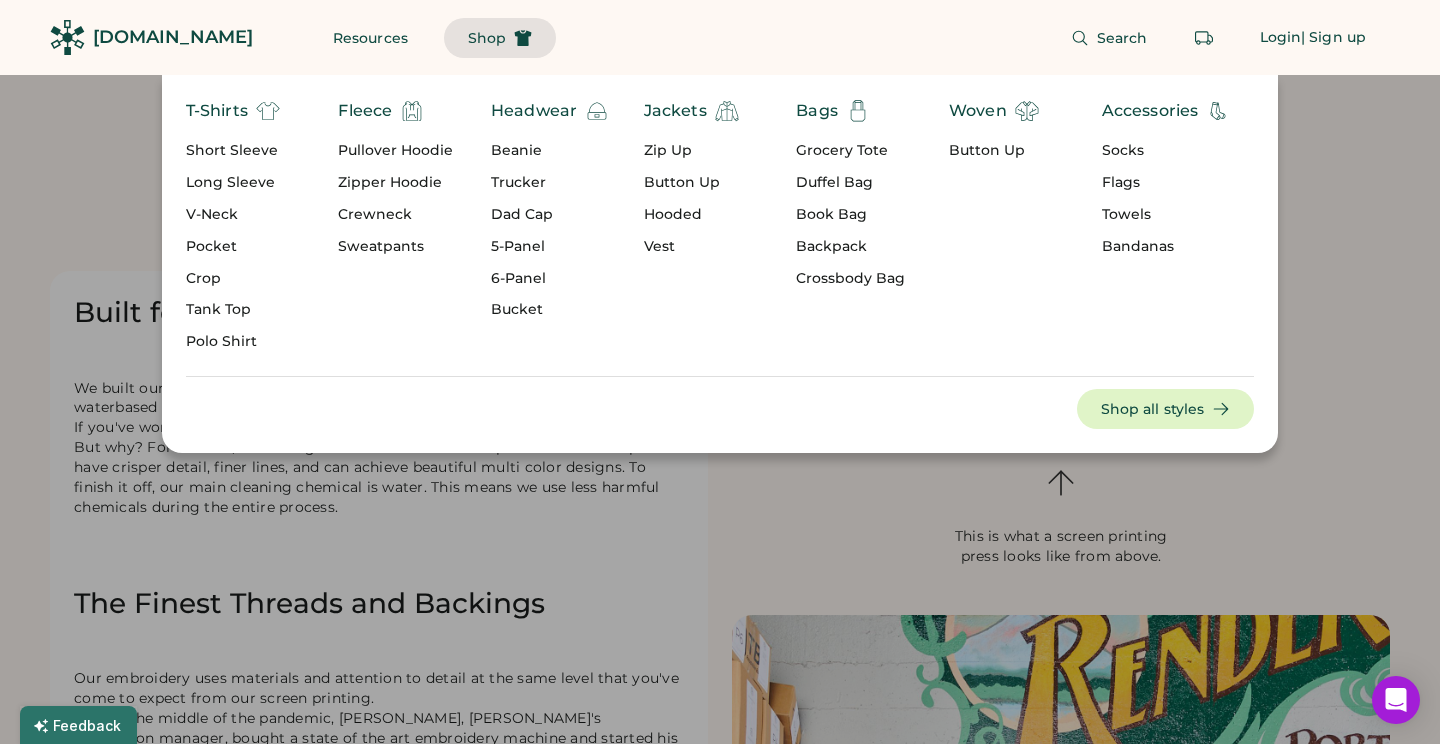 click on "Crop" at bounding box center [233, 279] 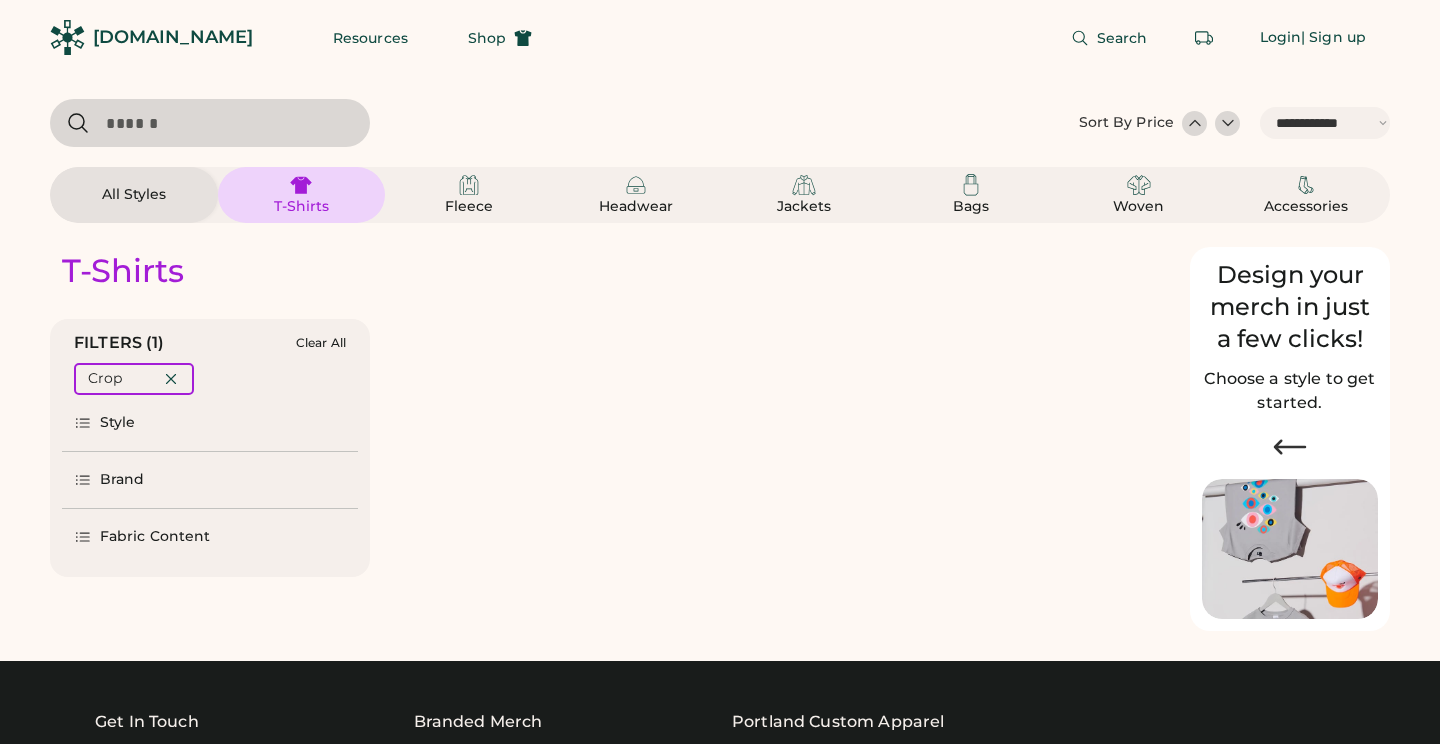 select on "*****" 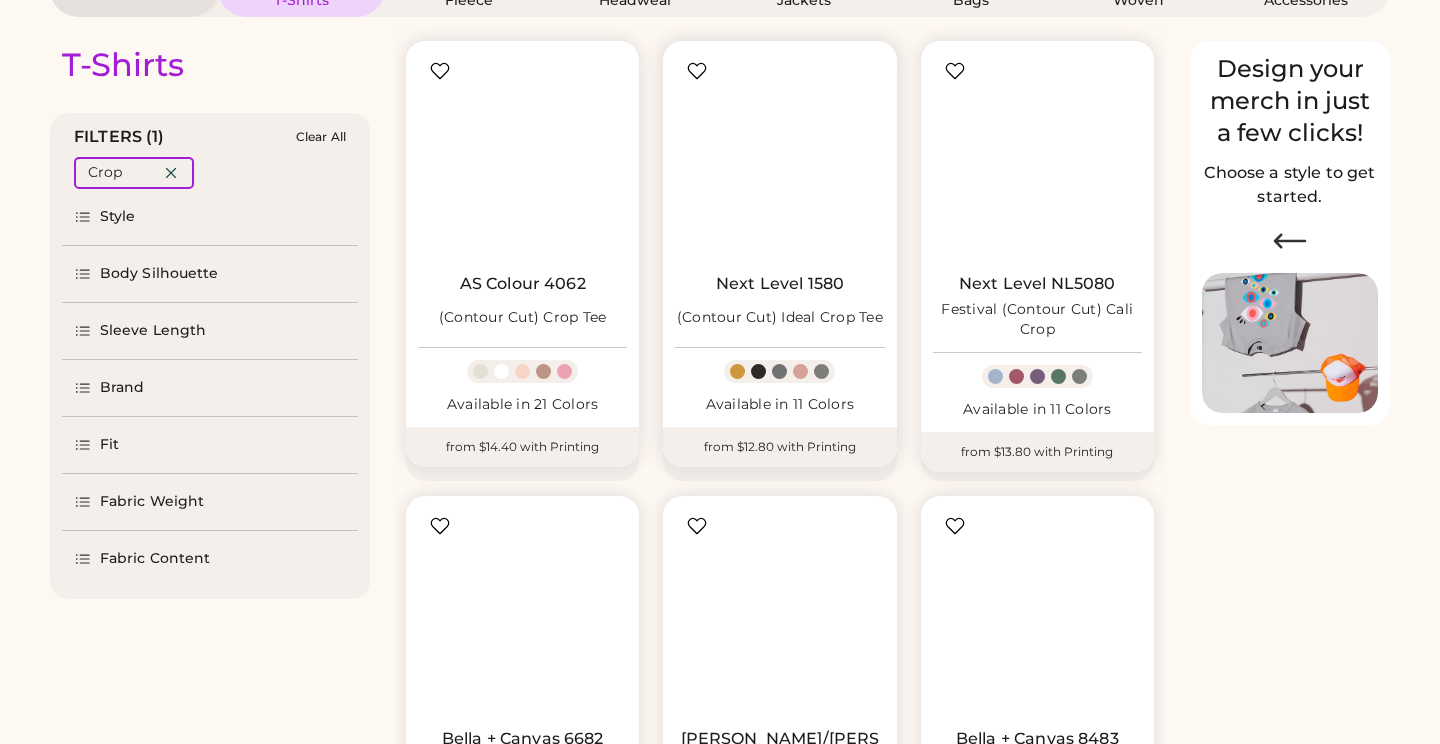 scroll, scrollTop: 206, scrollLeft: 0, axis: vertical 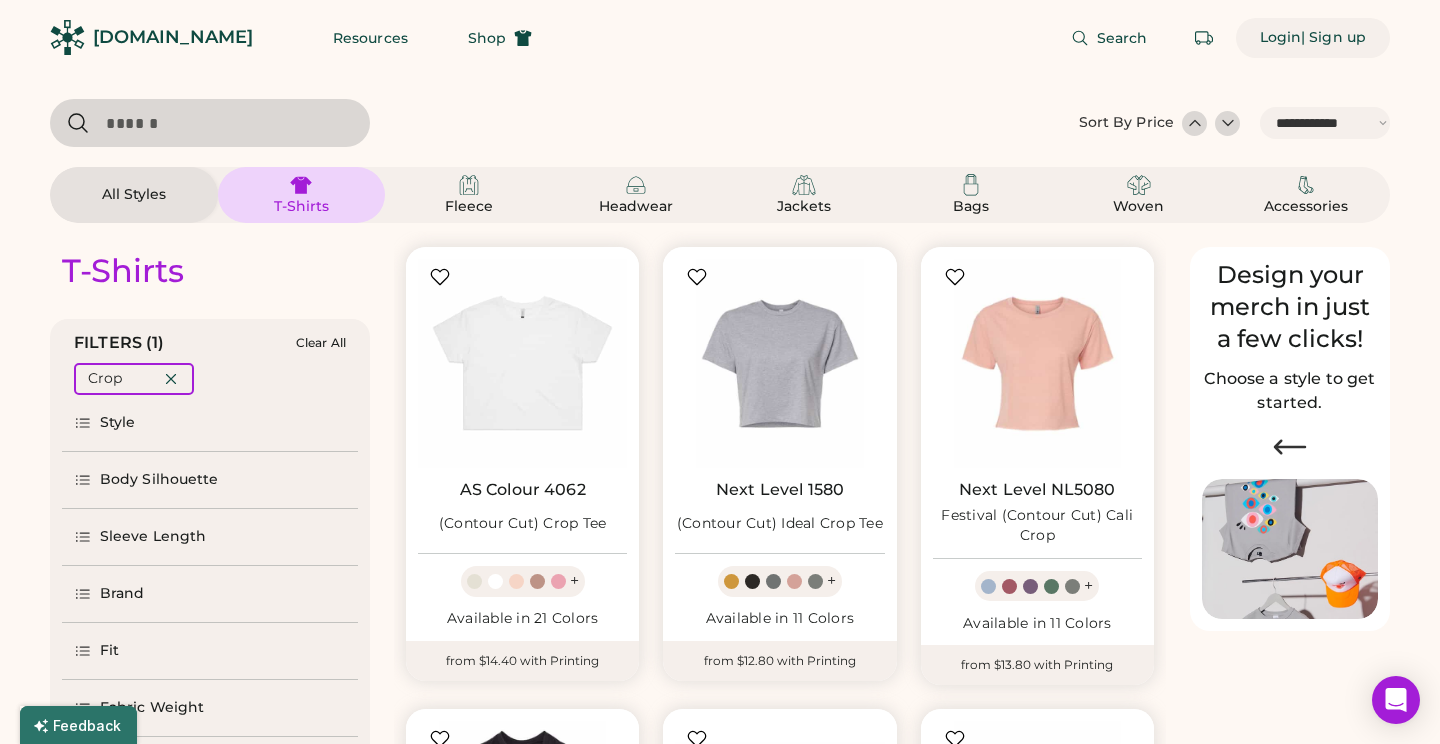 click on "Login" at bounding box center [1281, 38] 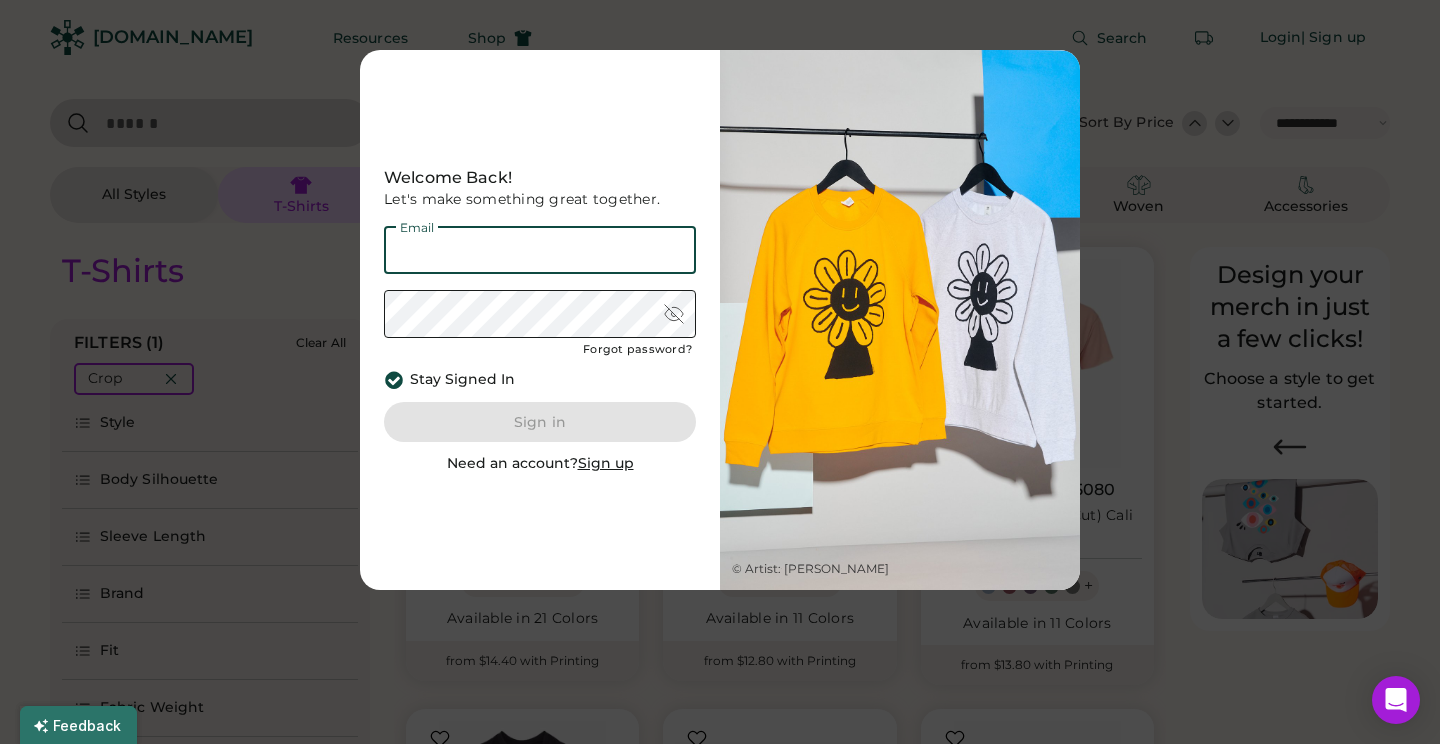 click at bounding box center [540, 250] 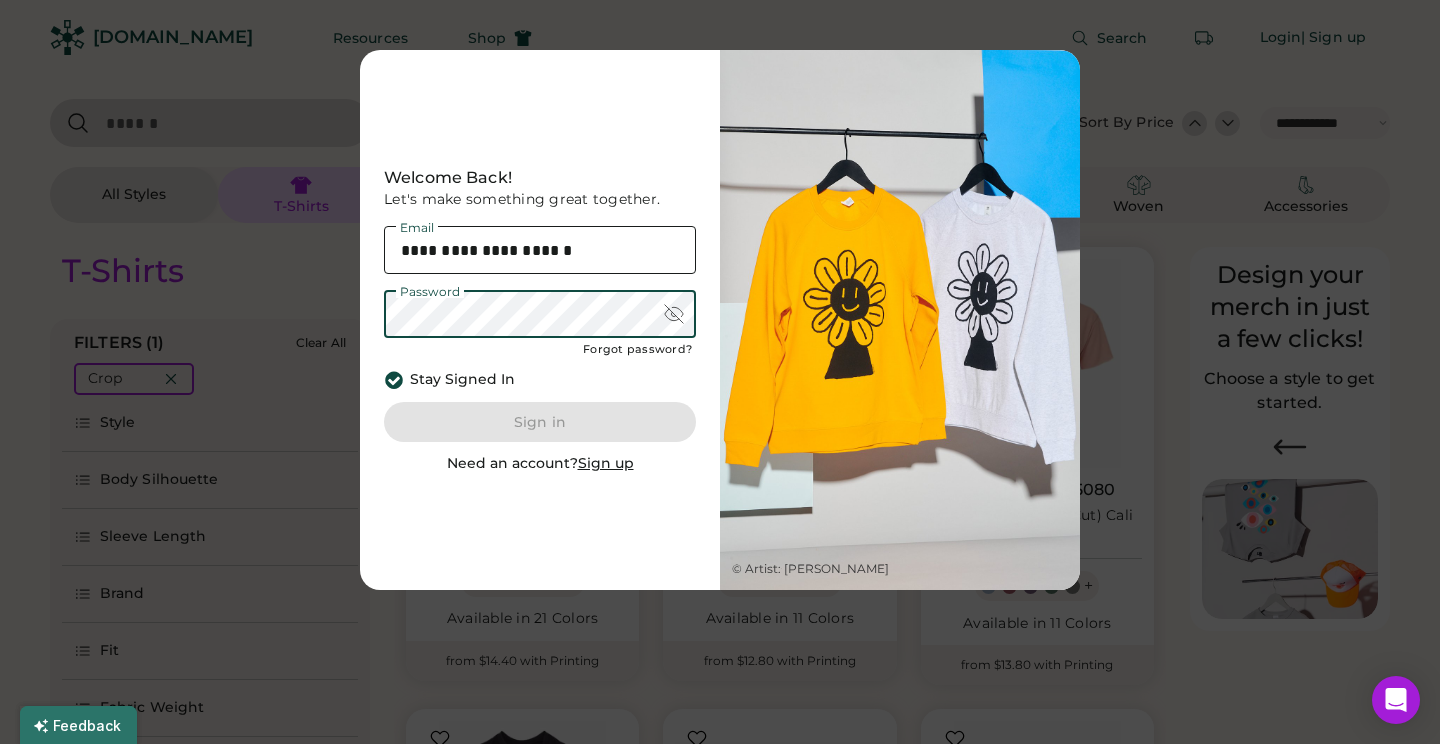 type on "**********" 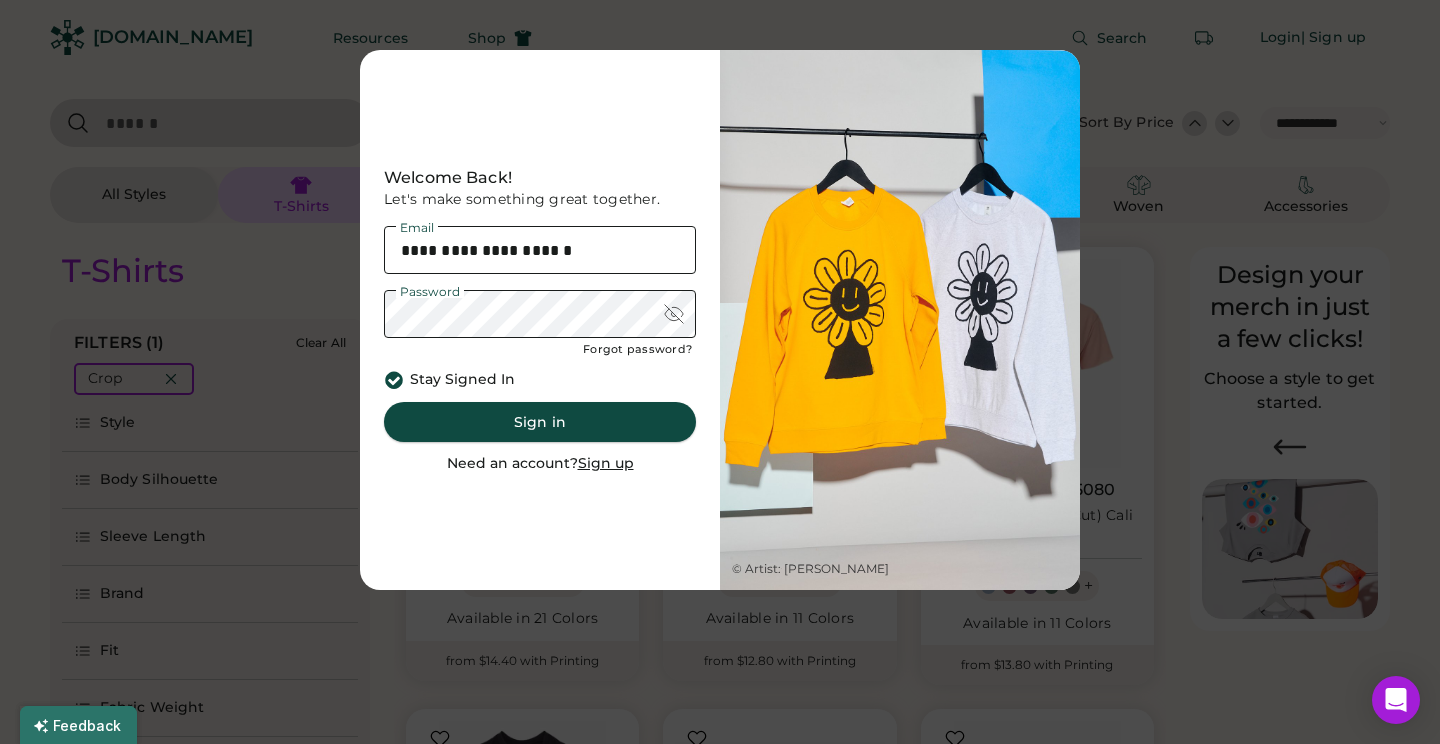 click on "Sign in" at bounding box center (540, 422) 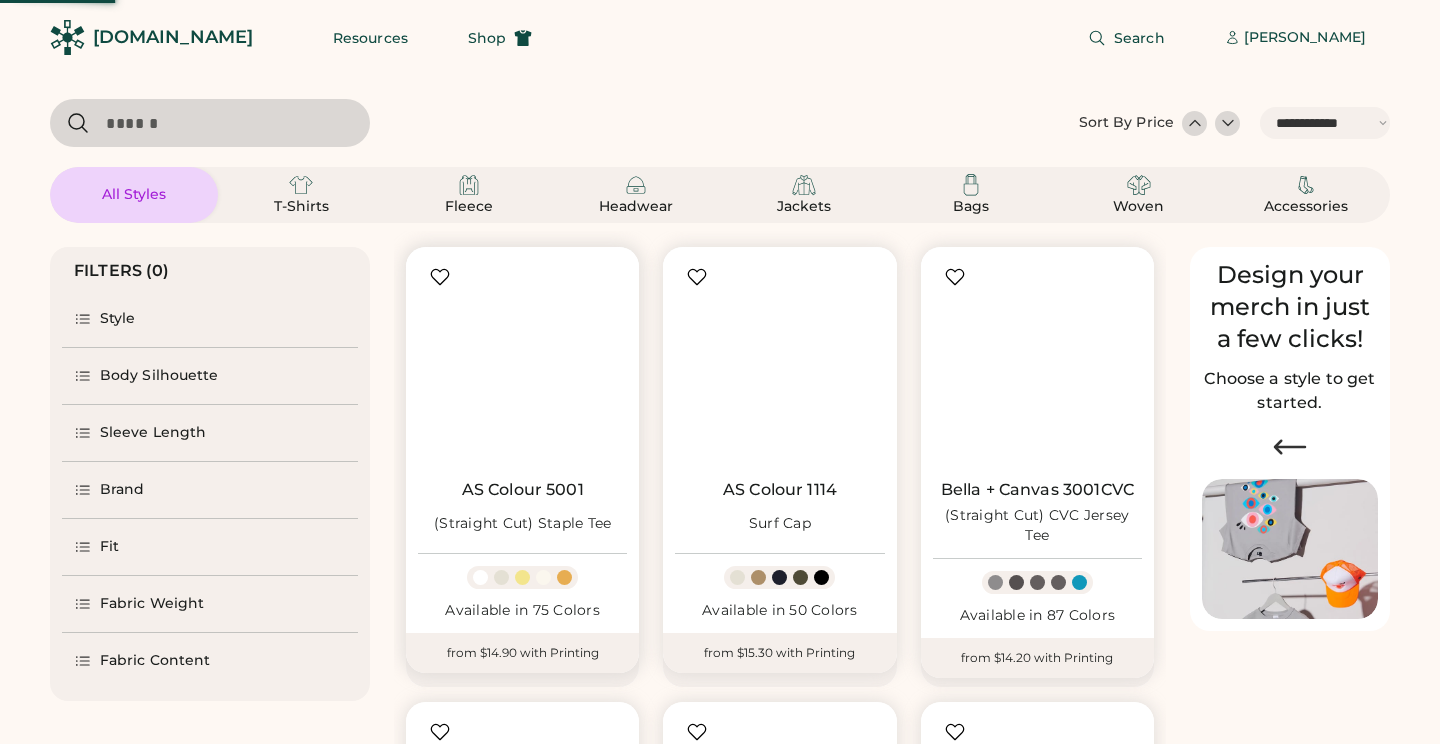 select on "*****" 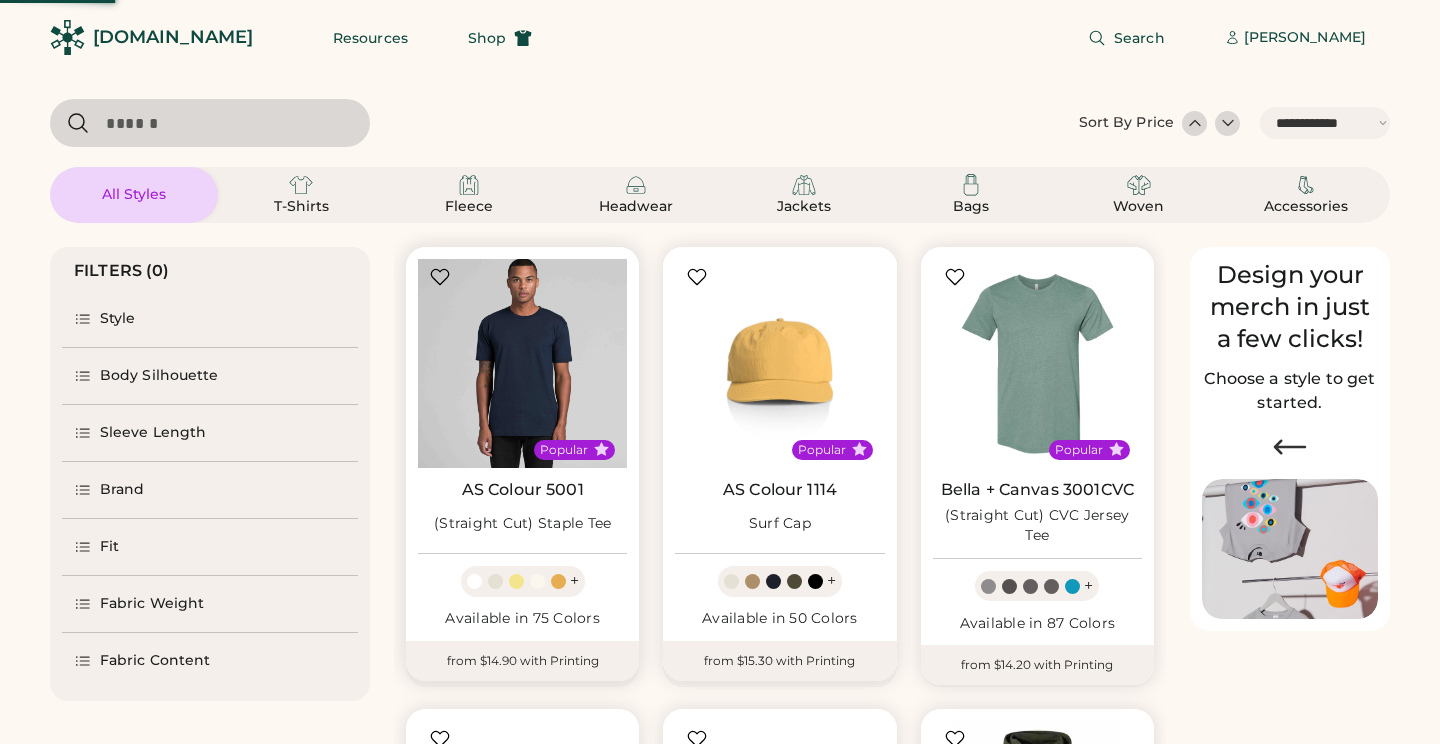 scroll, scrollTop: 0, scrollLeft: 0, axis: both 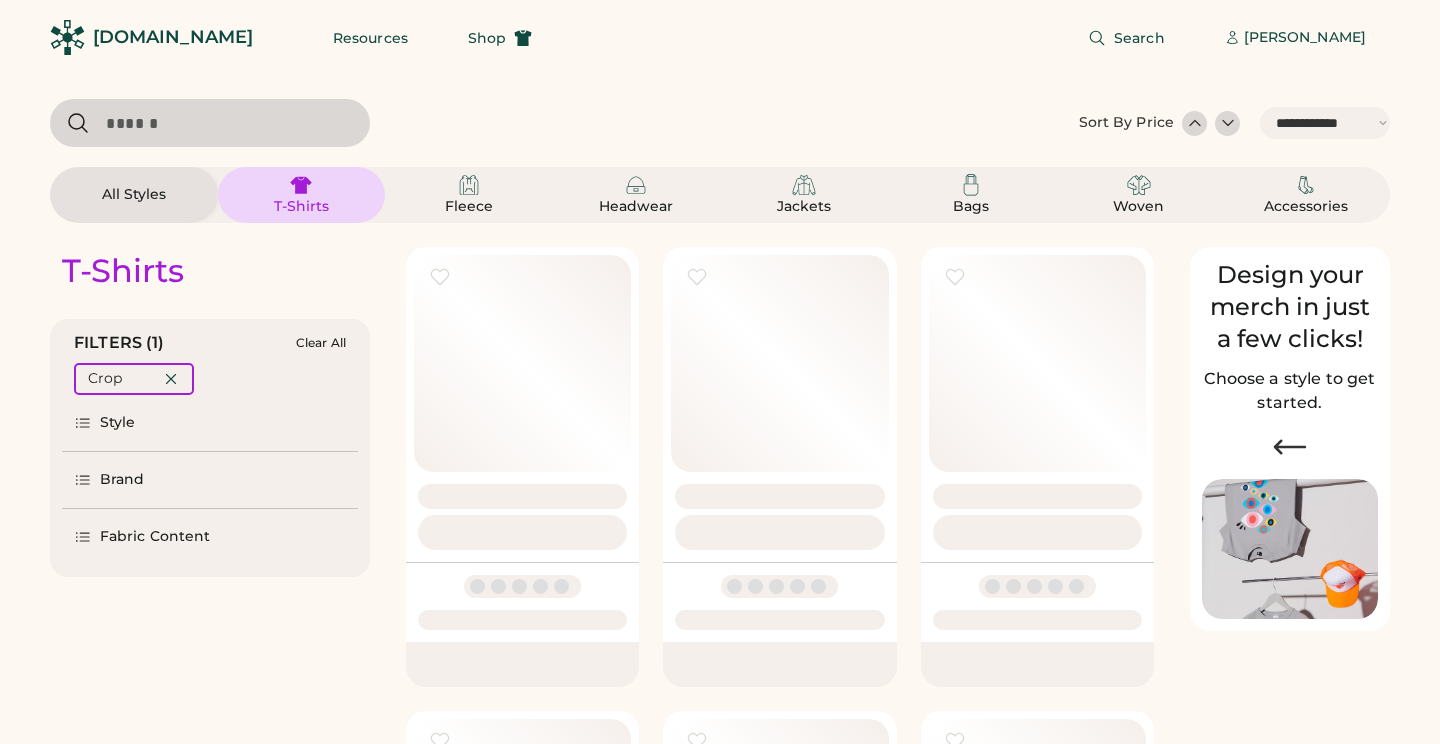 select on "*****" 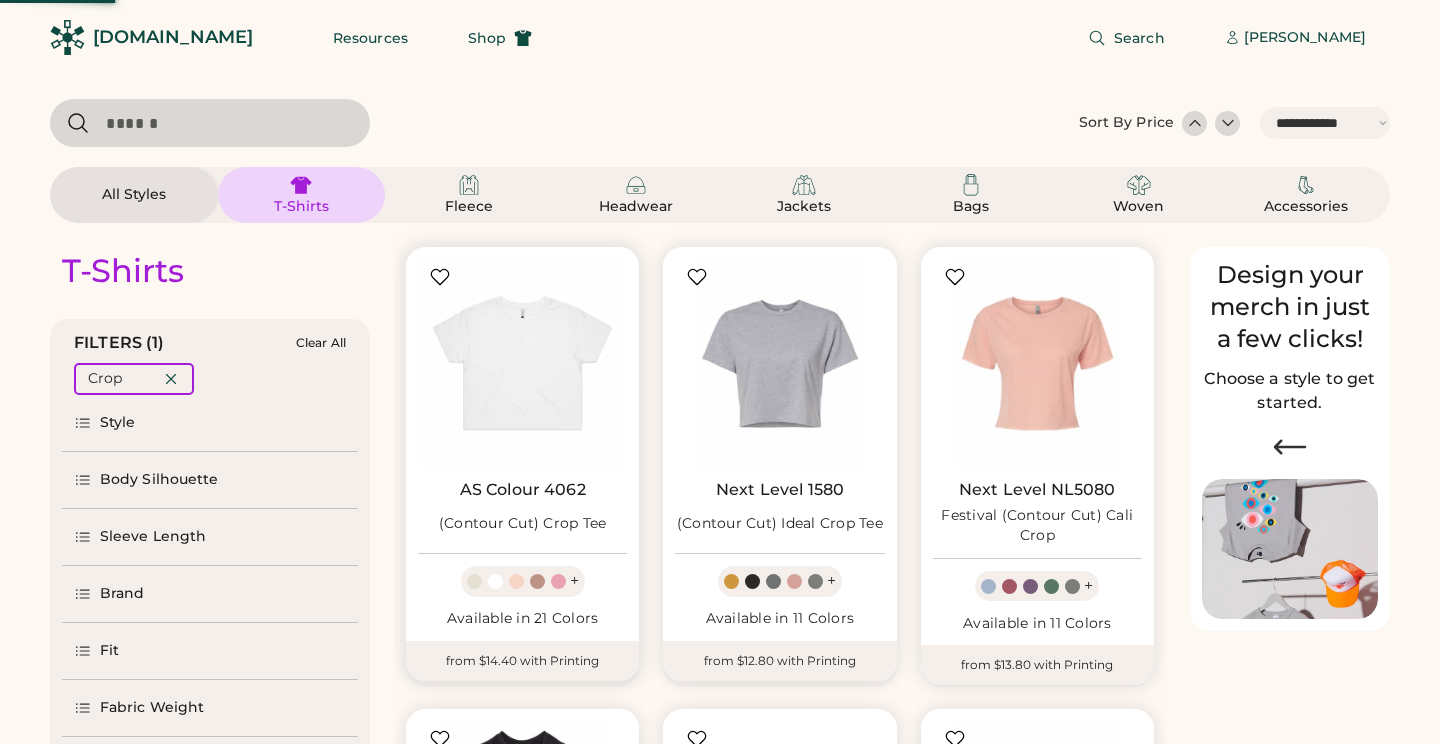 scroll, scrollTop: 132, scrollLeft: 0, axis: vertical 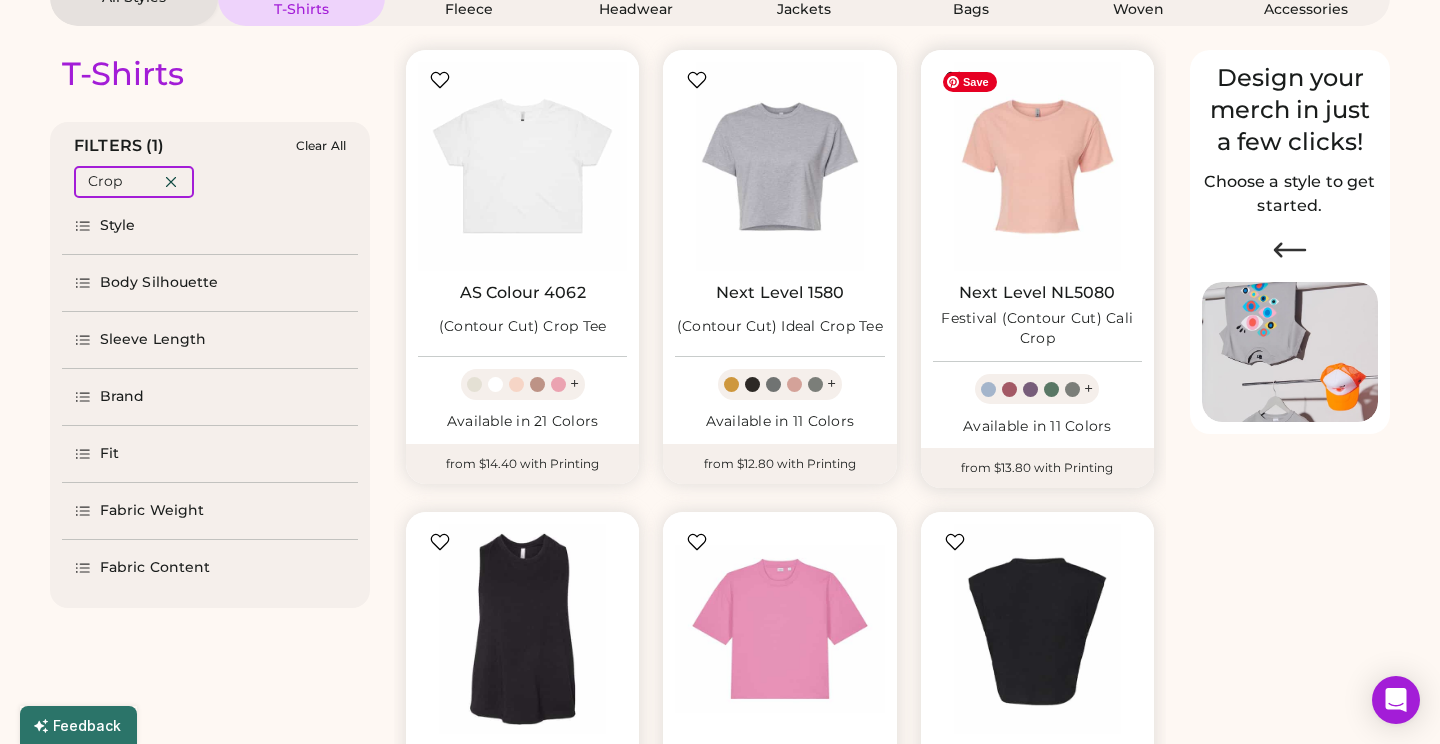 click on "Next Level NL5080" at bounding box center (1037, 293) 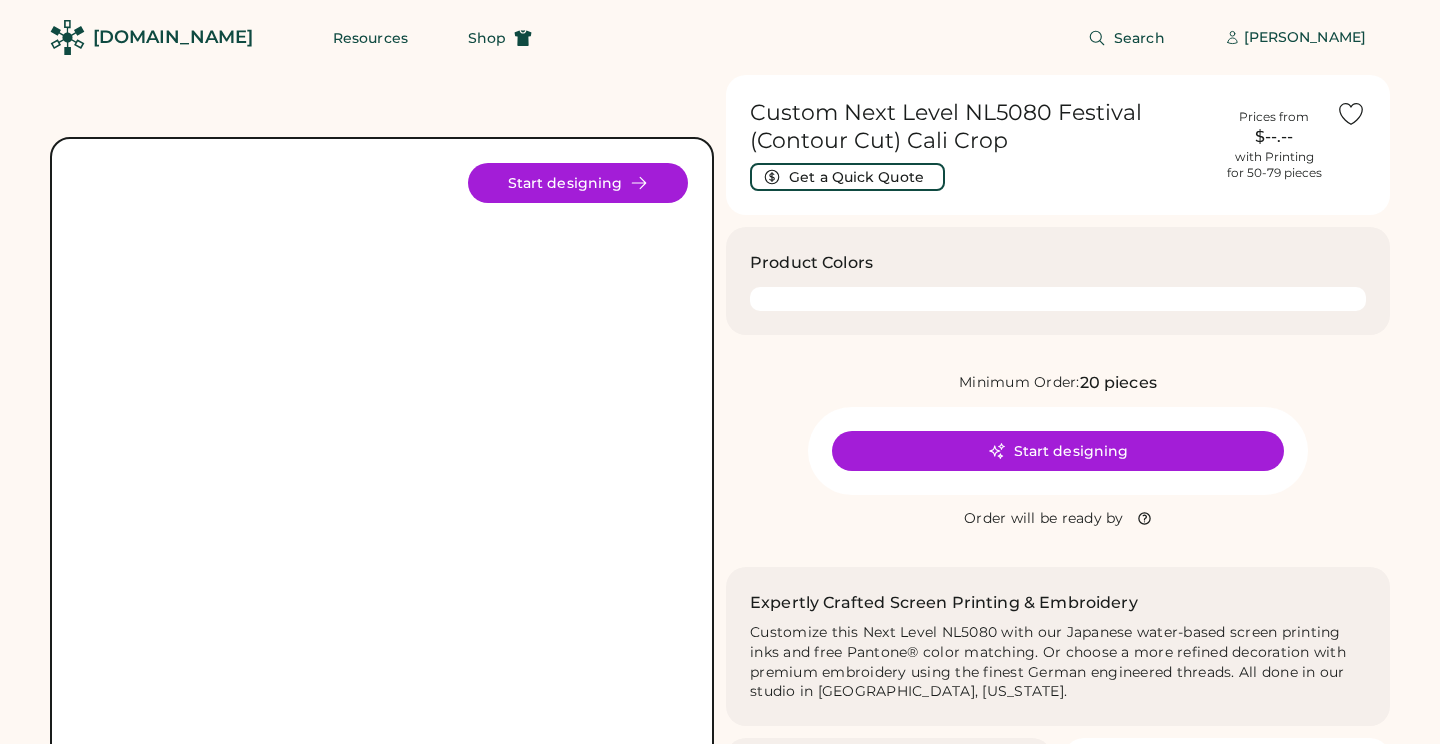 scroll, scrollTop: 0, scrollLeft: 0, axis: both 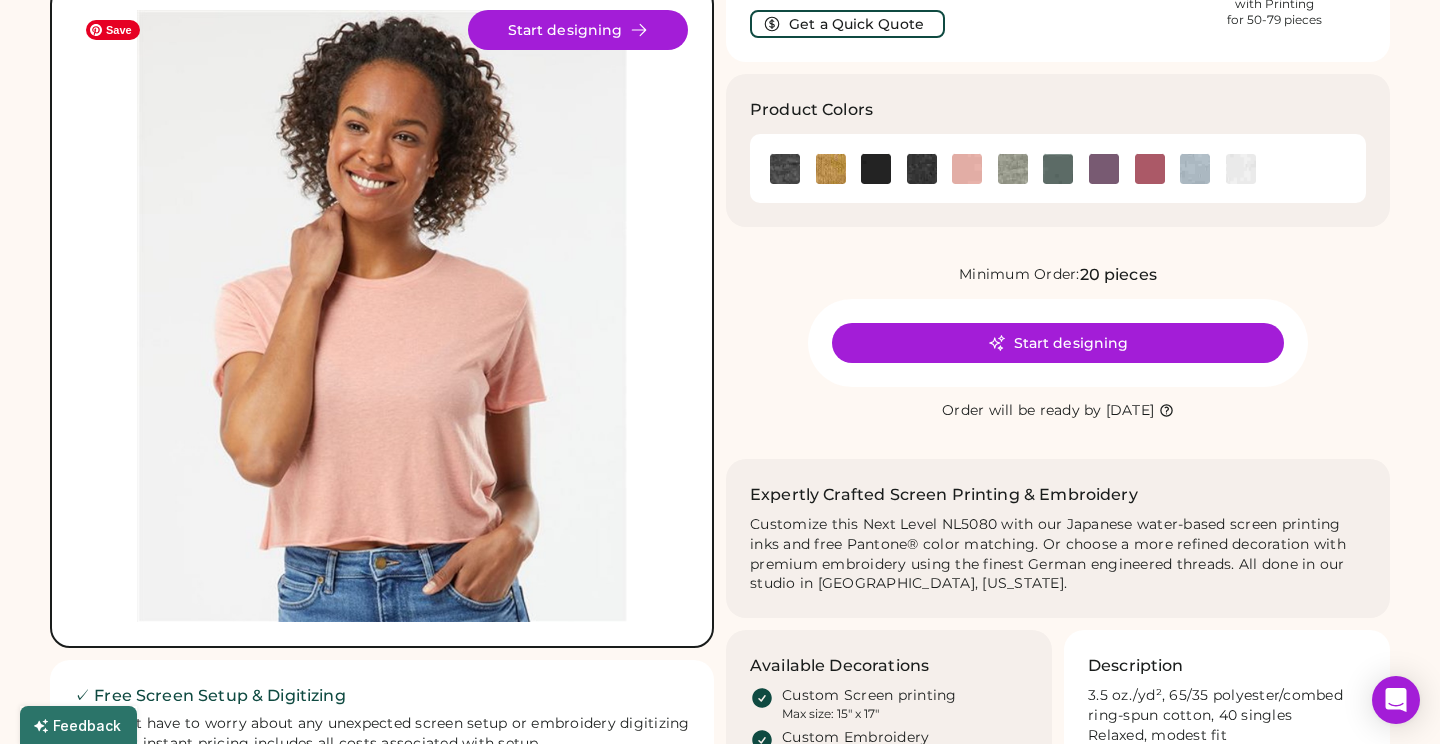 click at bounding box center [382, 316] 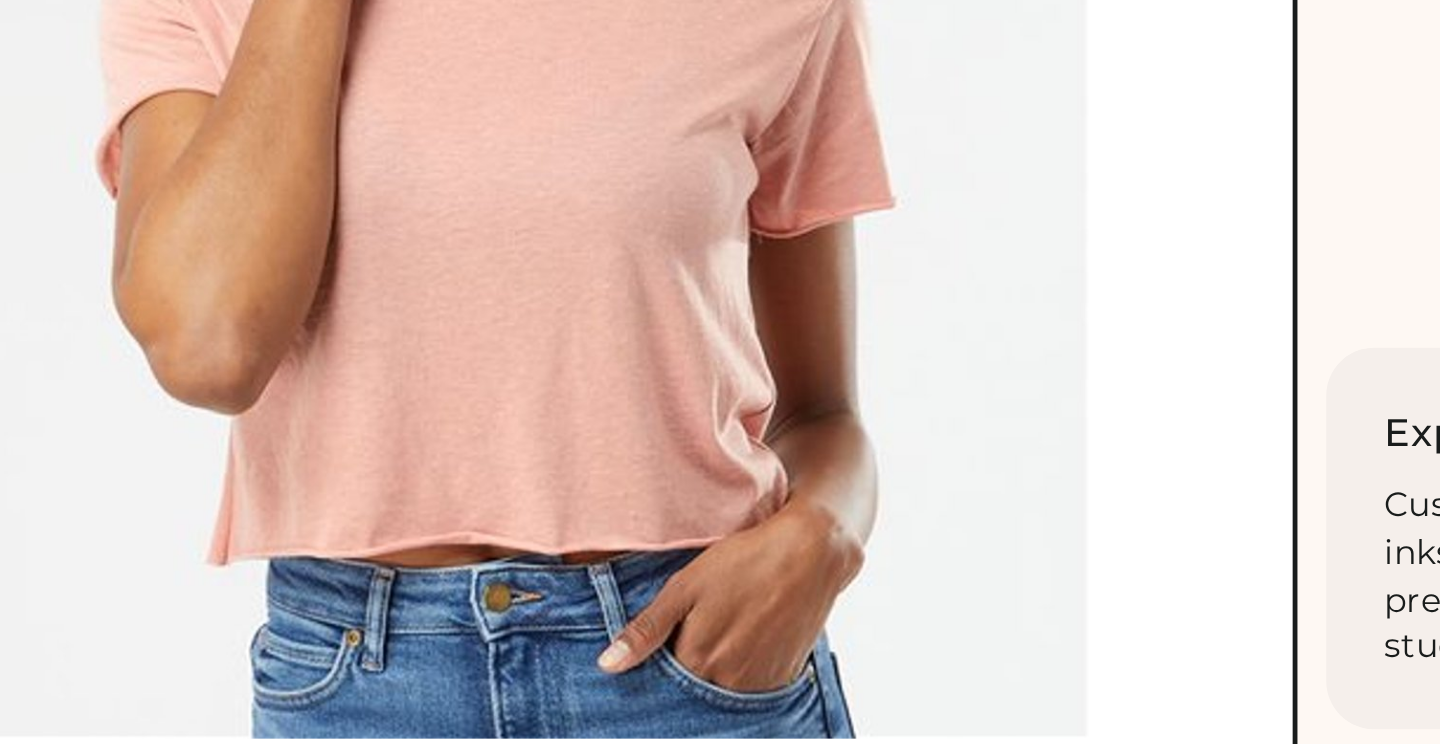 click at bounding box center [382, 316] 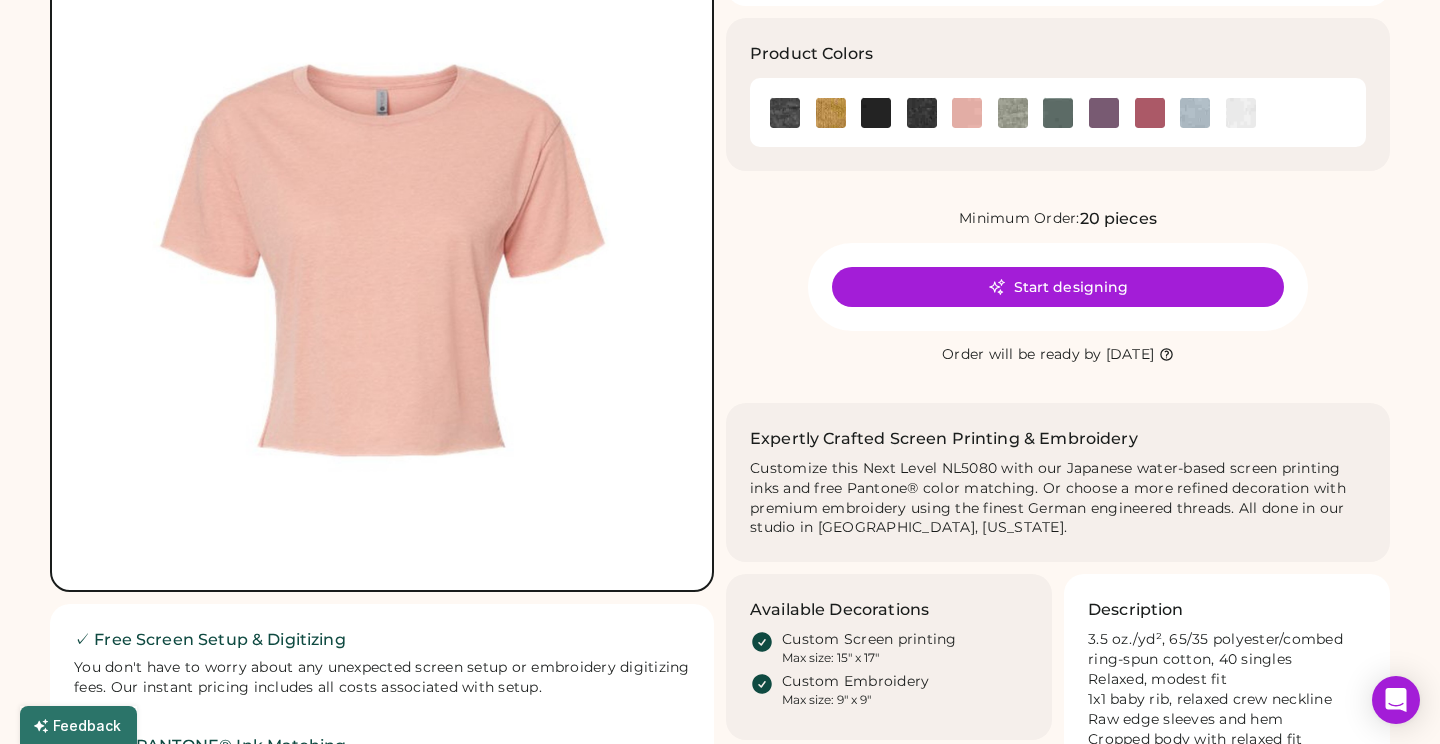 scroll, scrollTop: 211, scrollLeft: 0, axis: vertical 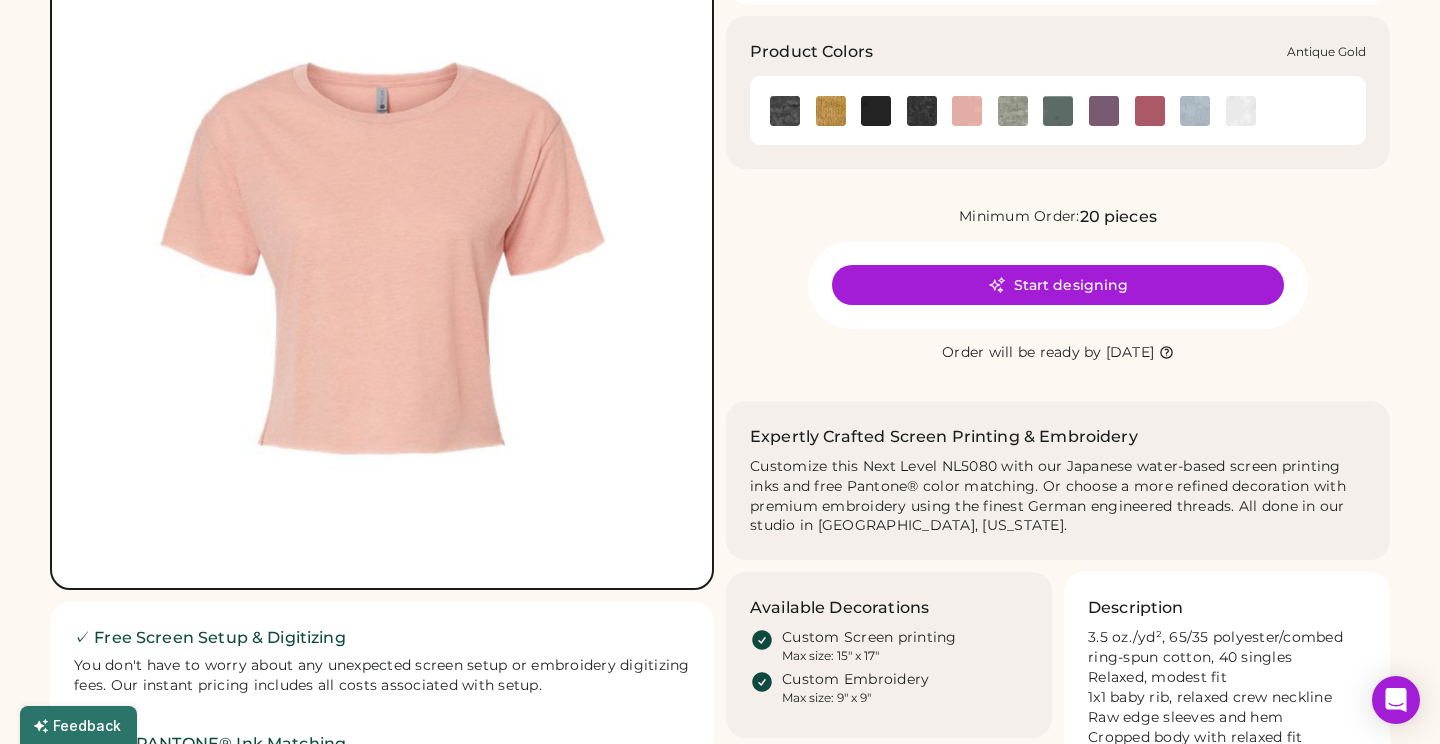 click 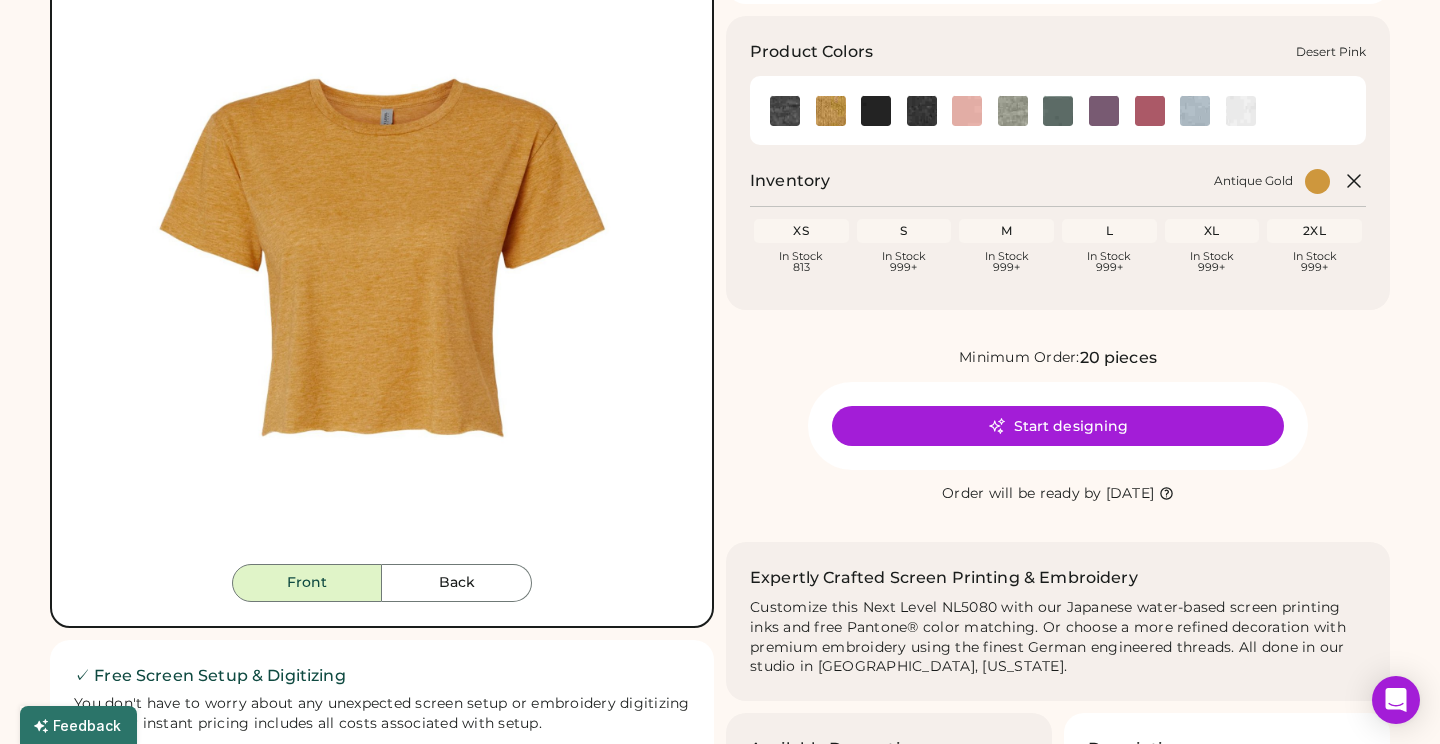 click 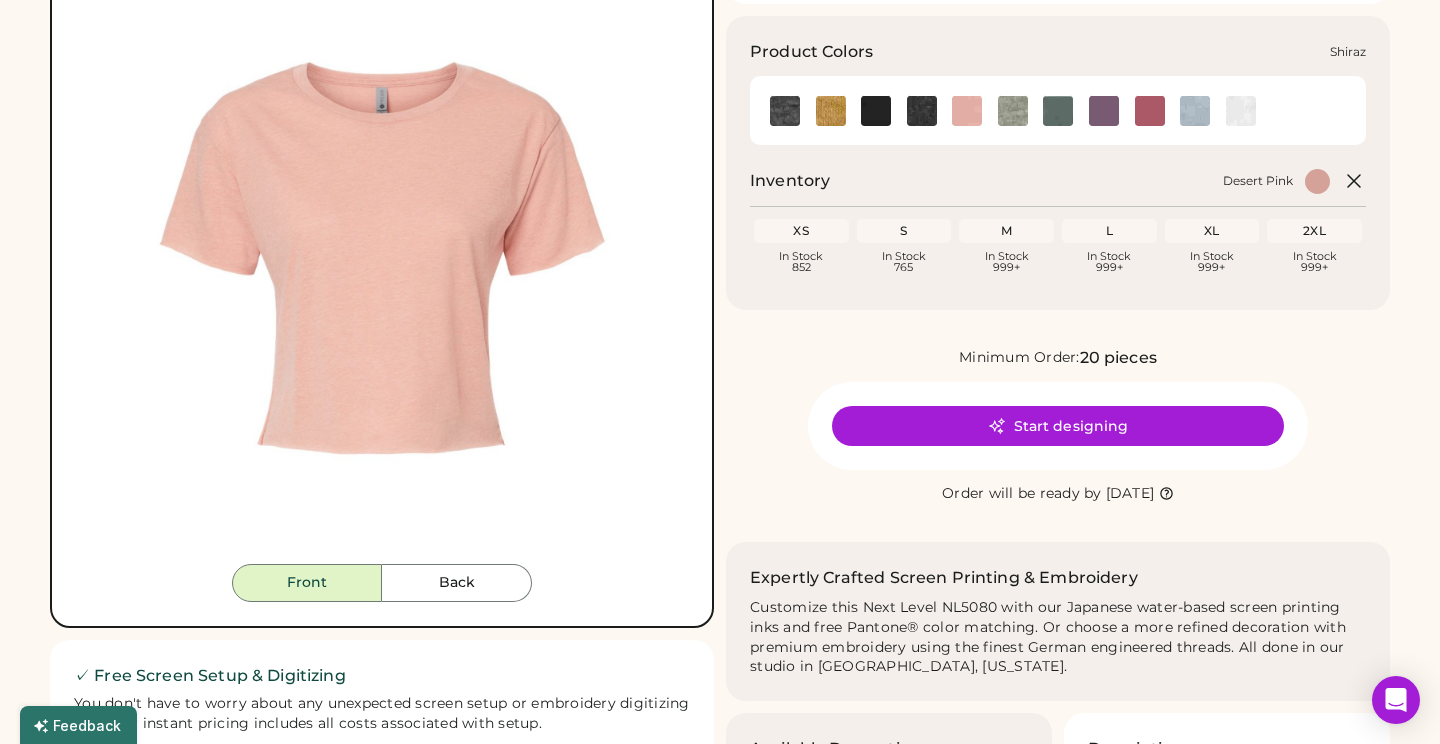 click 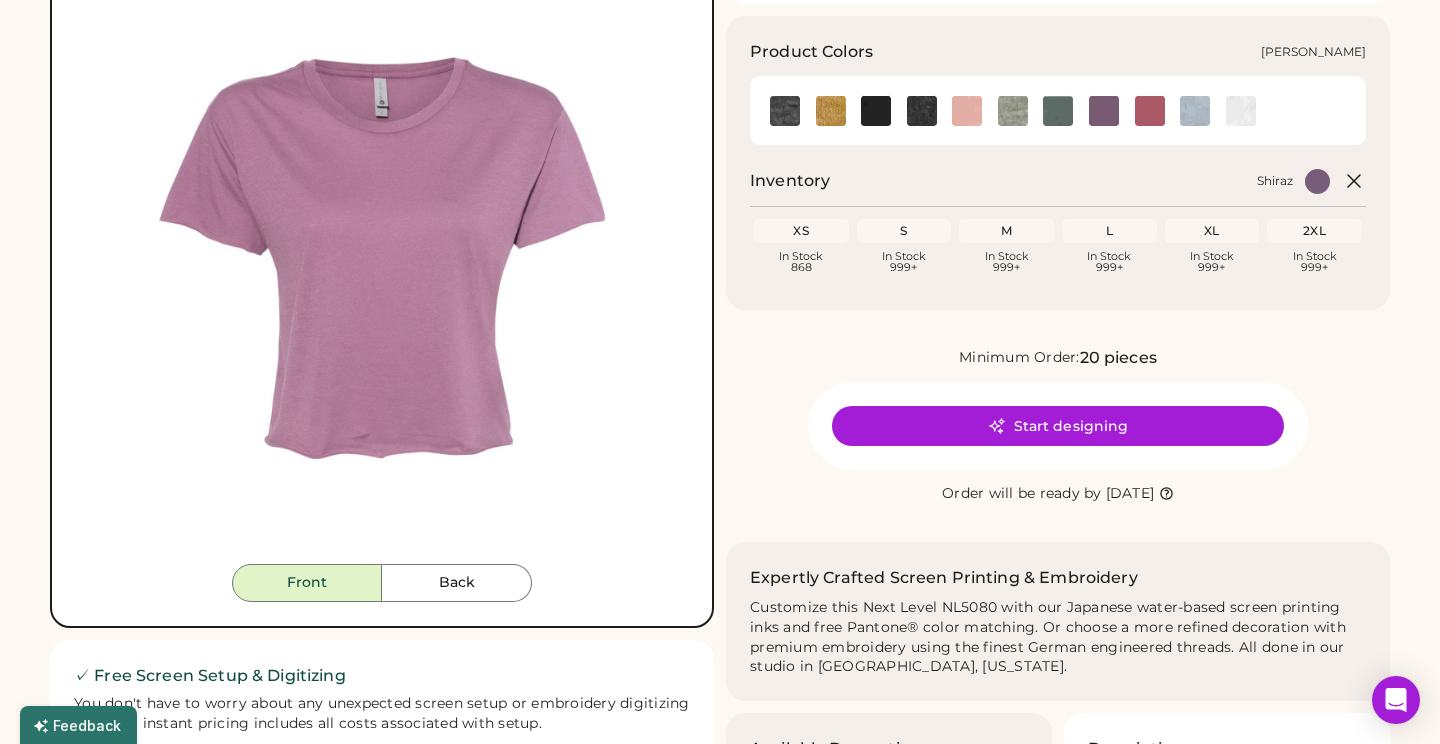 click 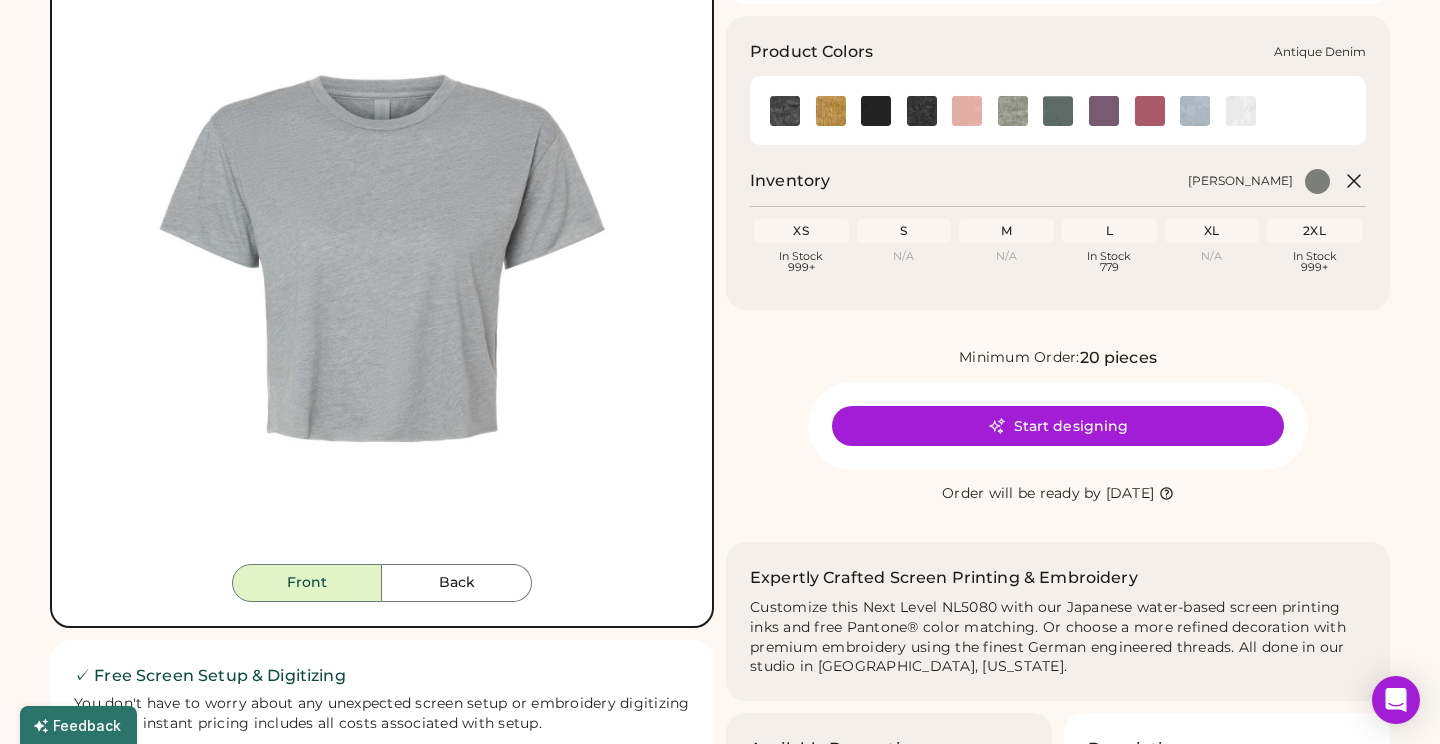 click 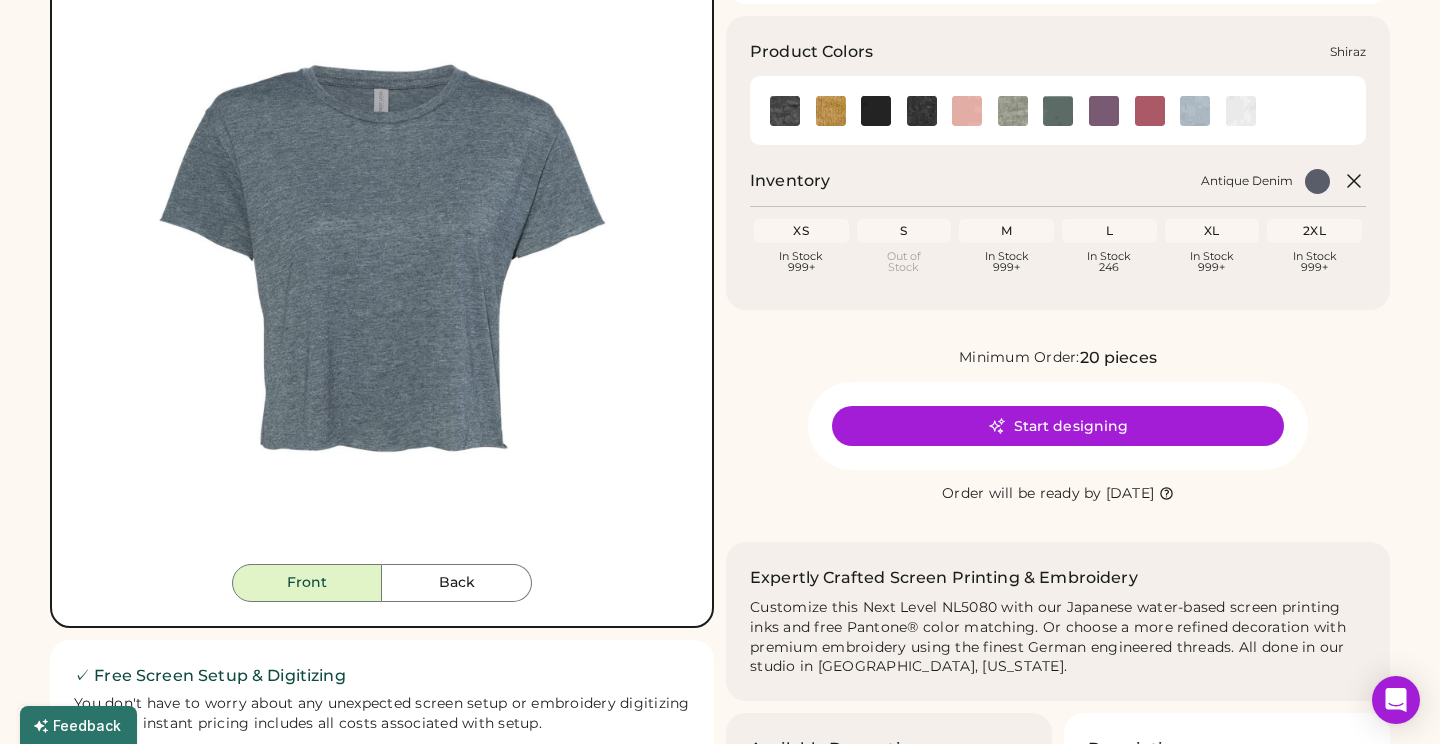 click 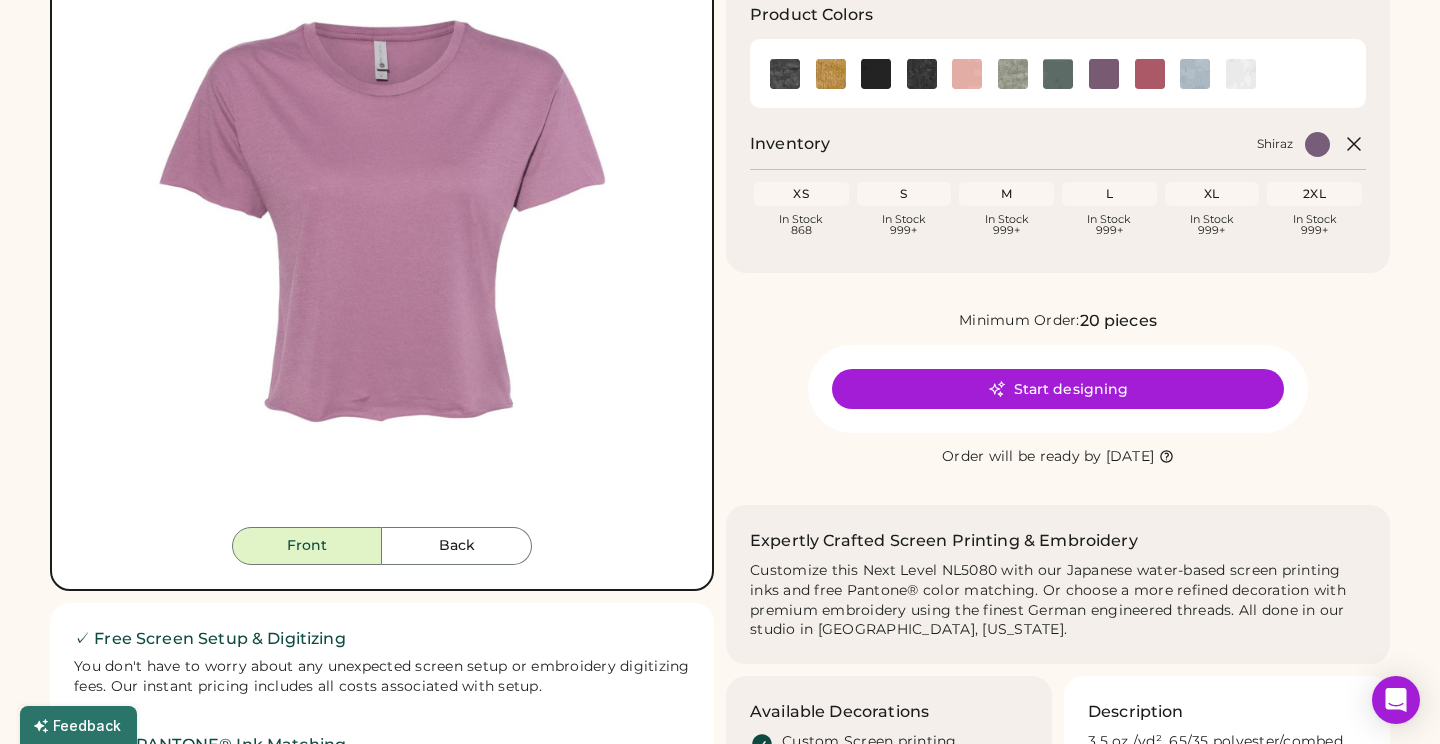 scroll, scrollTop: 213, scrollLeft: 0, axis: vertical 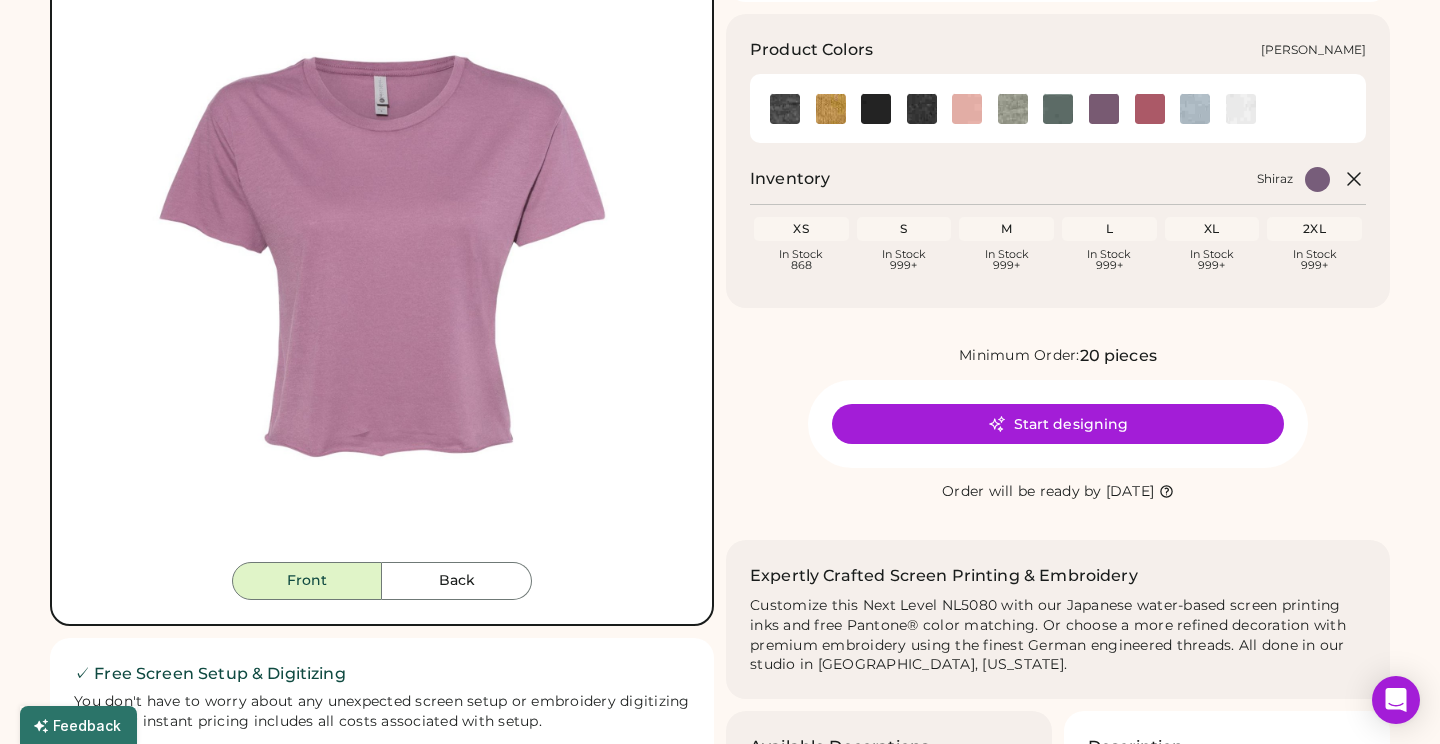 click 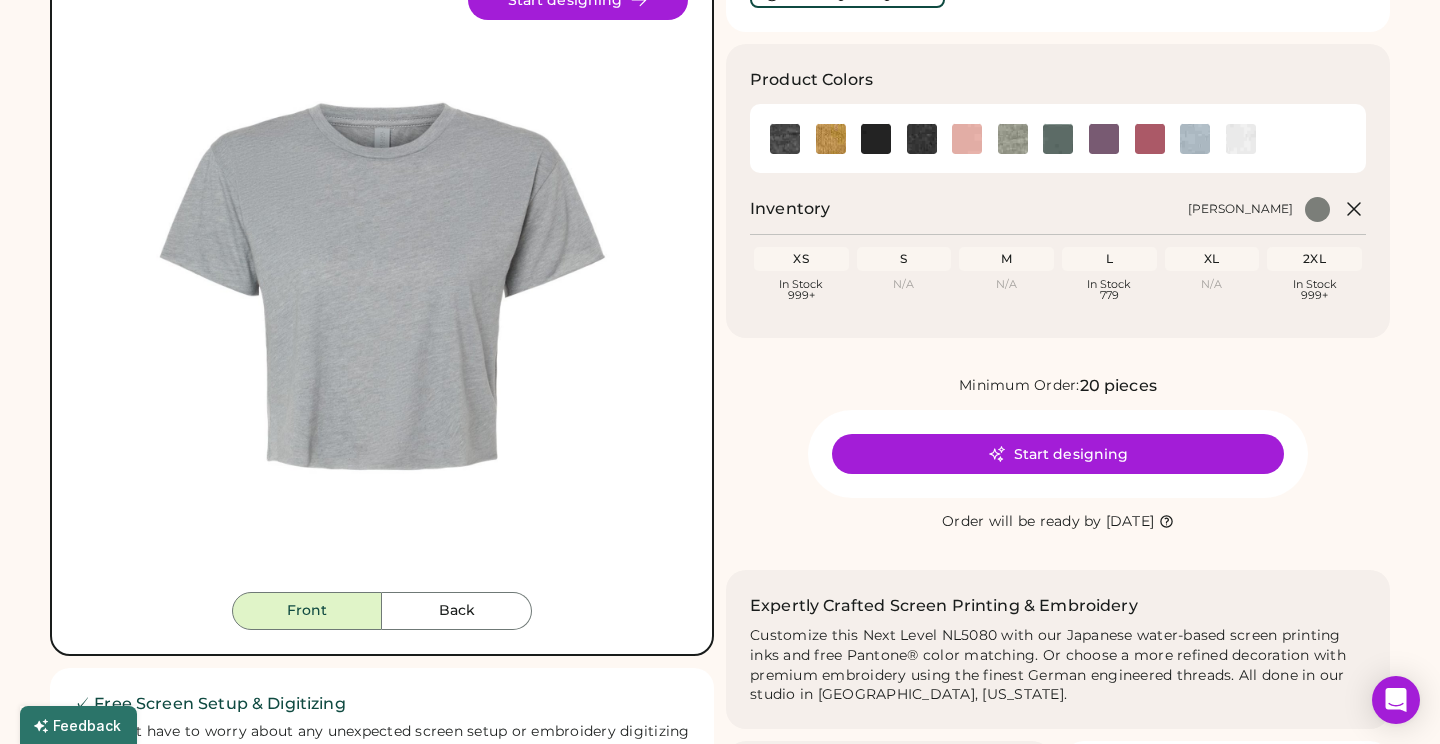 scroll, scrollTop: 125, scrollLeft: 0, axis: vertical 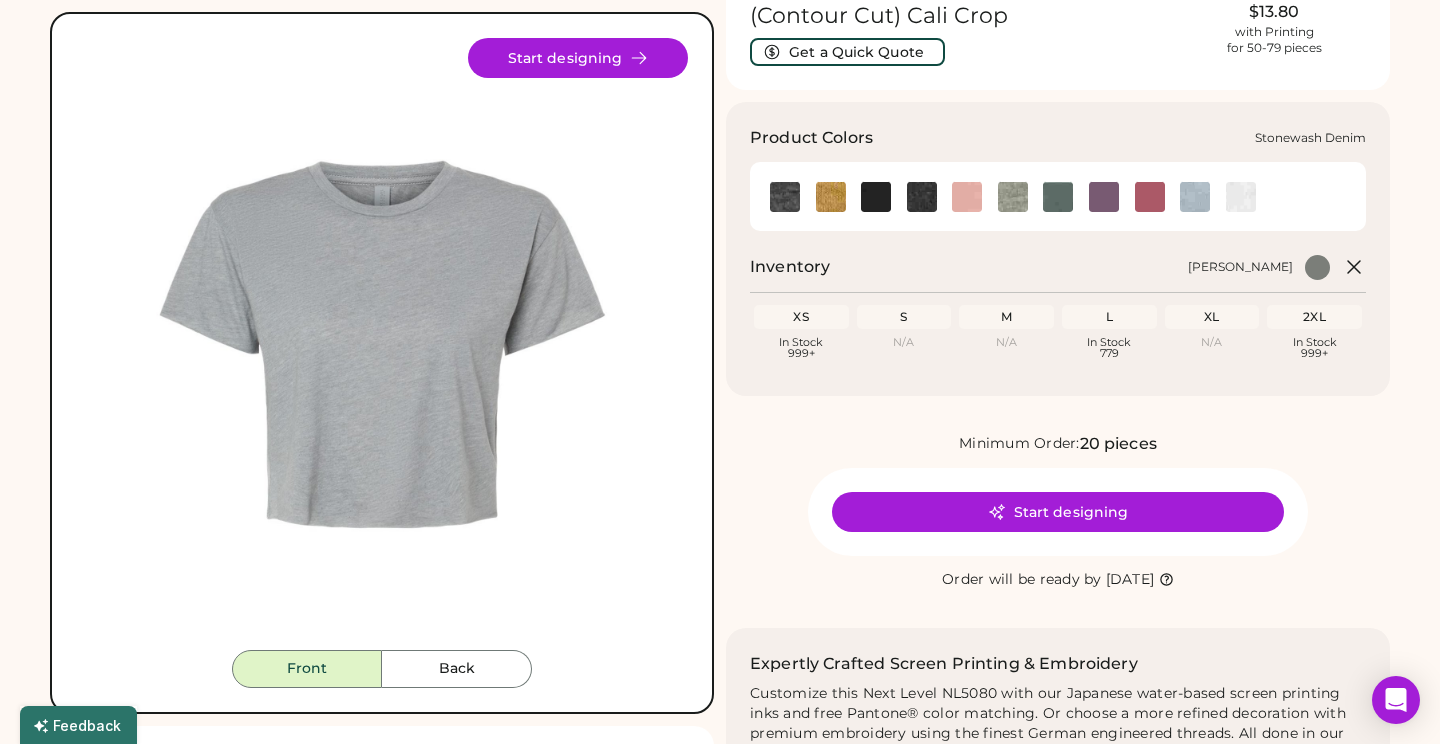click 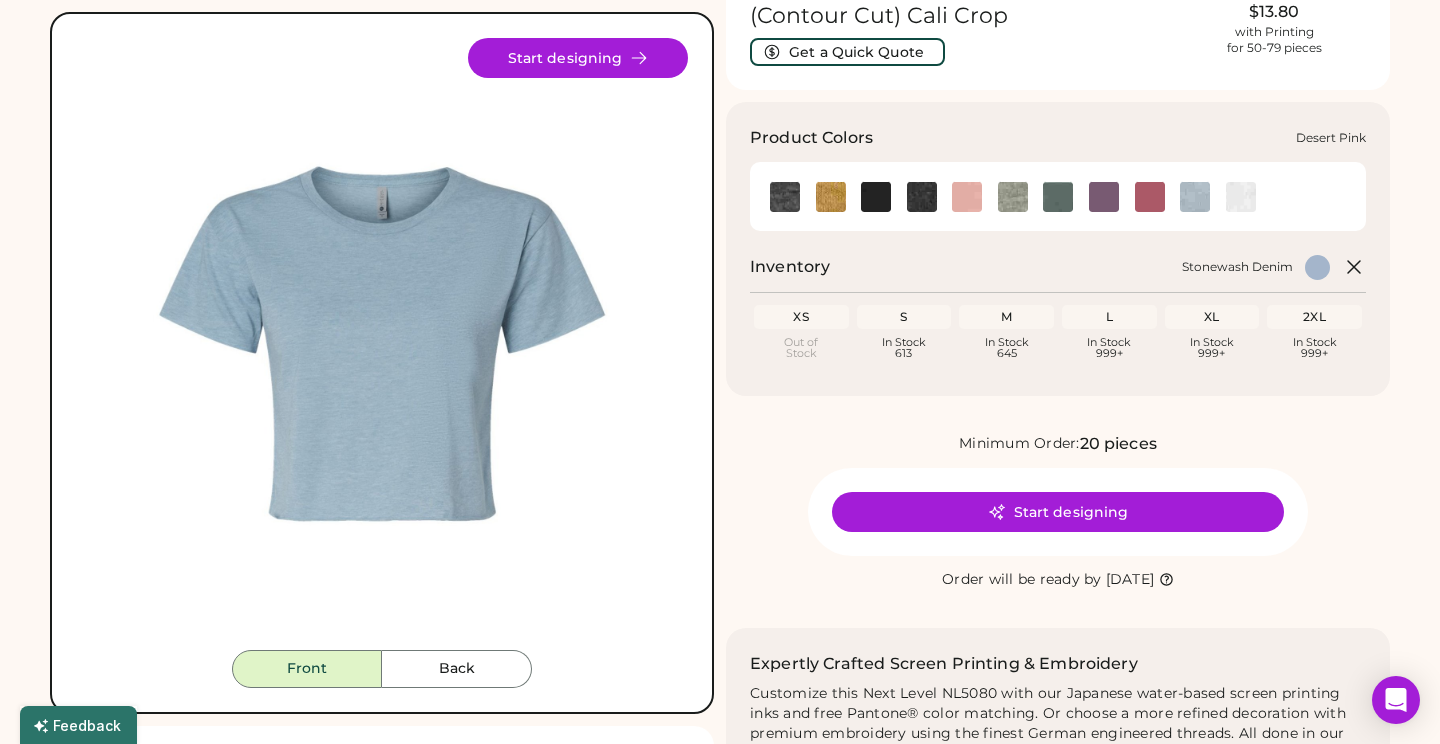 click 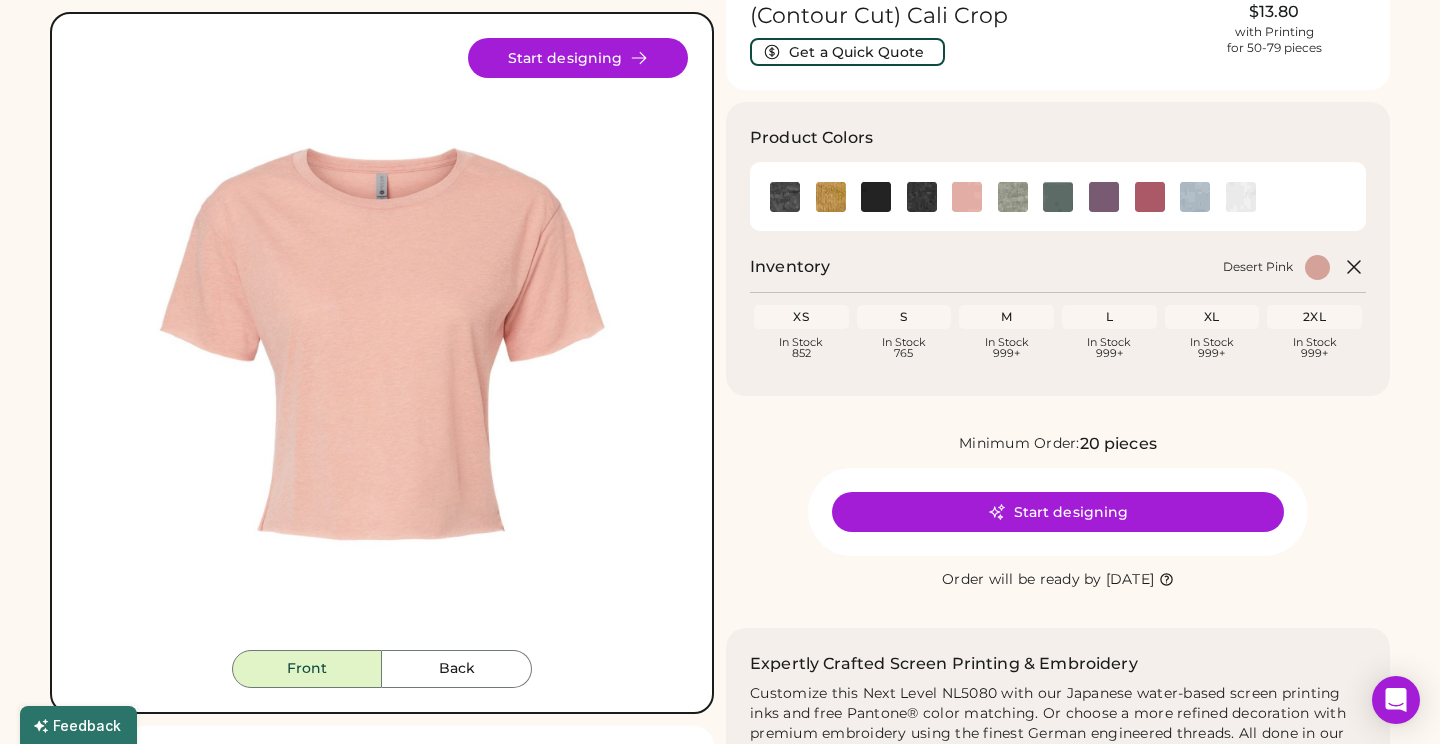 click at bounding box center [1149, 196] 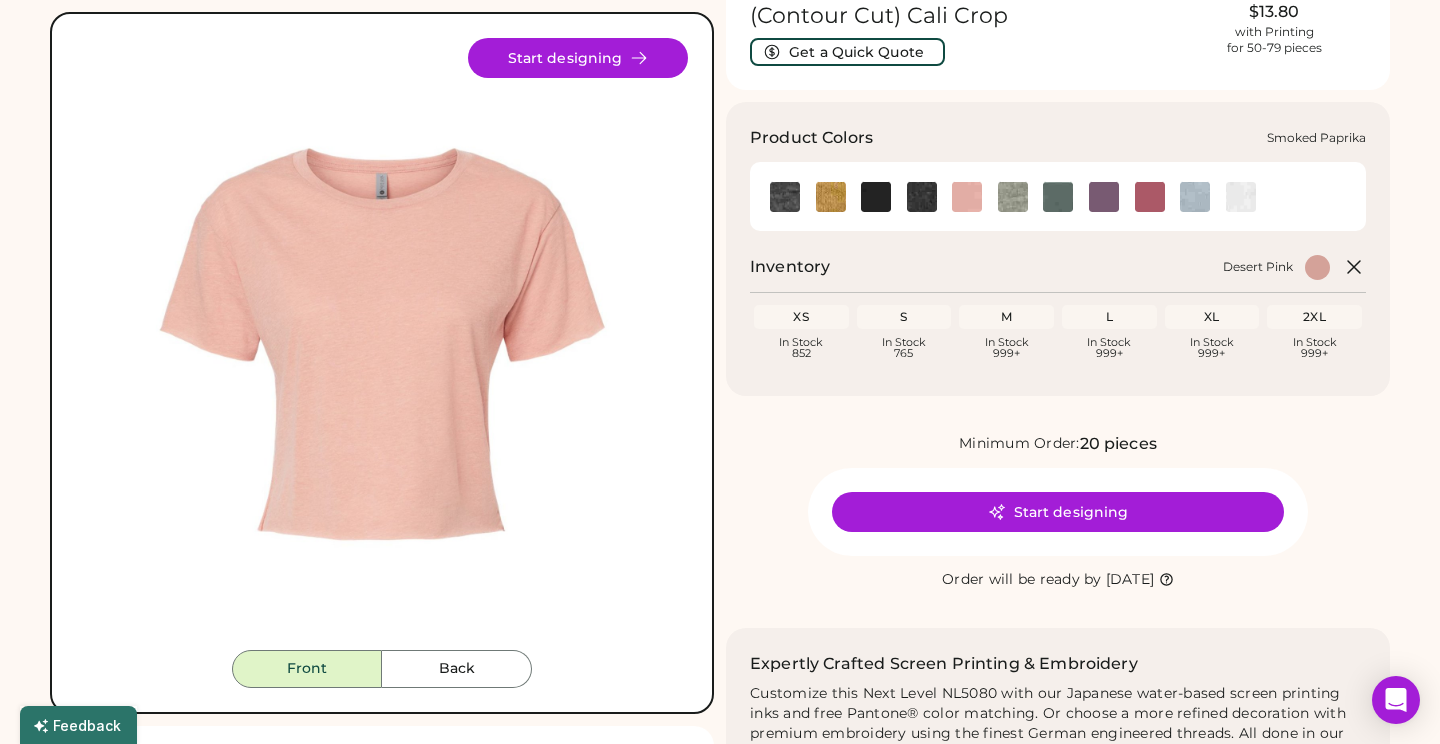 click 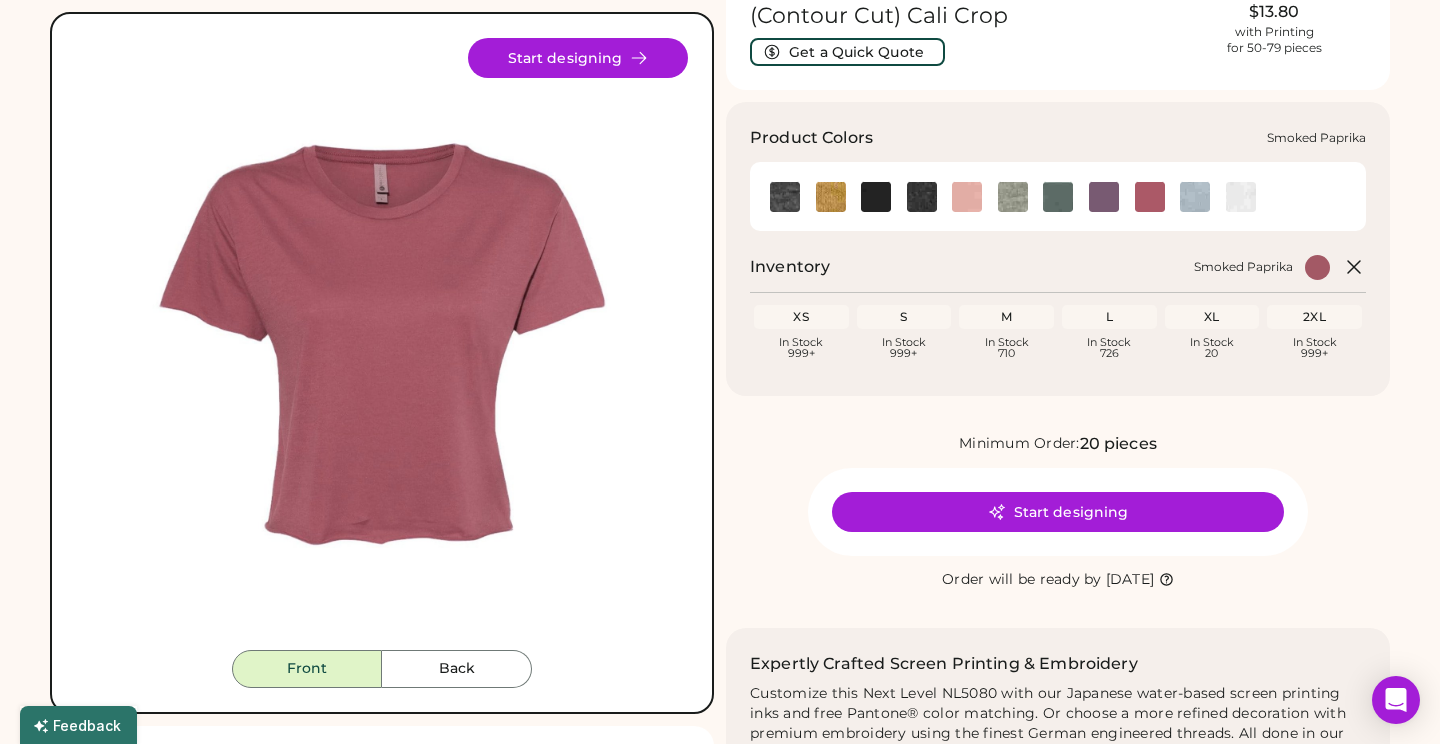 click 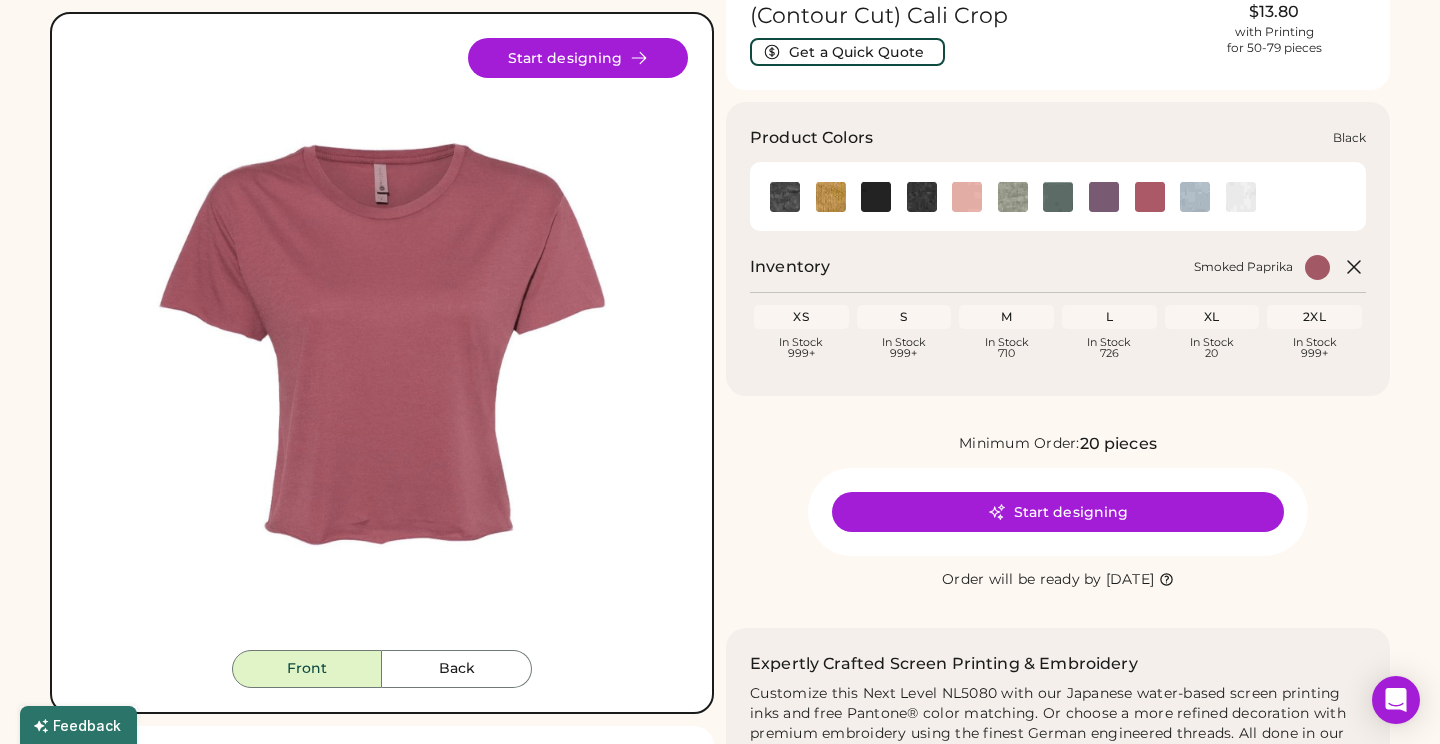 click at bounding box center (876, 196) 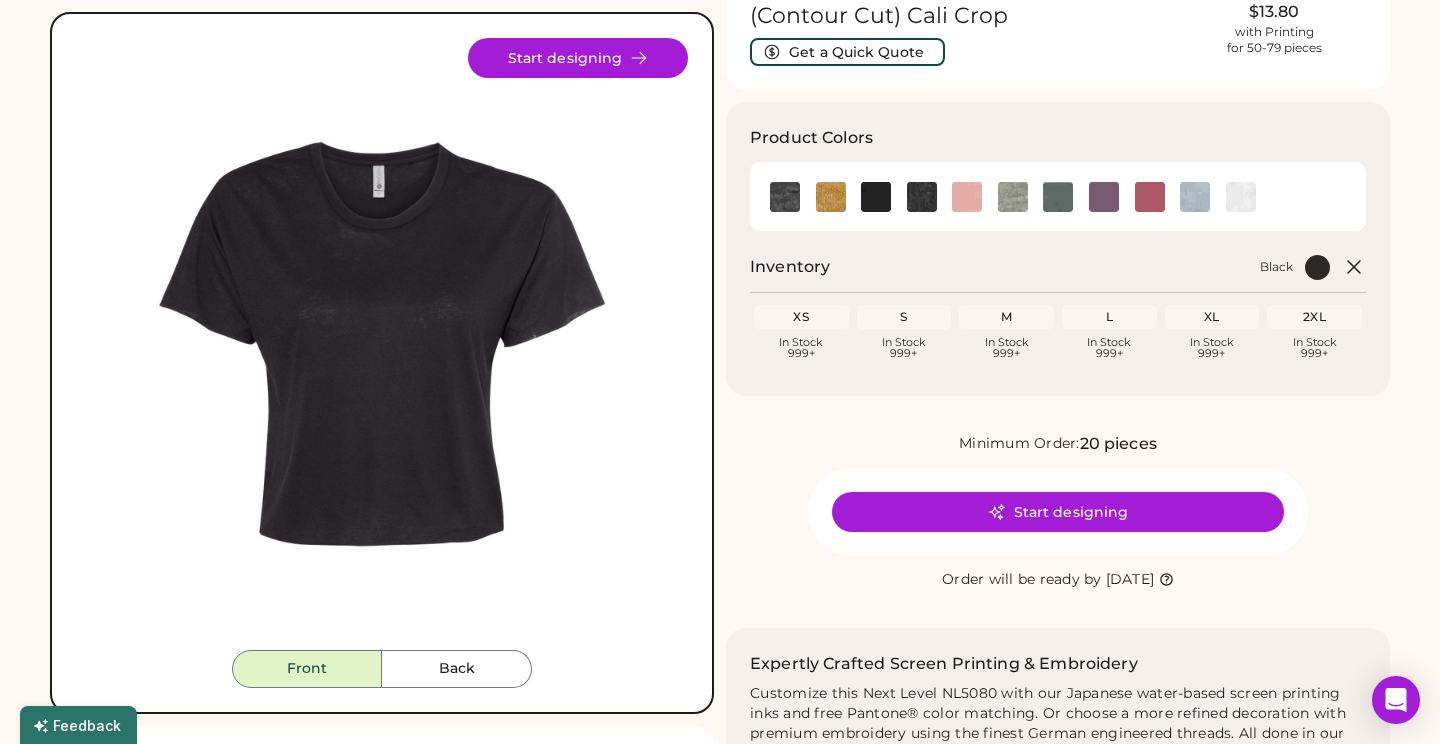 scroll, scrollTop: 0, scrollLeft: 0, axis: both 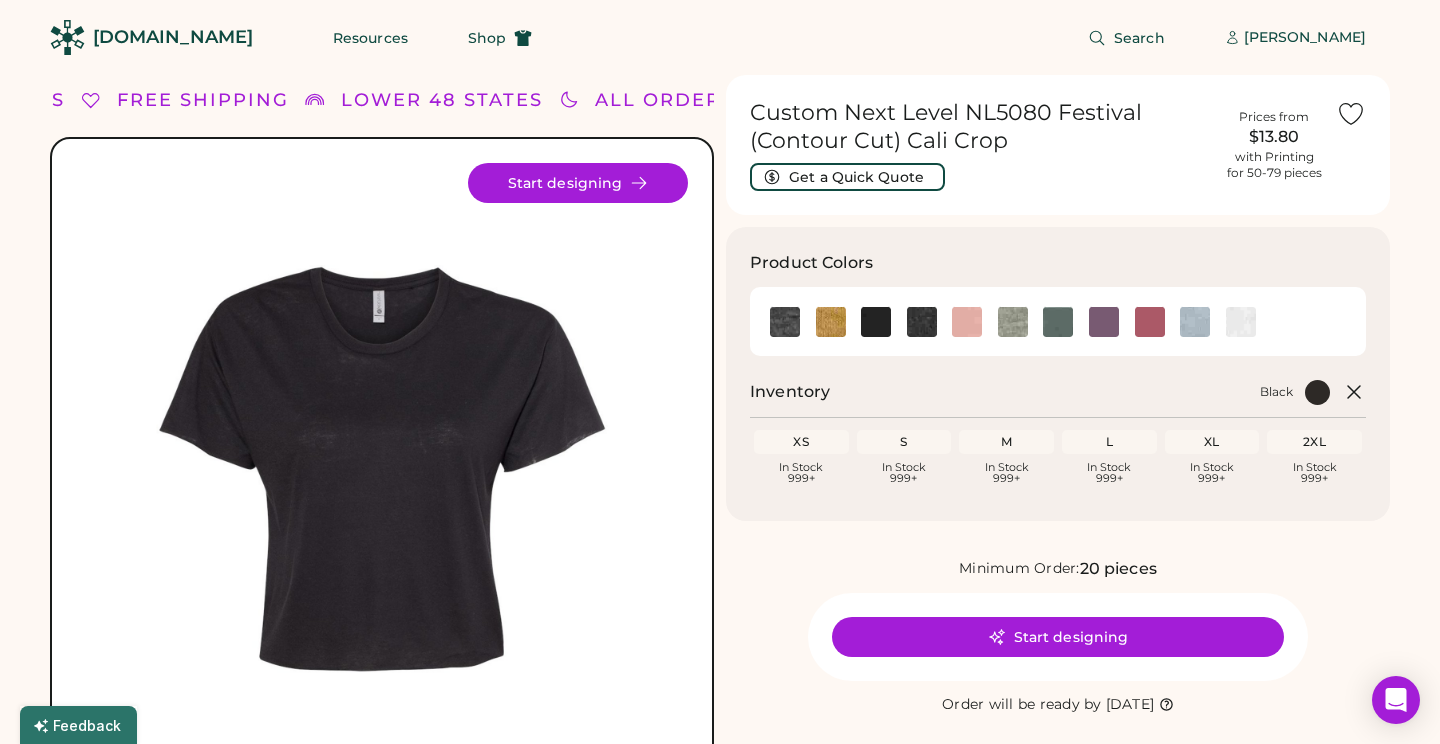 click on "Search    Kate Marotta" 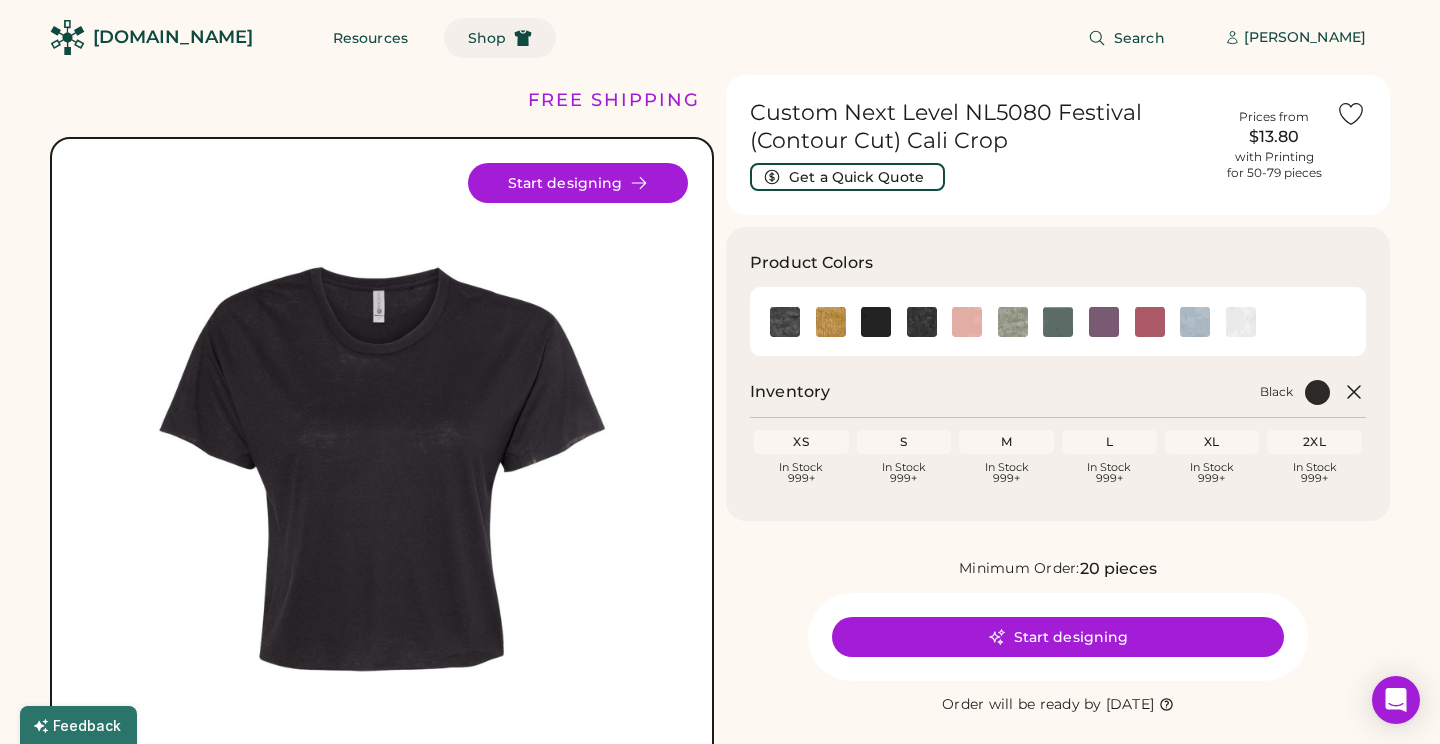 click on "Shop" at bounding box center [487, 38] 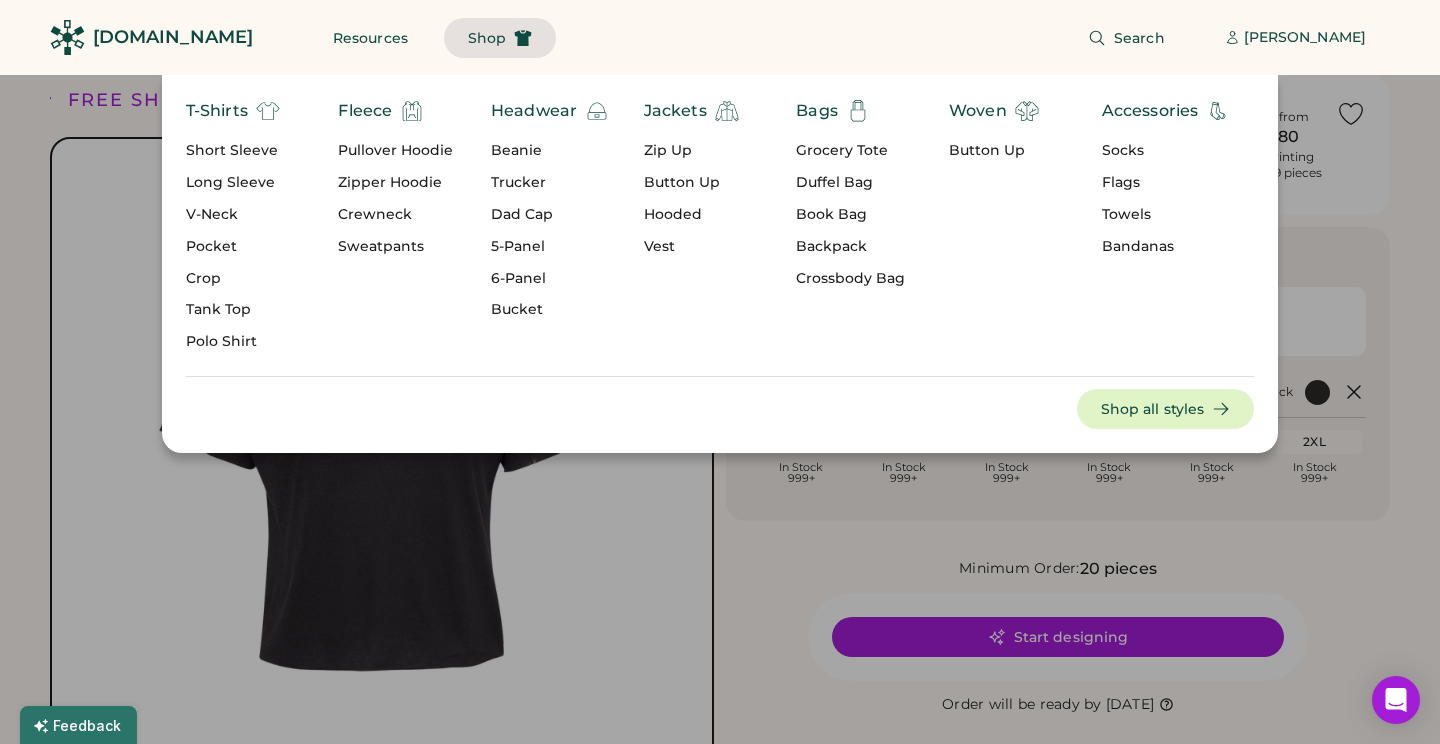 click on "Beanie" at bounding box center [550, 151] 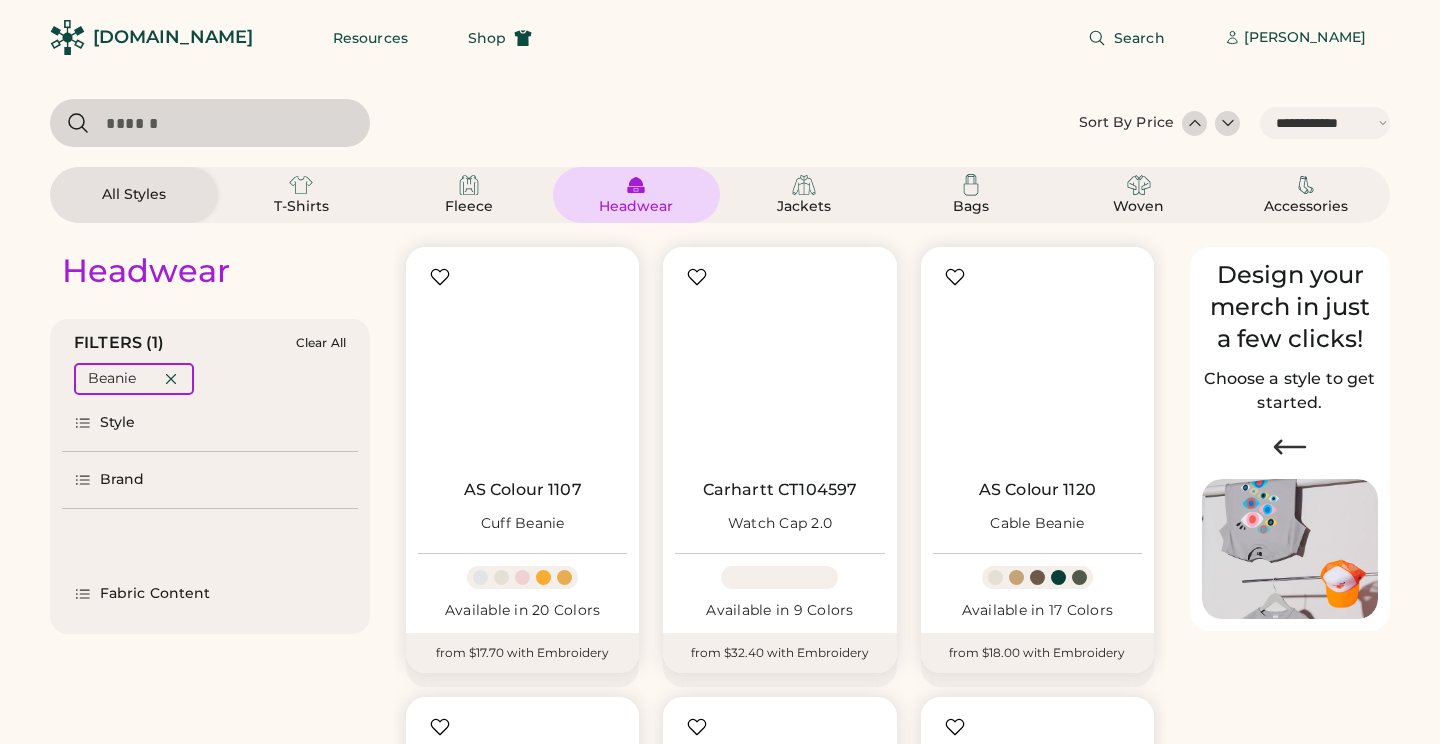 select on "*****" 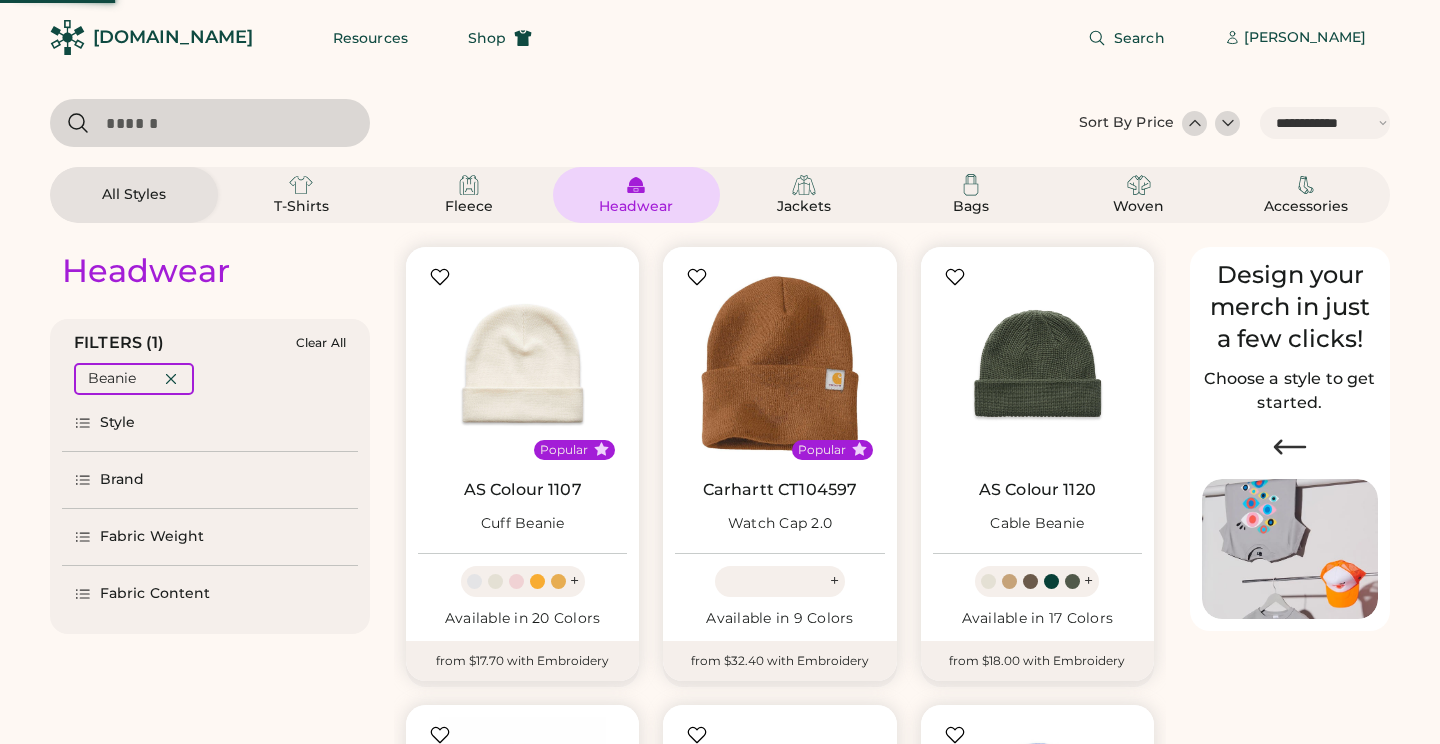 scroll, scrollTop: 0, scrollLeft: 0, axis: both 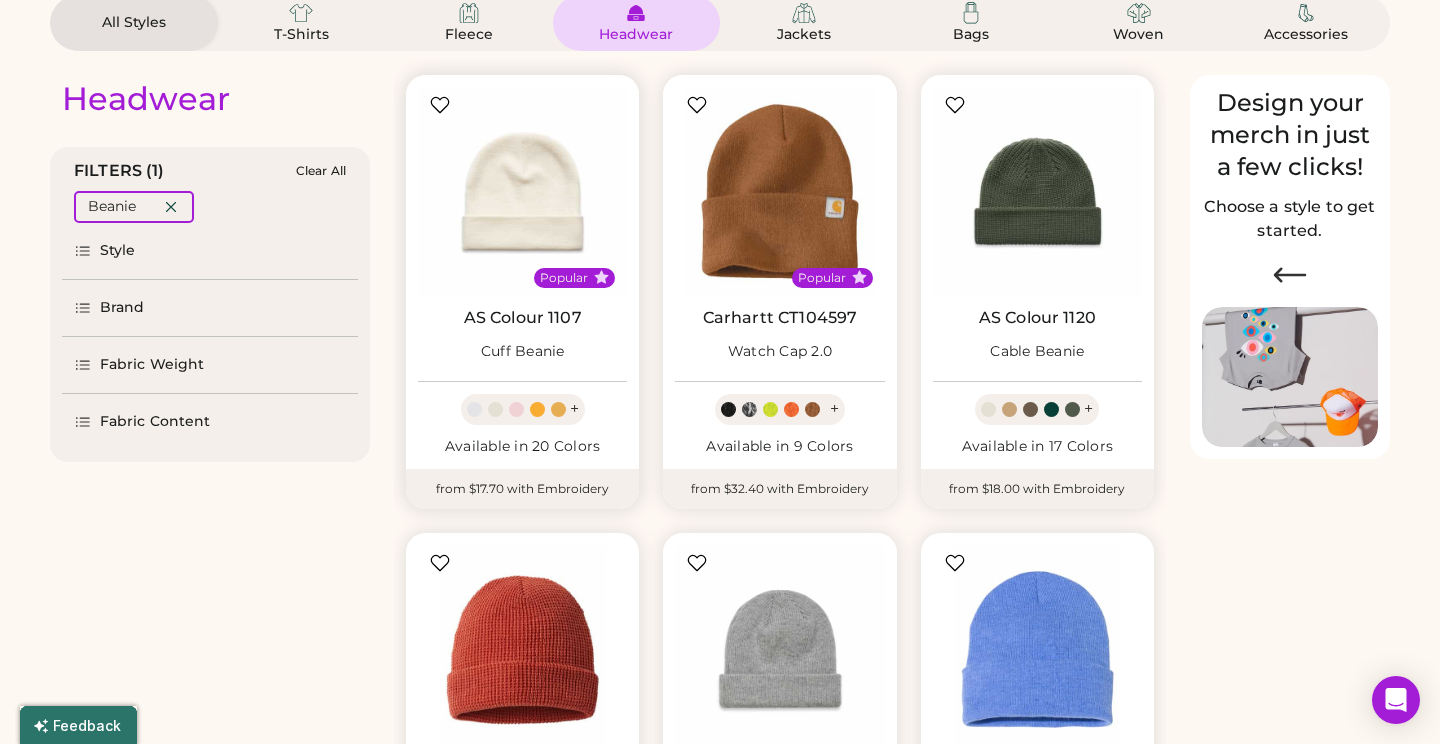 click on "+" at bounding box center (574, 409) 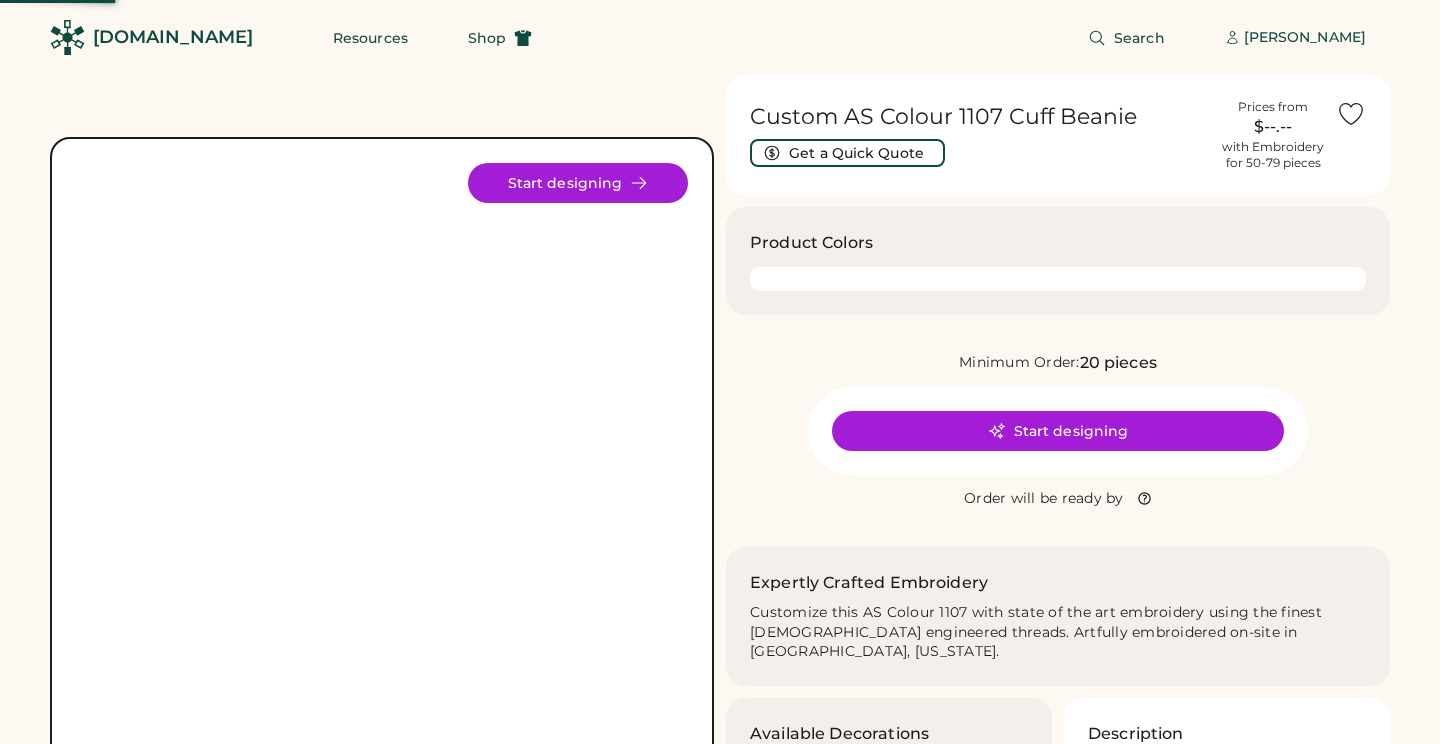 scroll, scrollTop: 0, scrollLeft: 0, axis: both 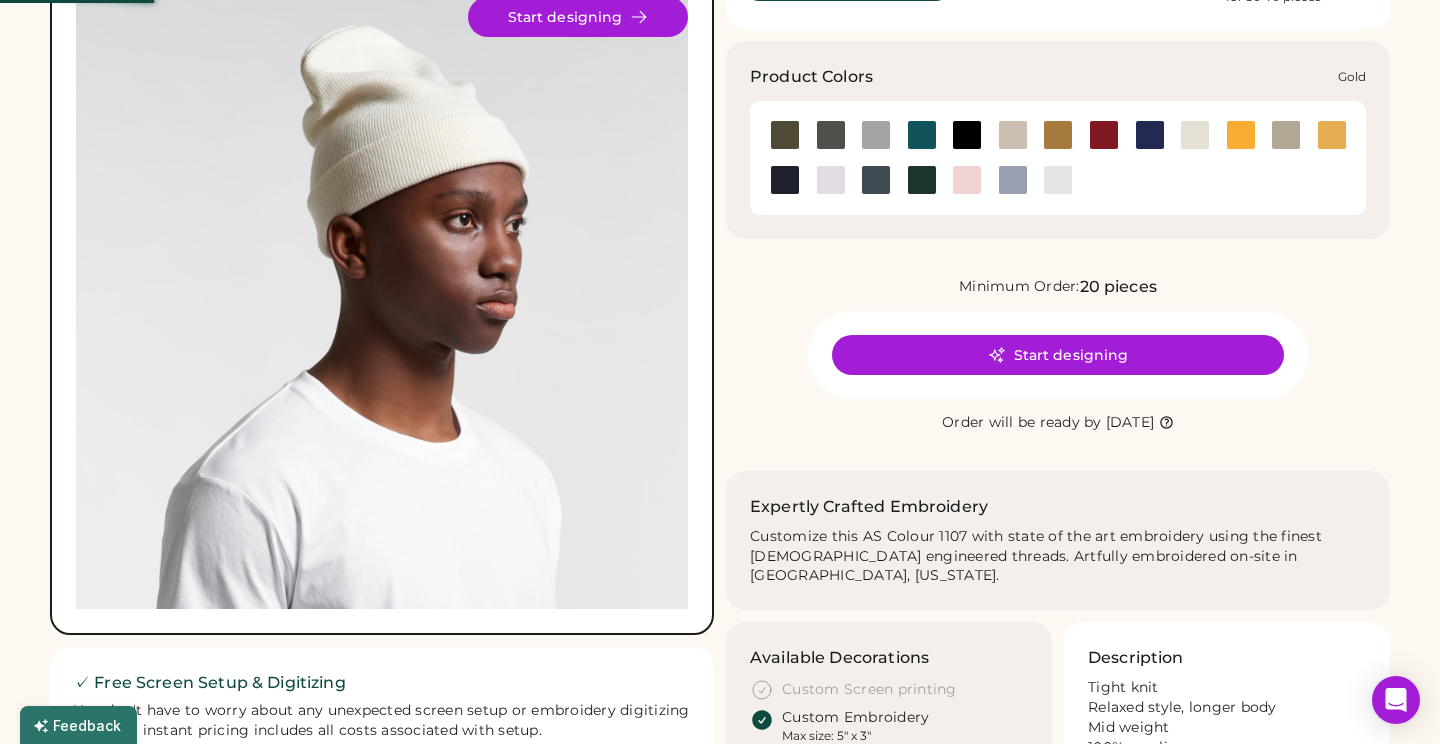 click at bounding box center [1241, 135] 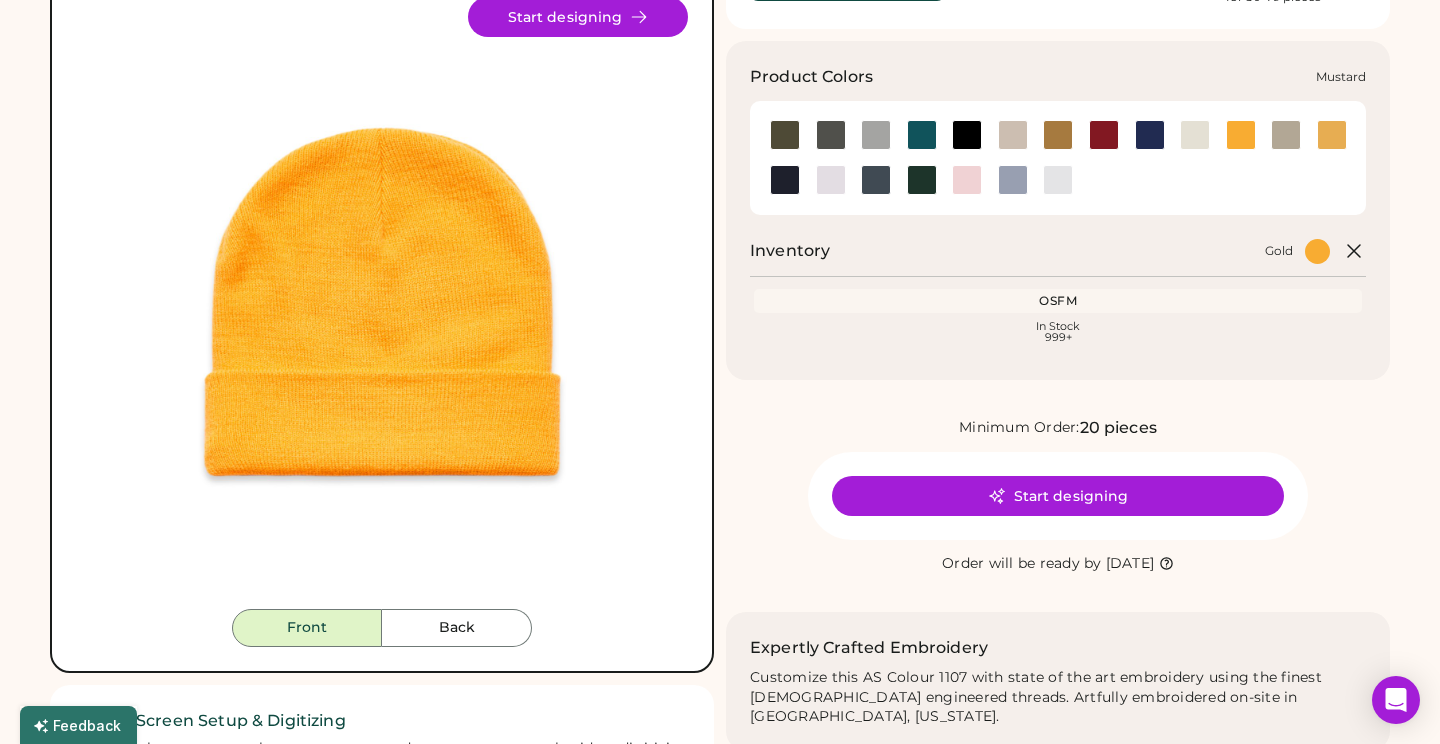 click at bounding box center [1332, 135] 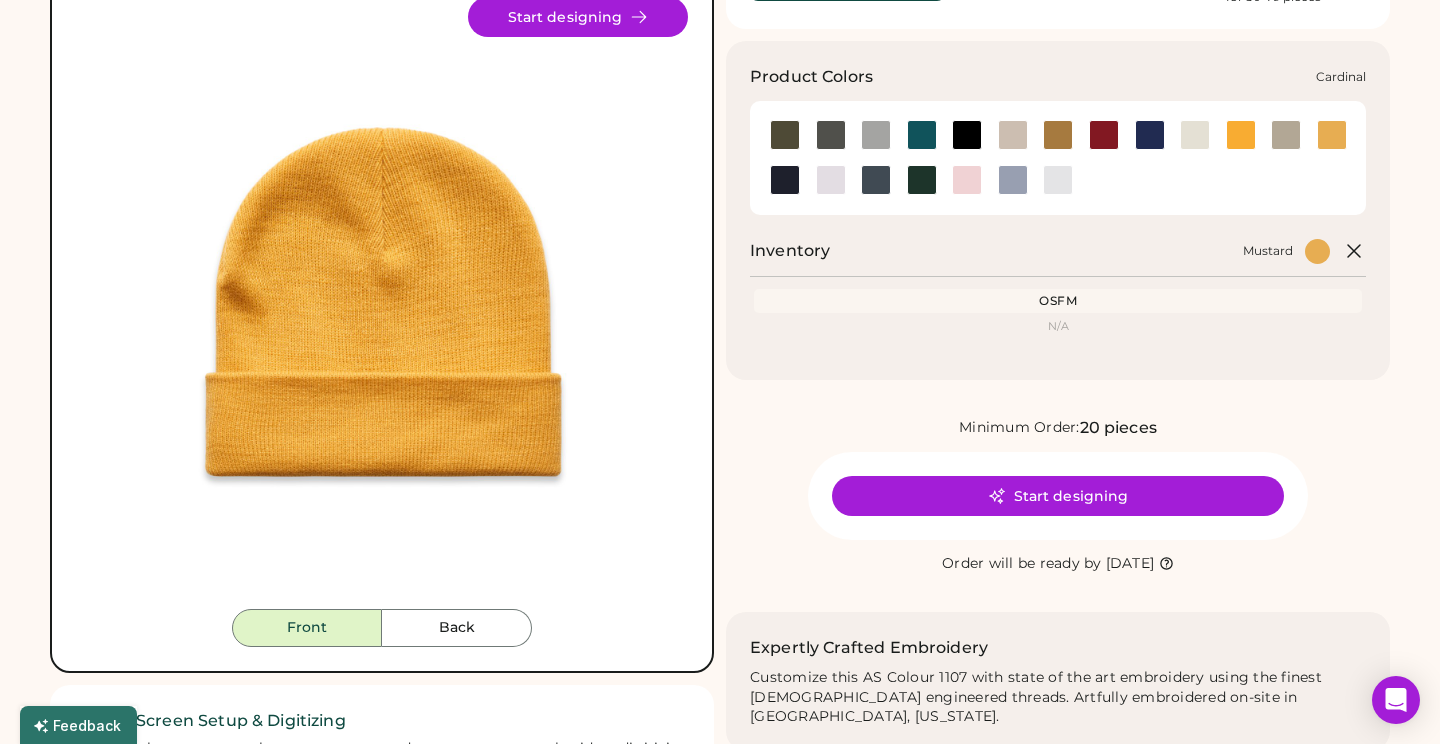 click at bounding box center (1104, 135) 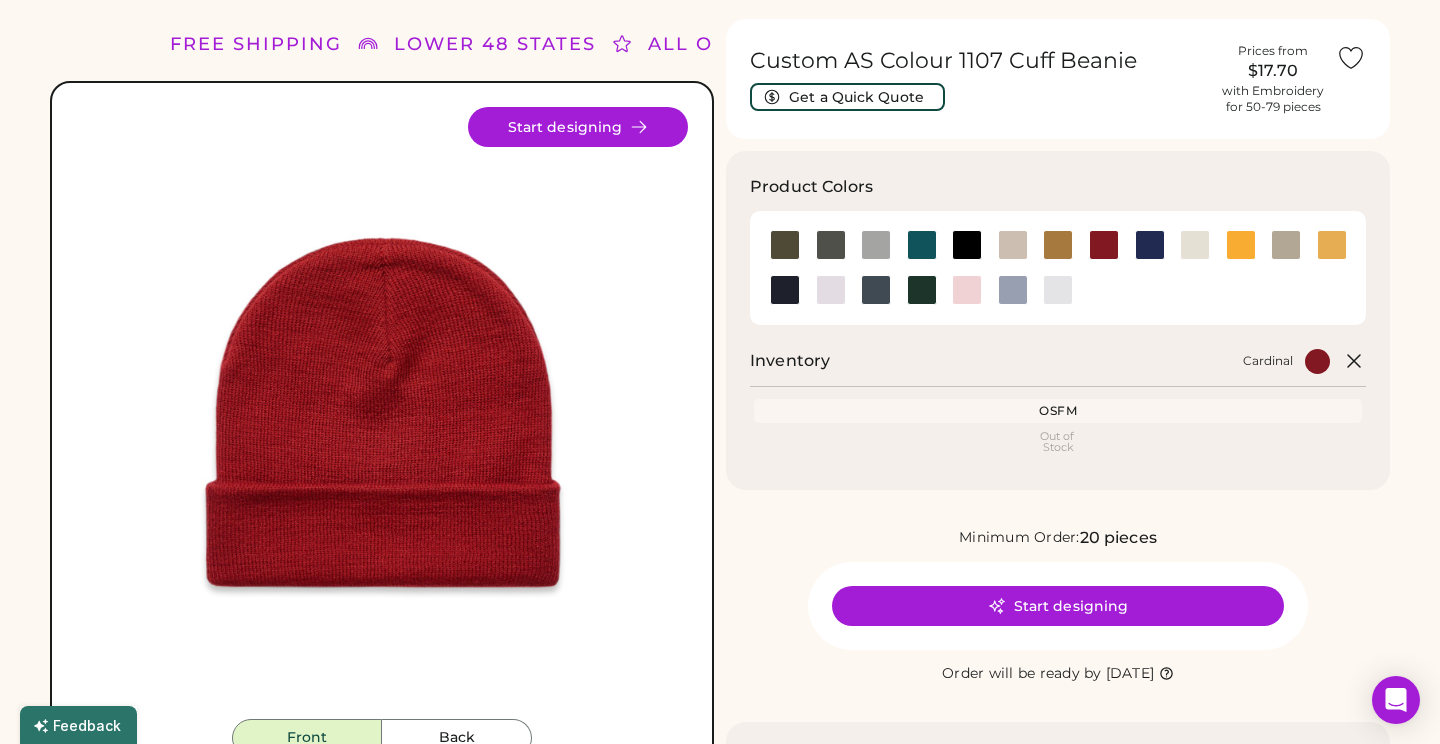 scroll, scrollTop: 52, scrollLeft: 0, axis: vertical 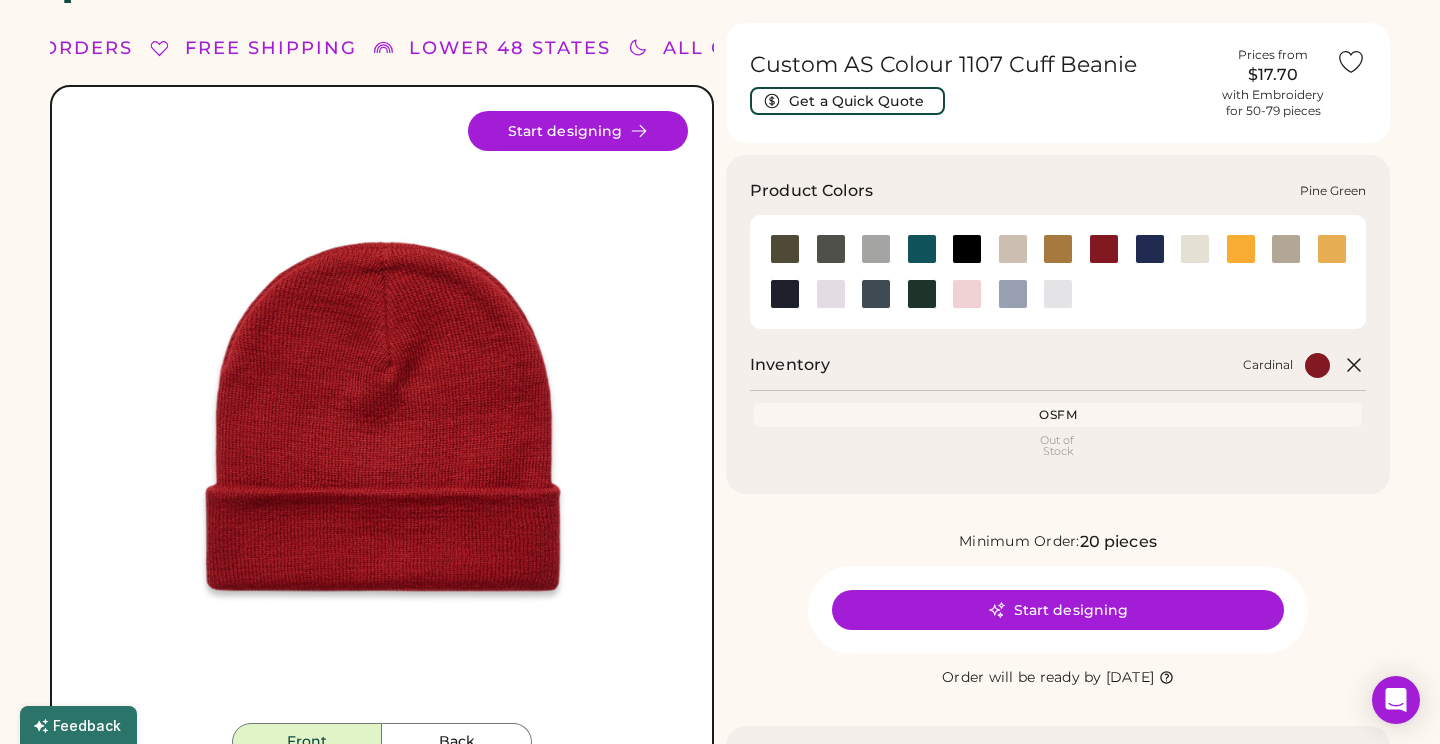 click at bounding box center (922, 294) 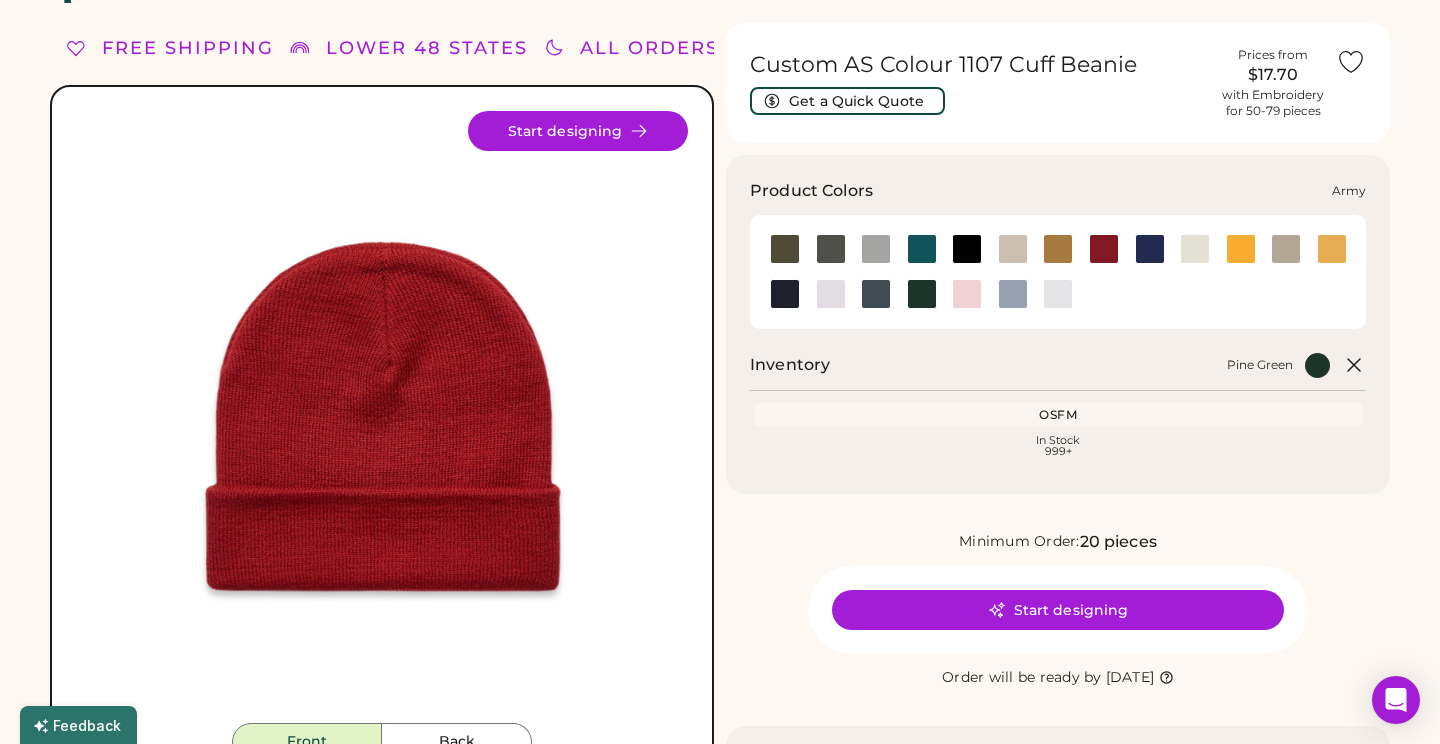 click at bounding box center (785, 249) 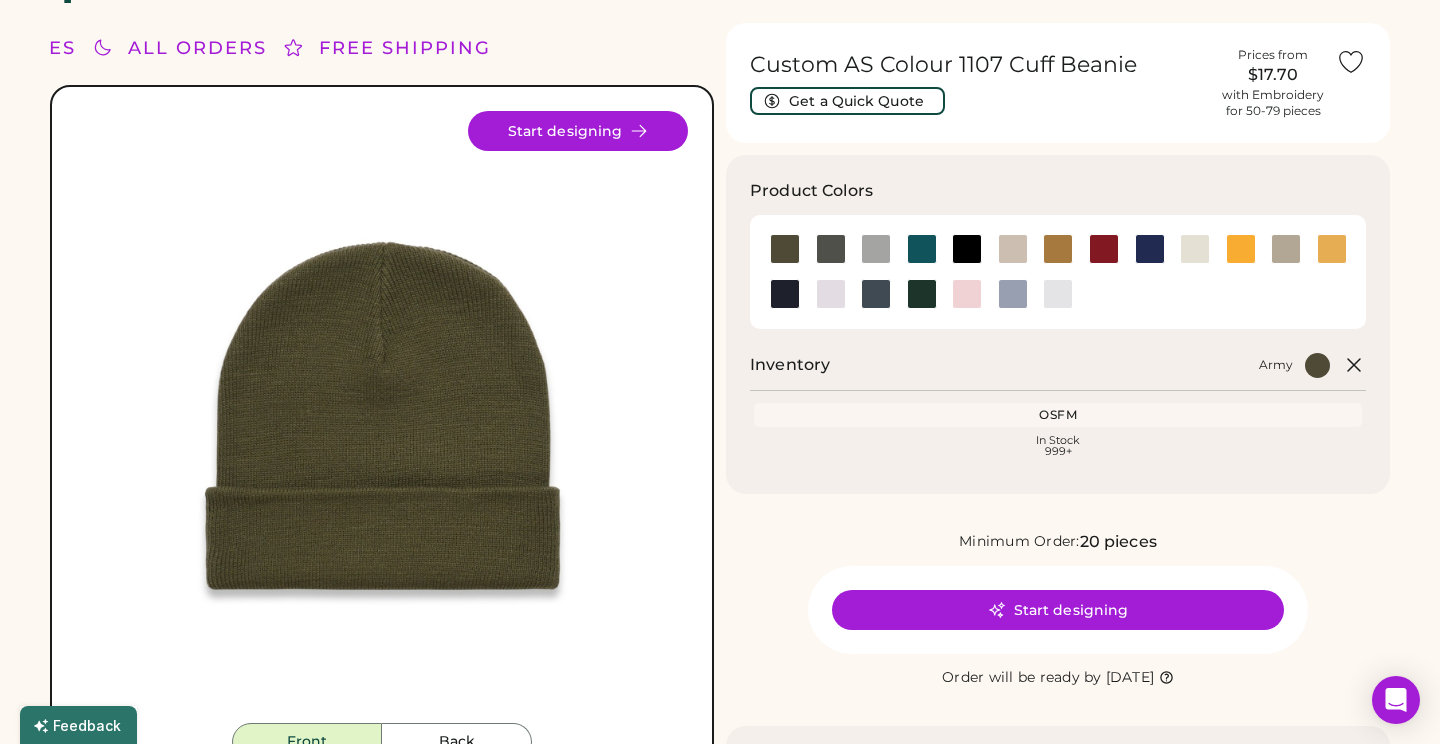click 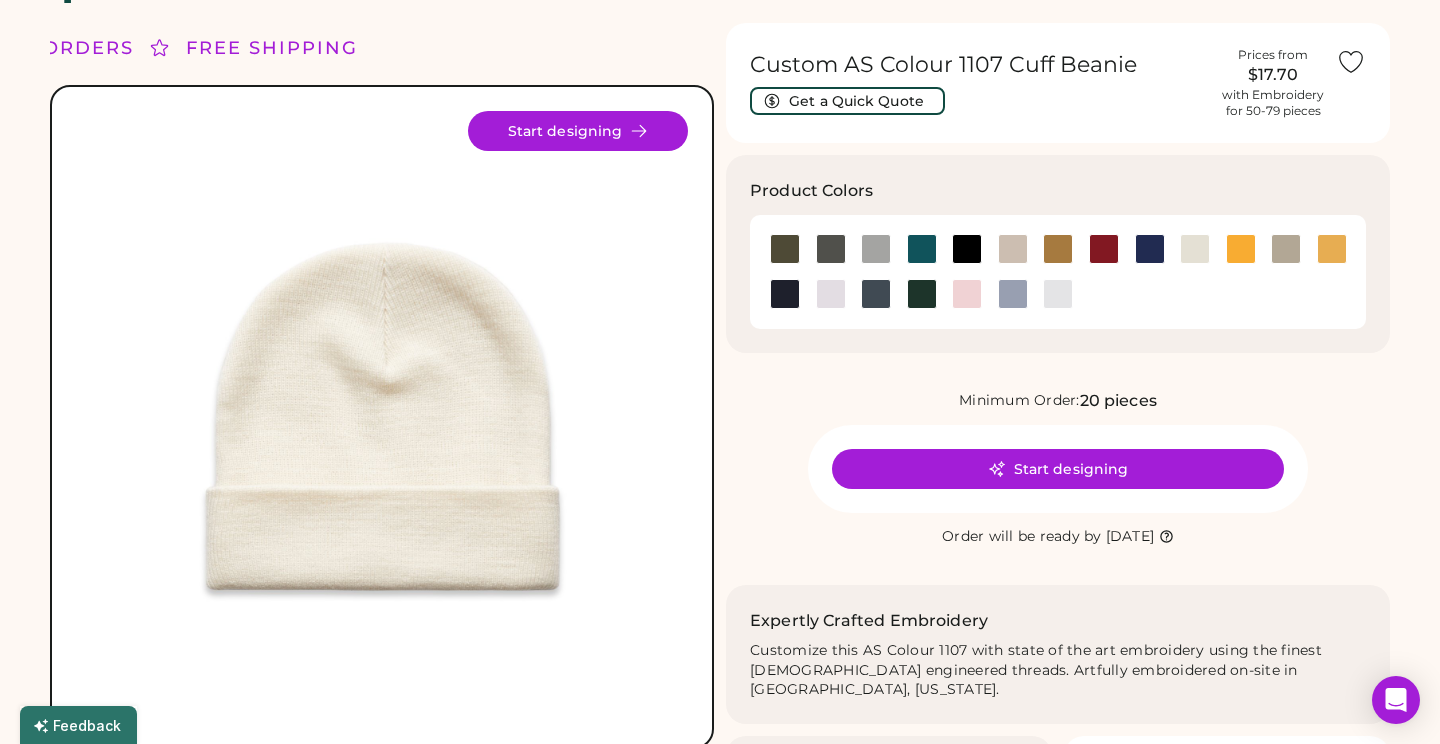 click on "Custom AS Colour 1107 Cuff Beanie" at bounding box center (980, 65) 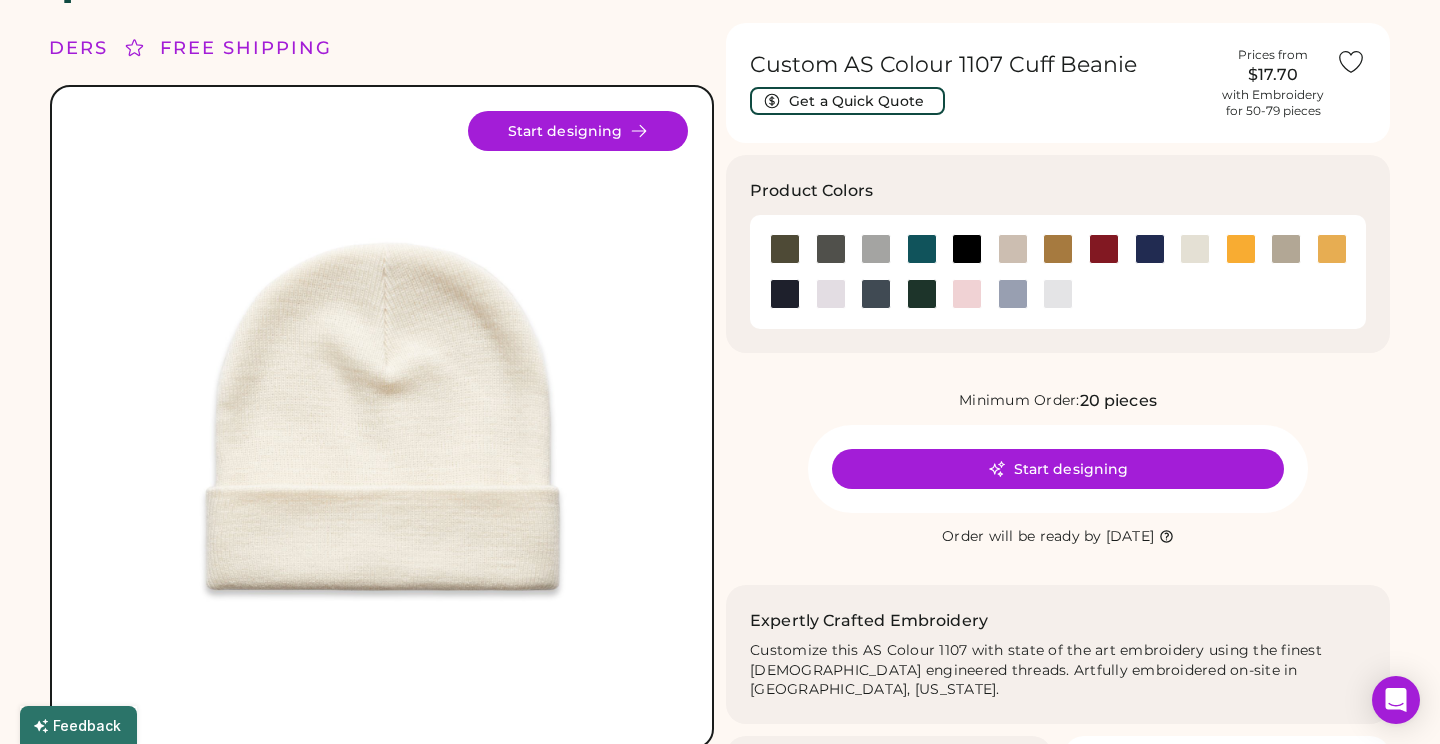 scroll, scrollTop: 0, scrollLeft: 0, axis: both 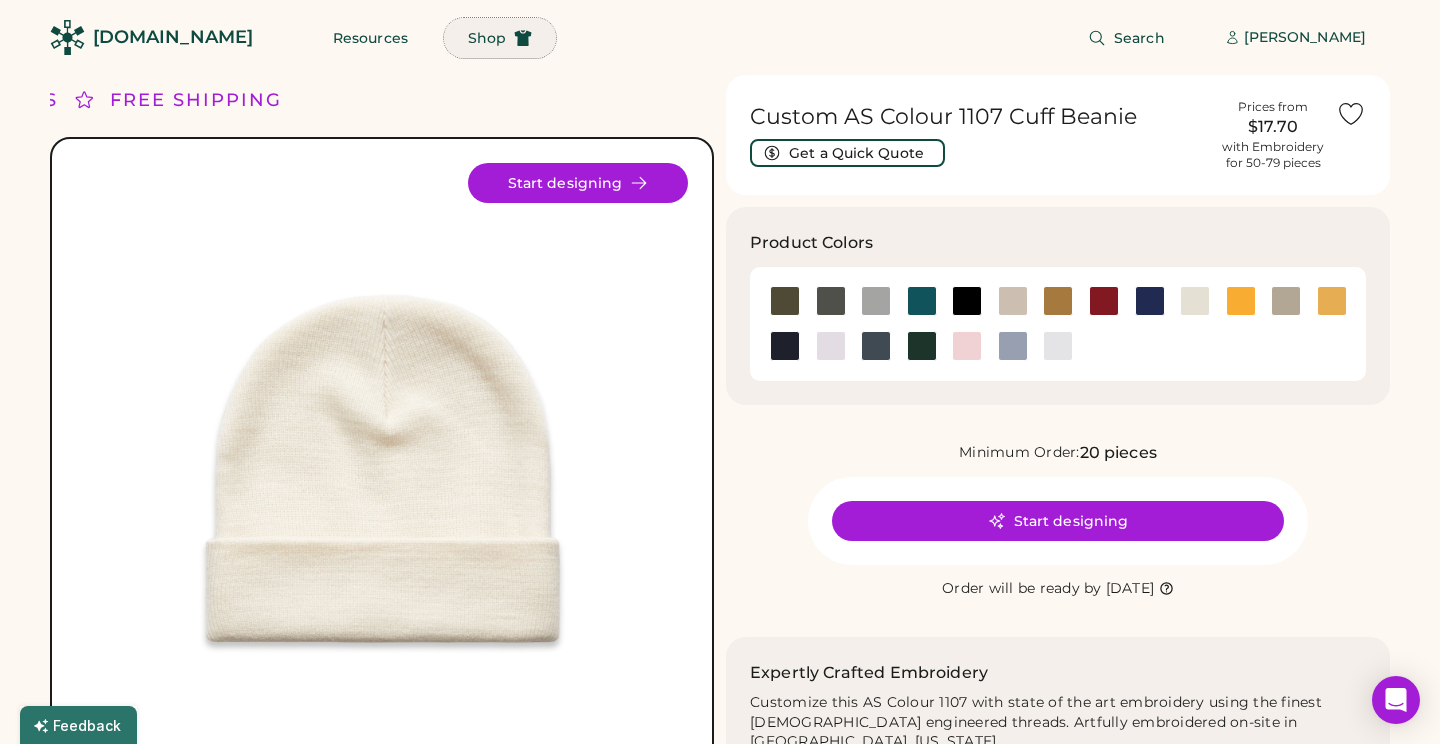 click on "Shop" at bounding box center [487, 38] 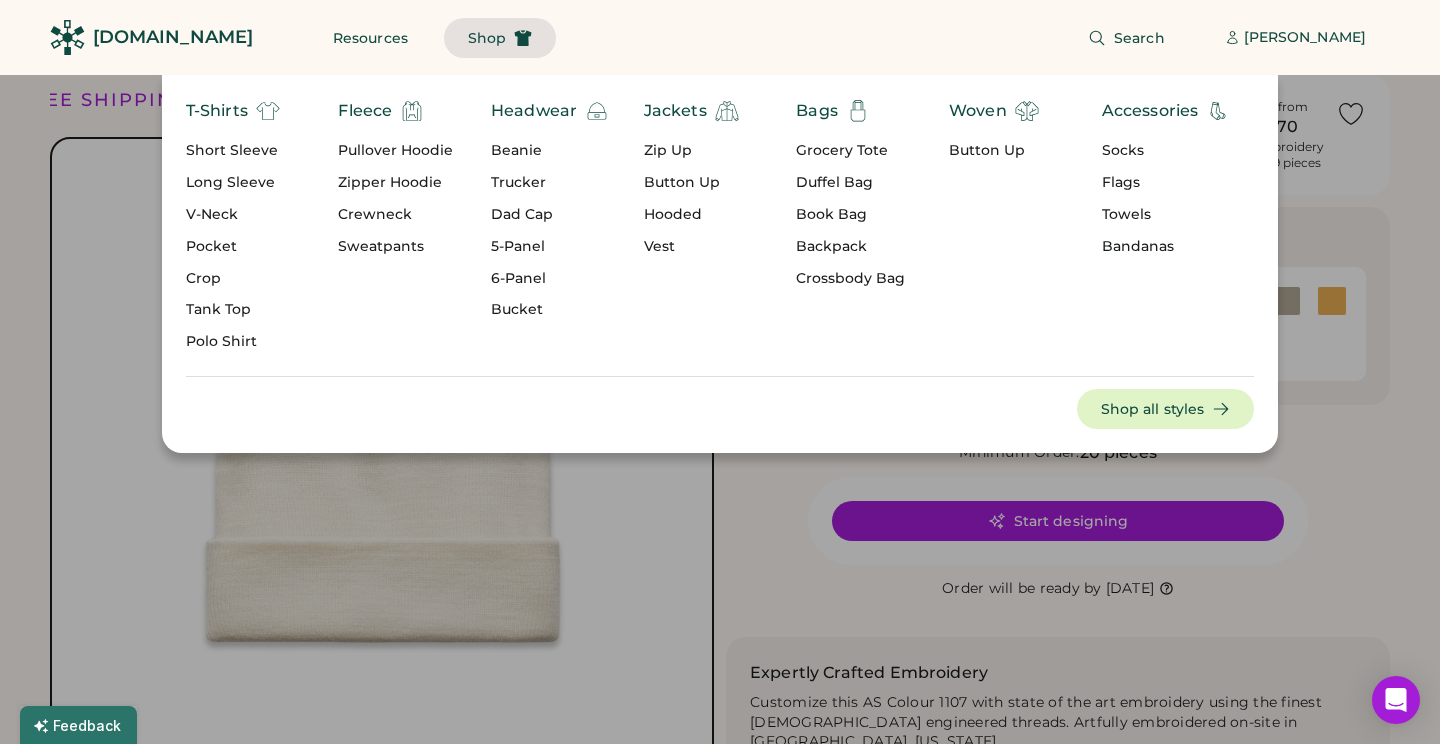 click on "Beanie" at bounding box center (550, 151) 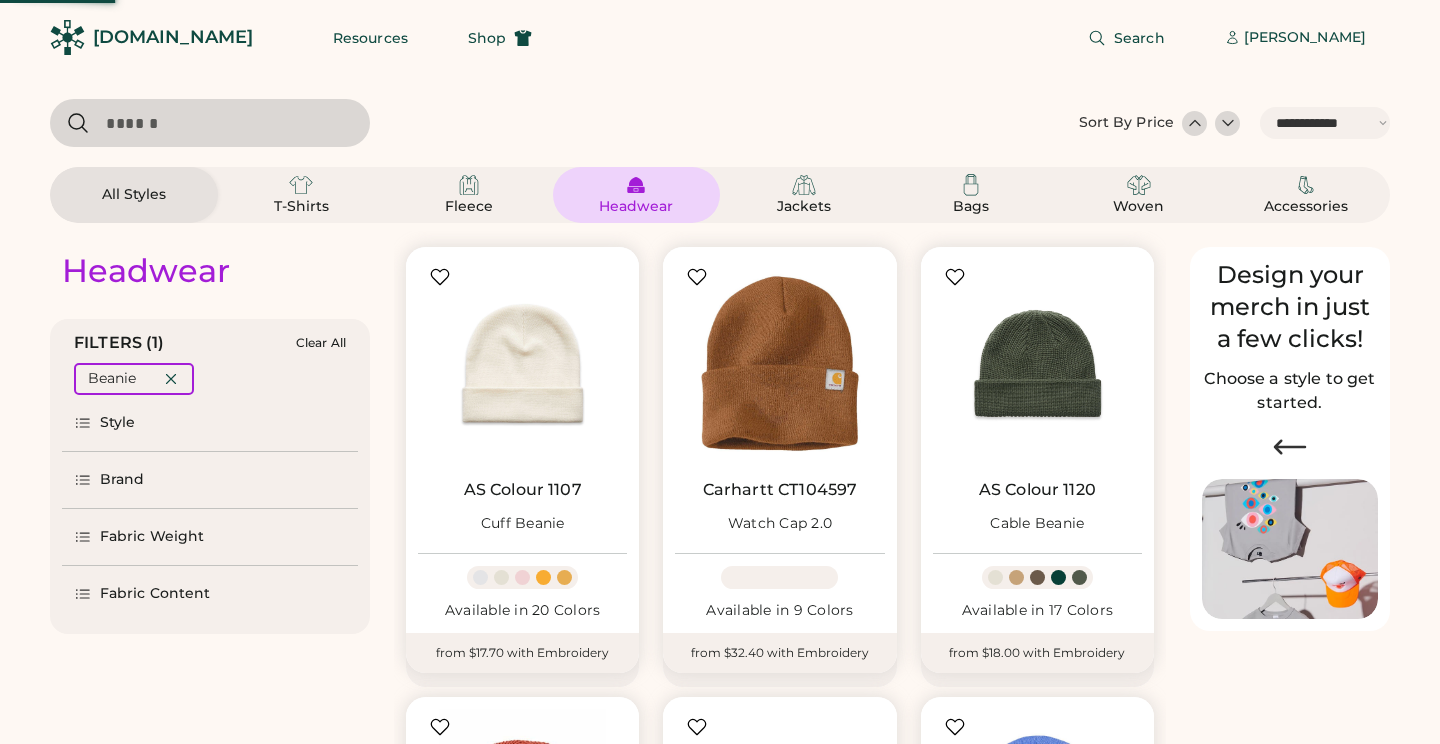 select on "*****" 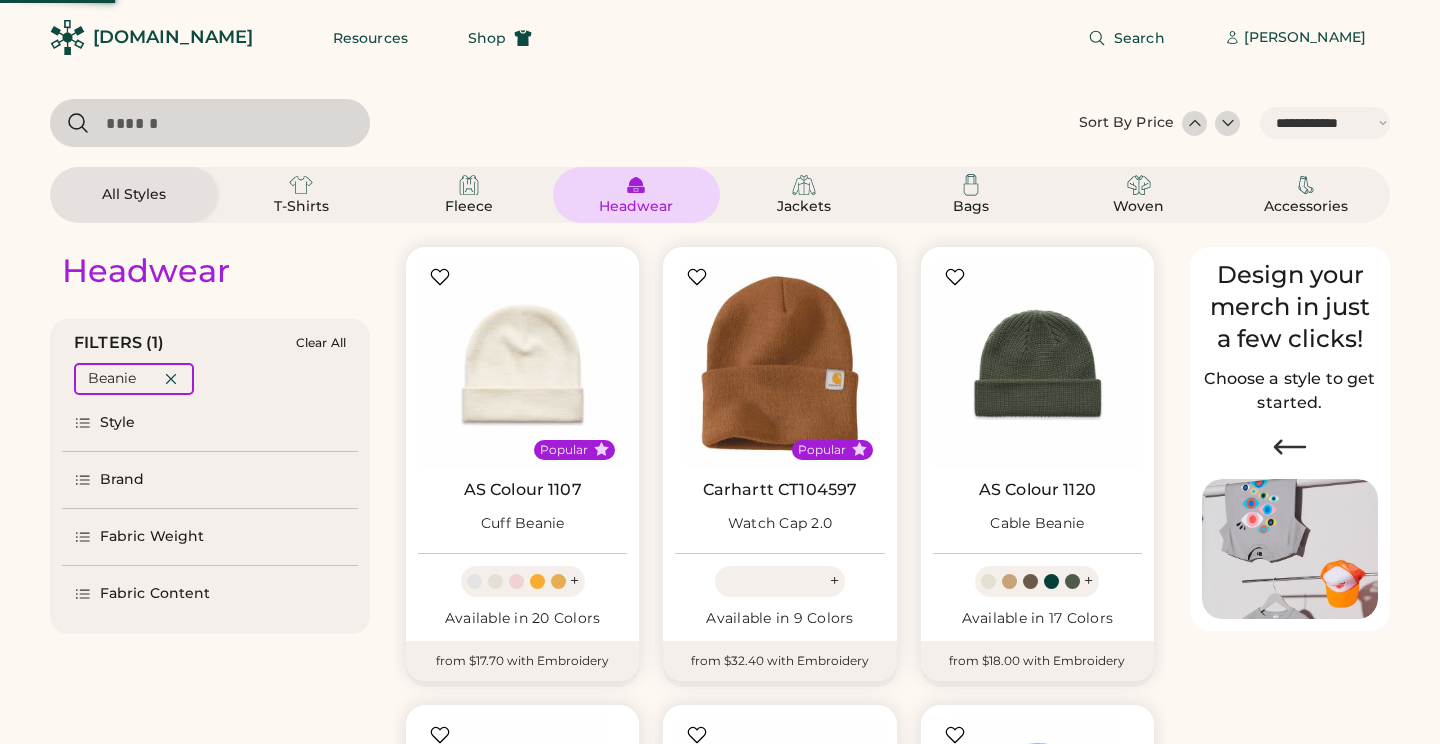 scroll, scrollTop: 0, scrollLeft: 0, axis: both 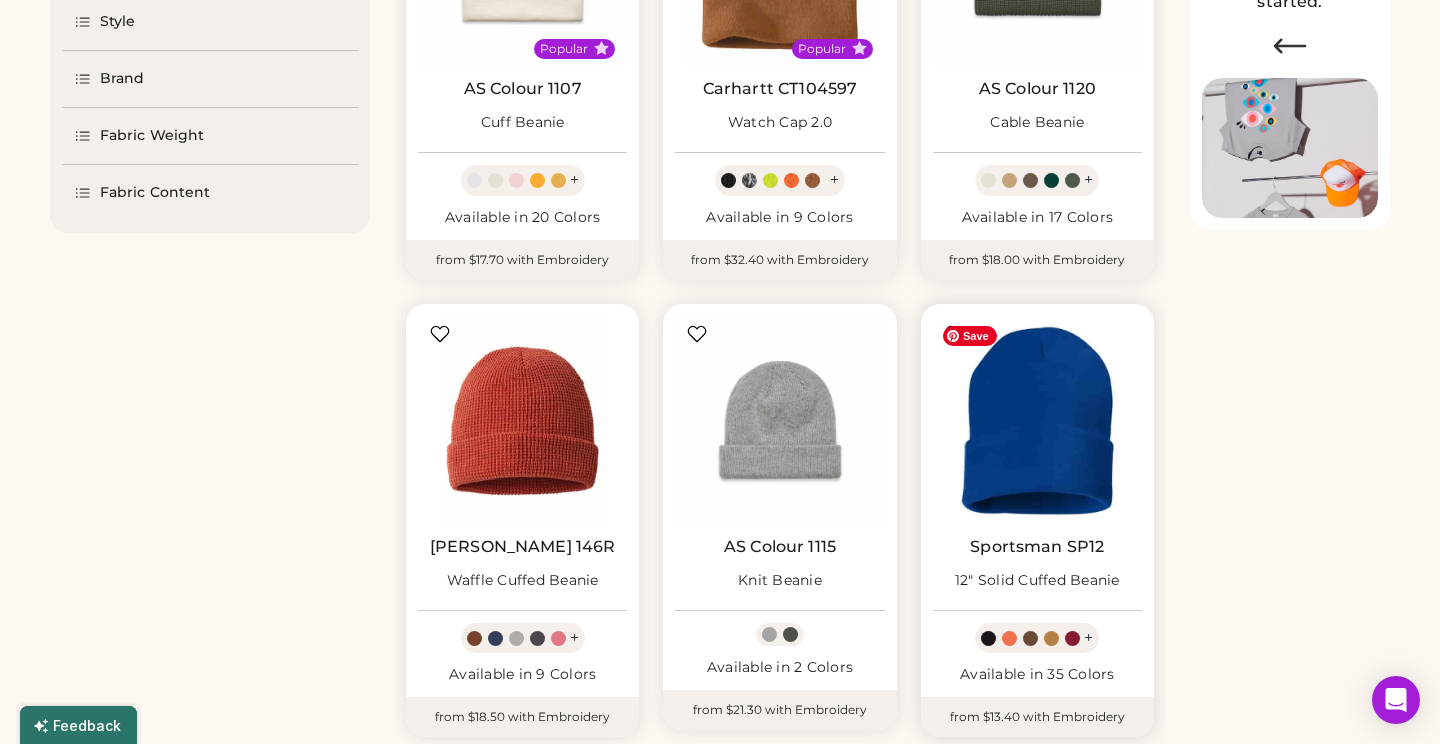 click at bounding box center (1037, 420) 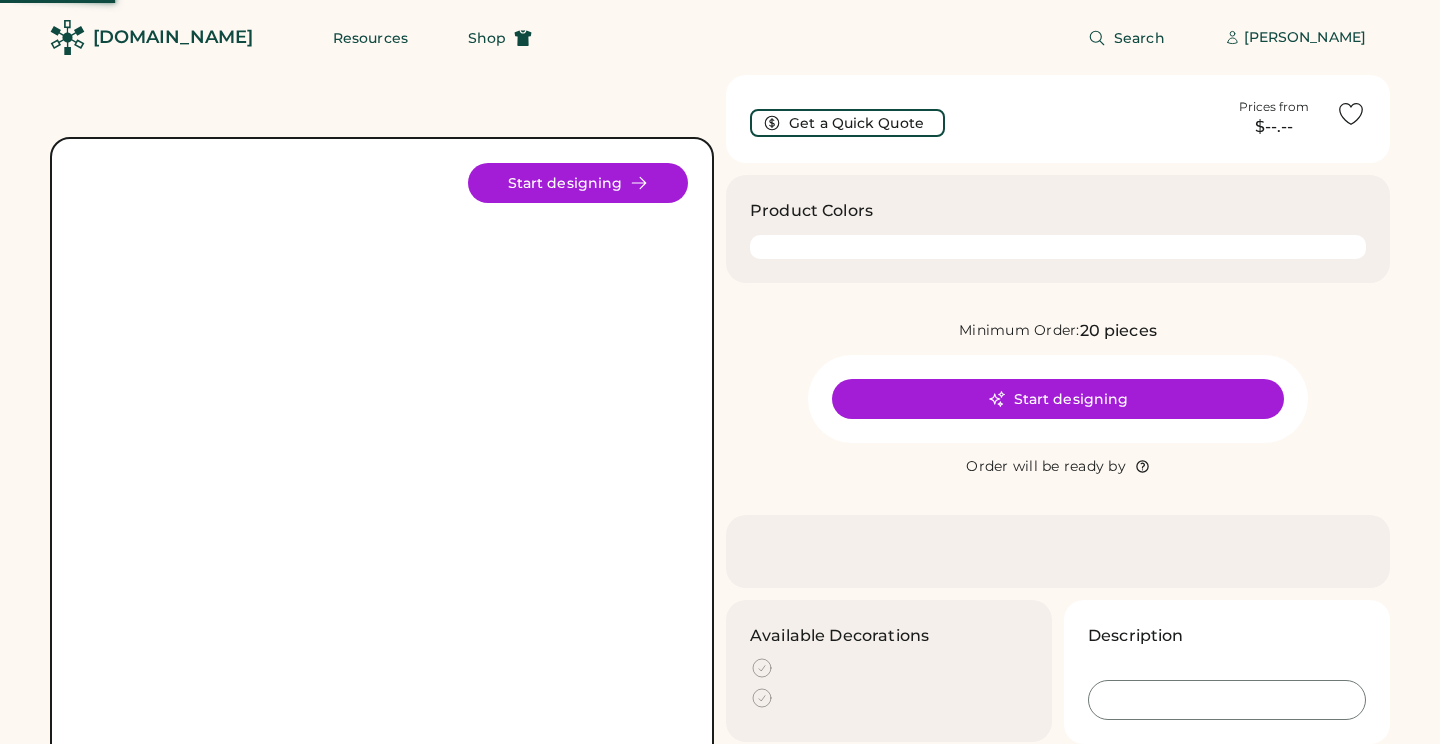 scroll, scrollTop: 0, scrollLeft: 0, axis: both 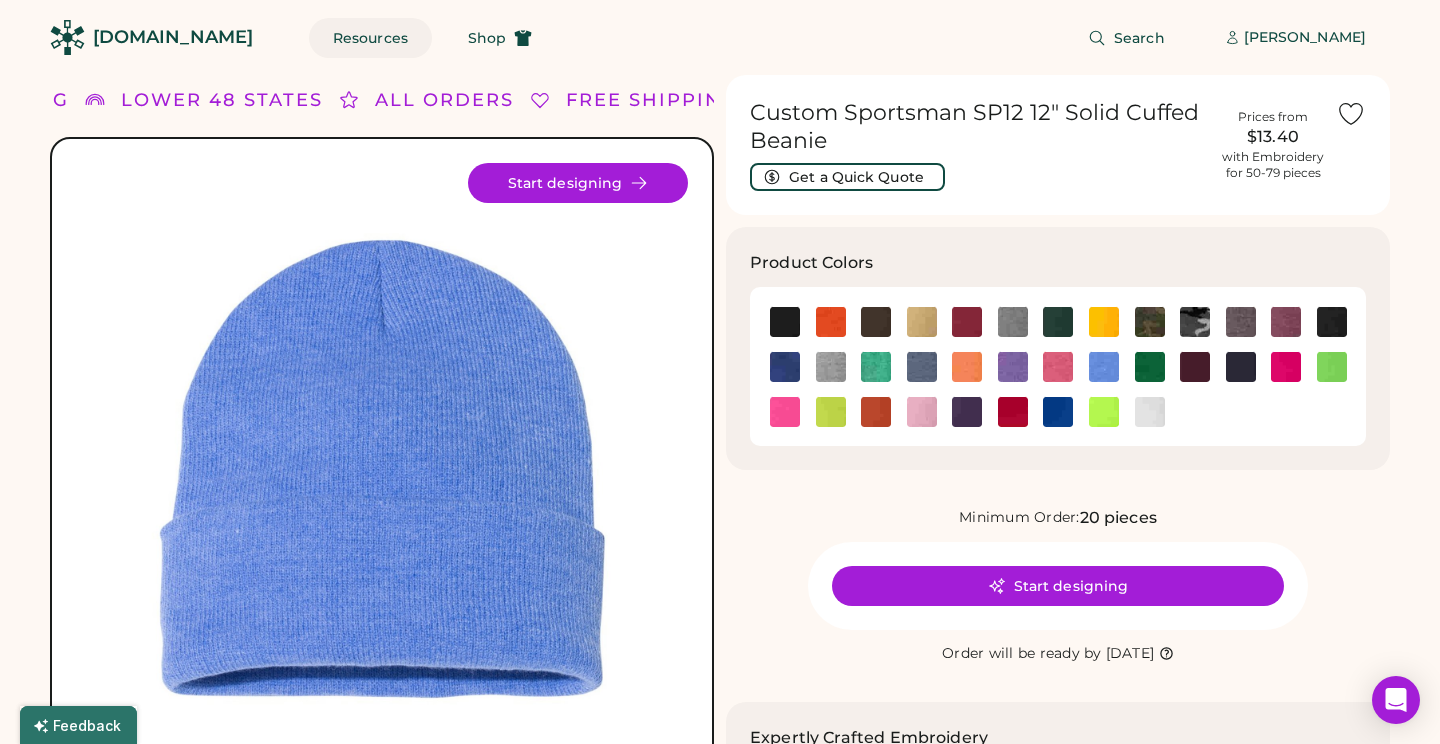 click on "Resources Shop" 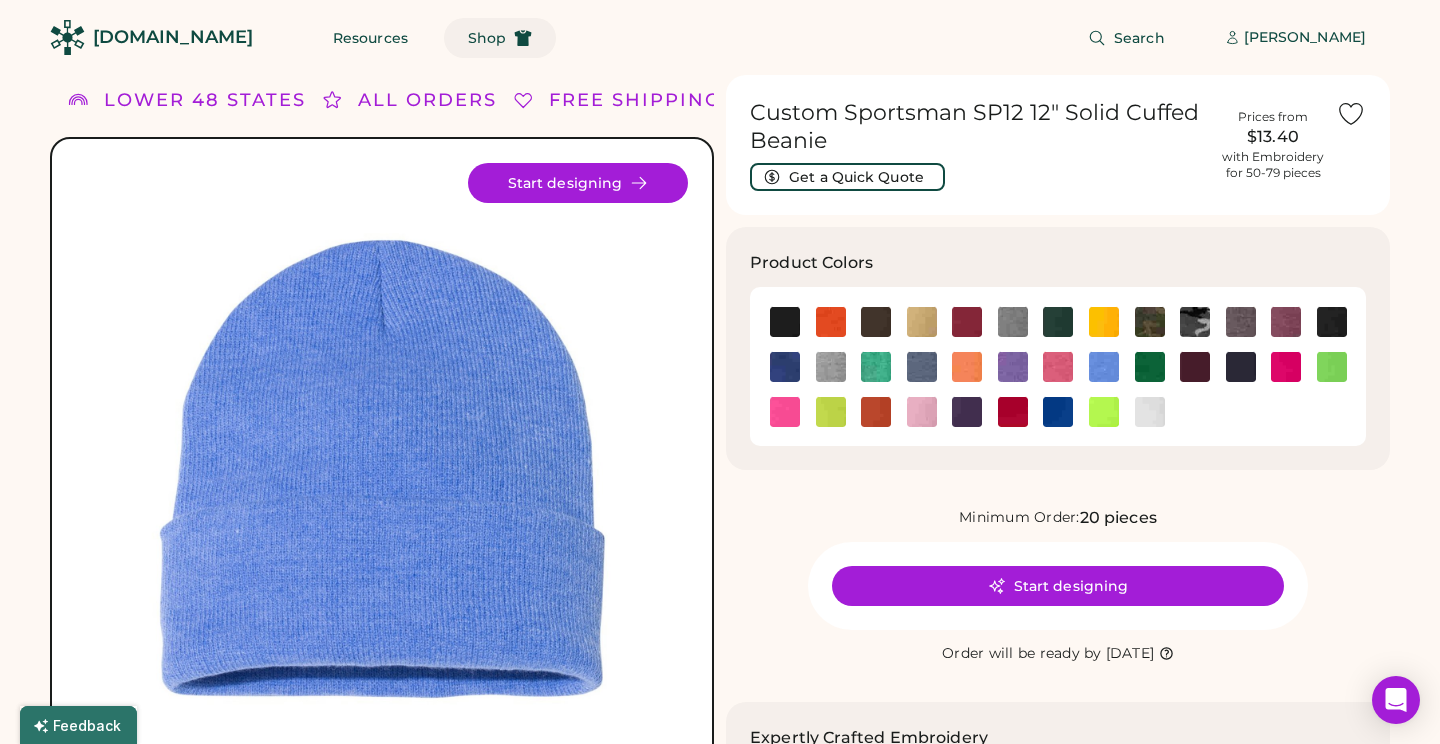 click on "Shop" at bounding box center (500, 38) 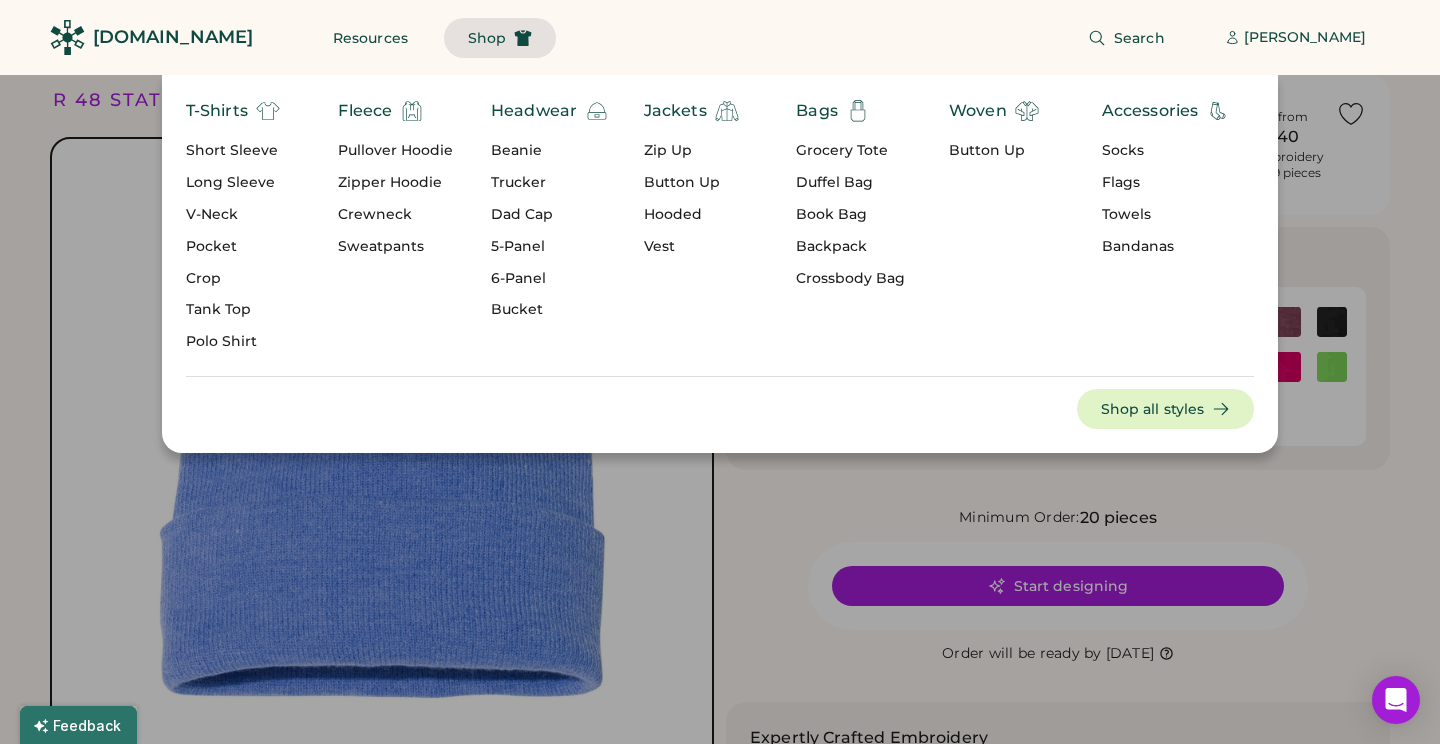 click on "Search    Kate Marotta" 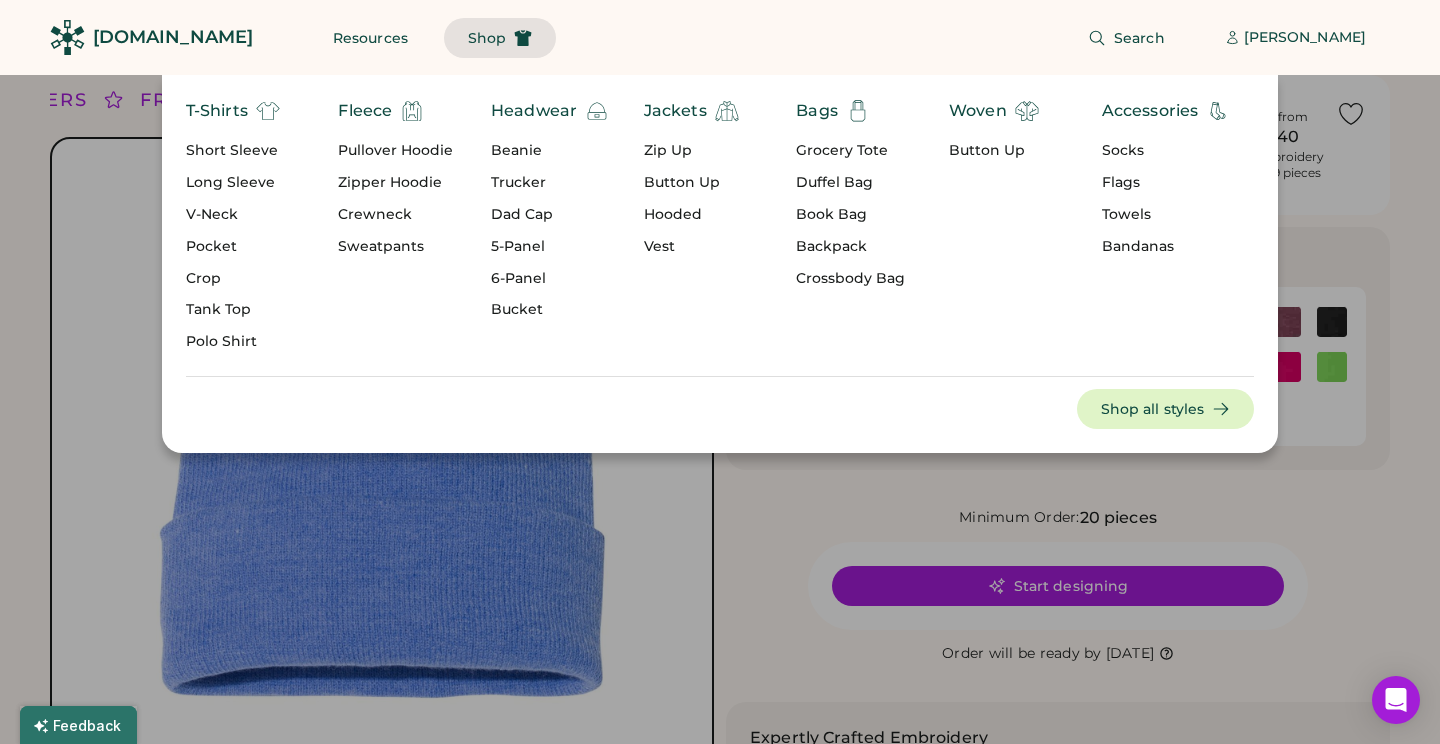 click on "Beanie" at bounding box center [550, 151] 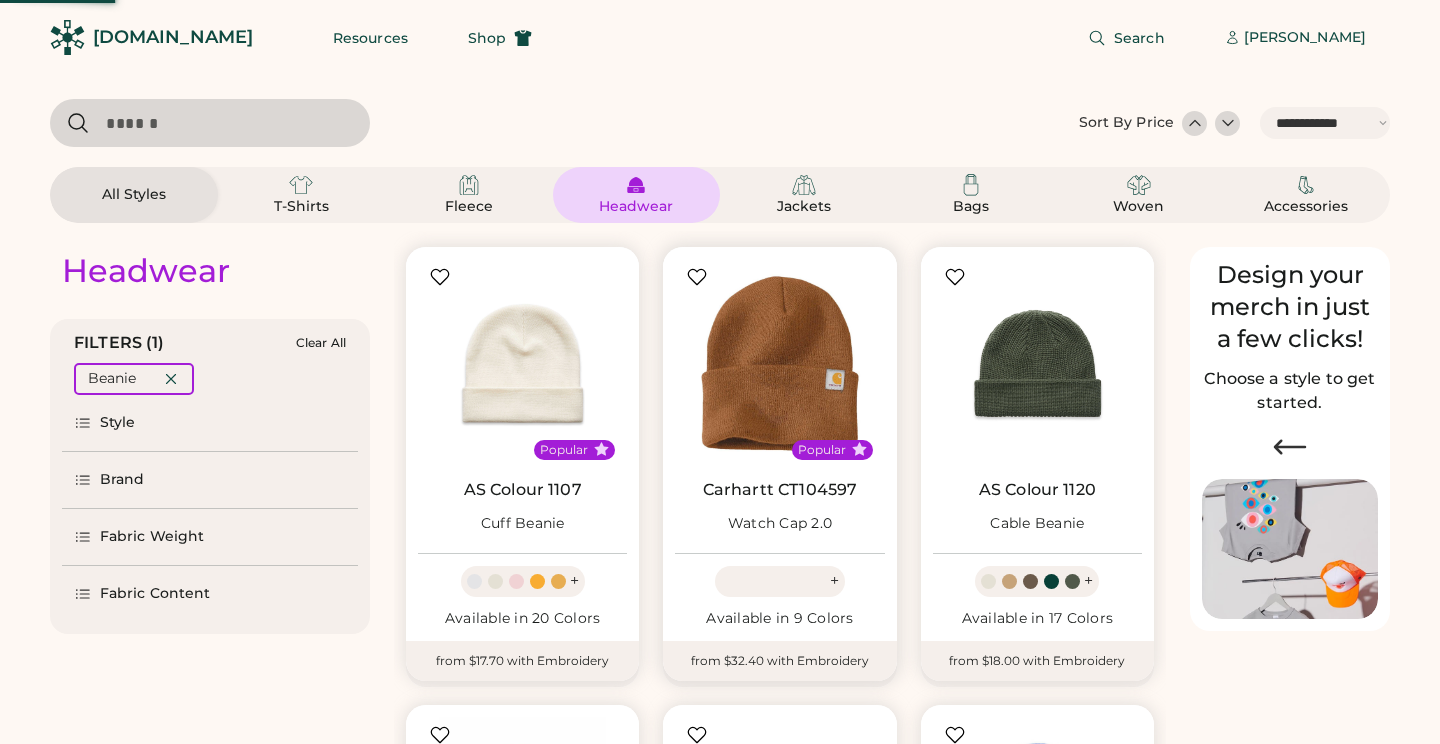 select on "*****" 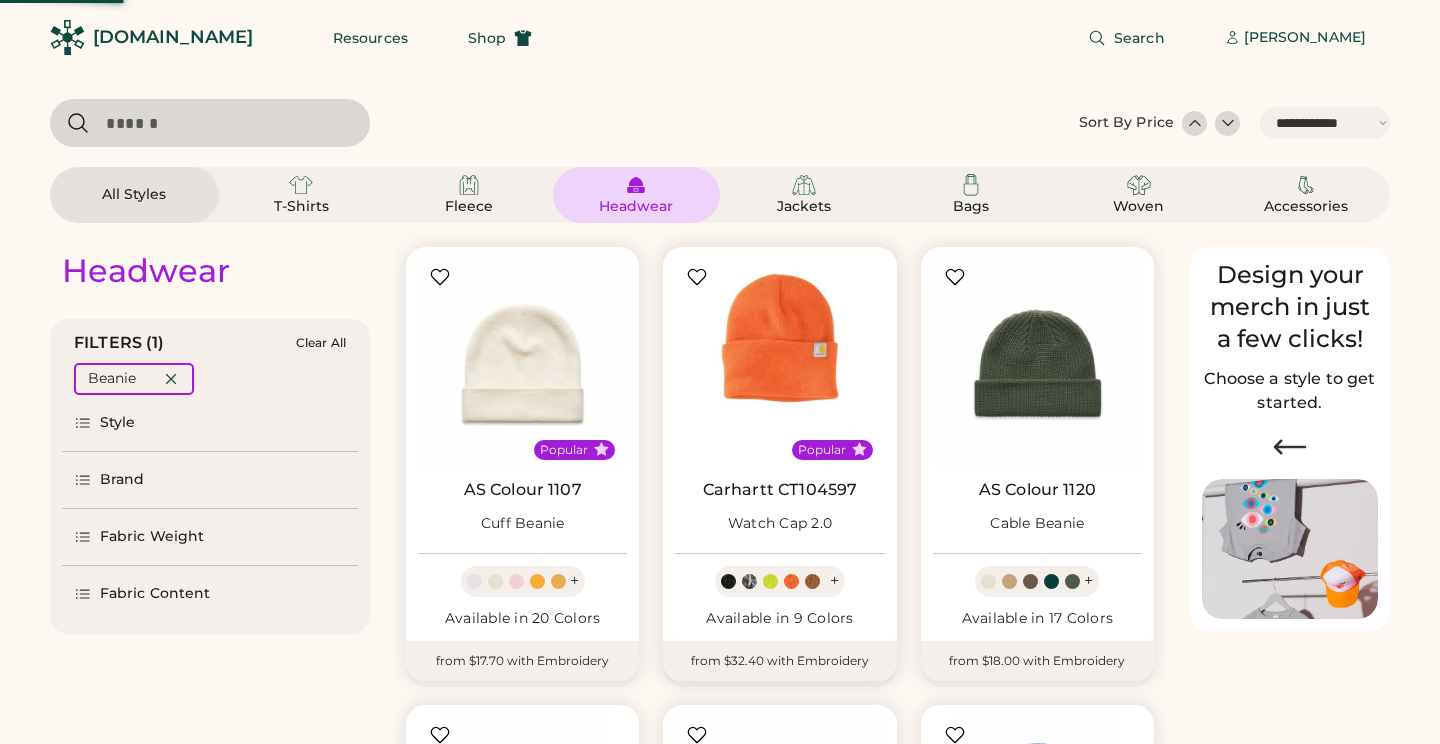 scroll, scrollTop: 183, scrollLeft: 0, axis: vertical 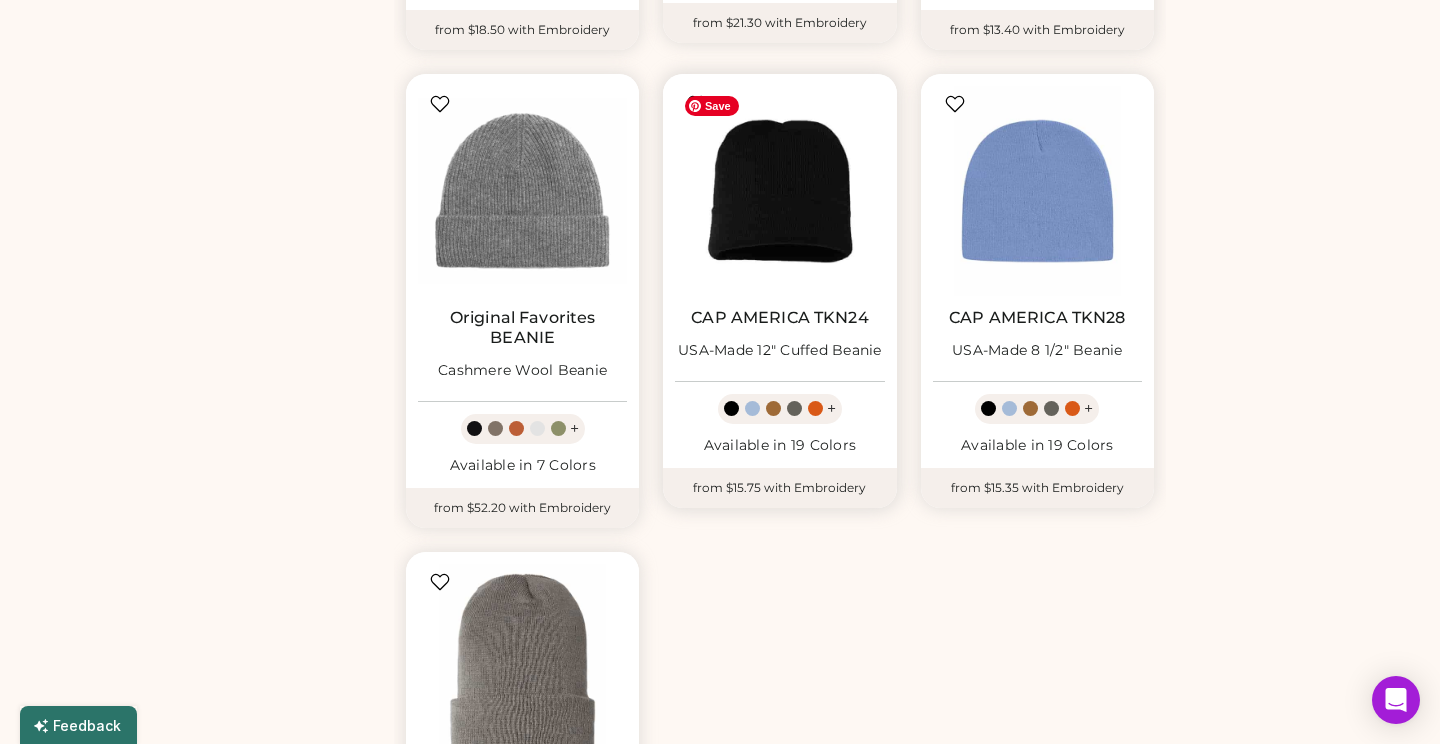 click at bounding box center (779, 190) 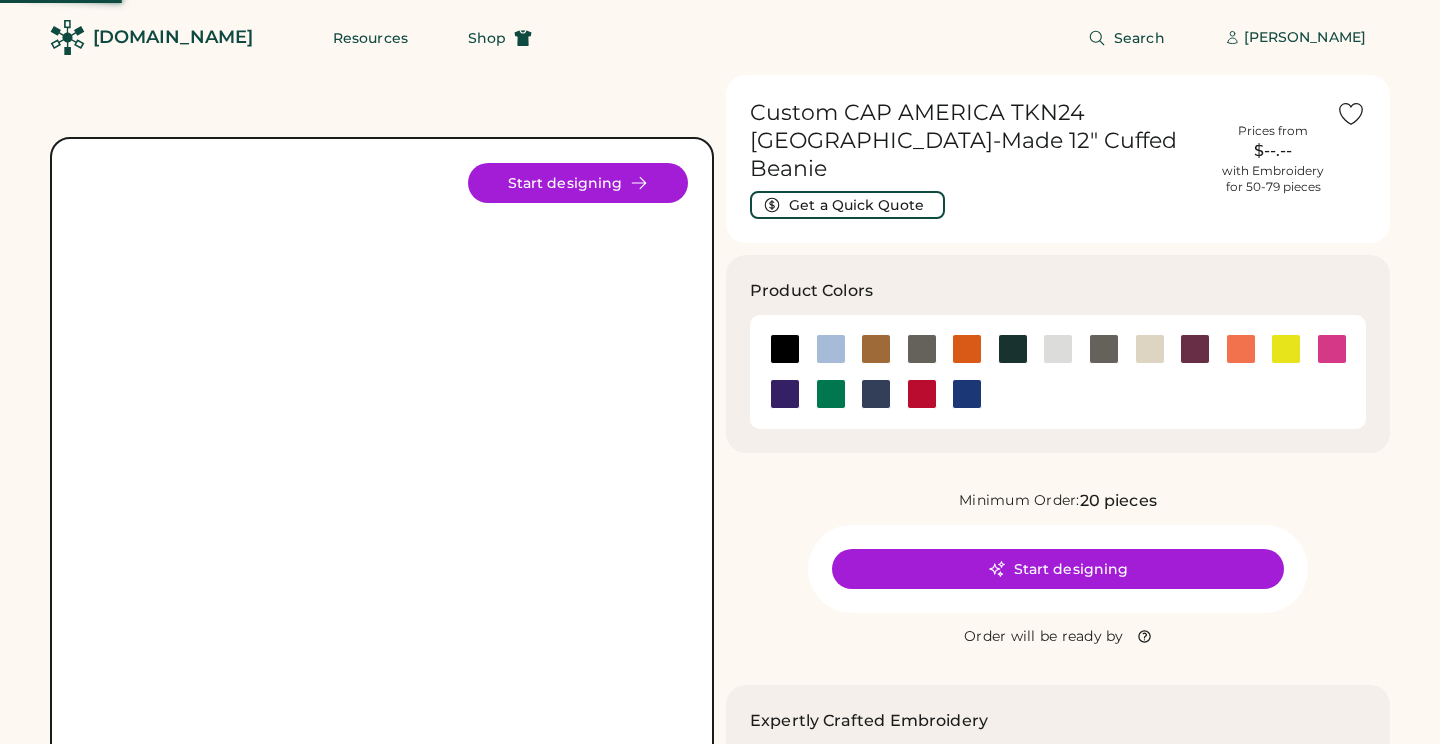 scroll, scrollTop: 0, scrollLeft: 0, axis: both 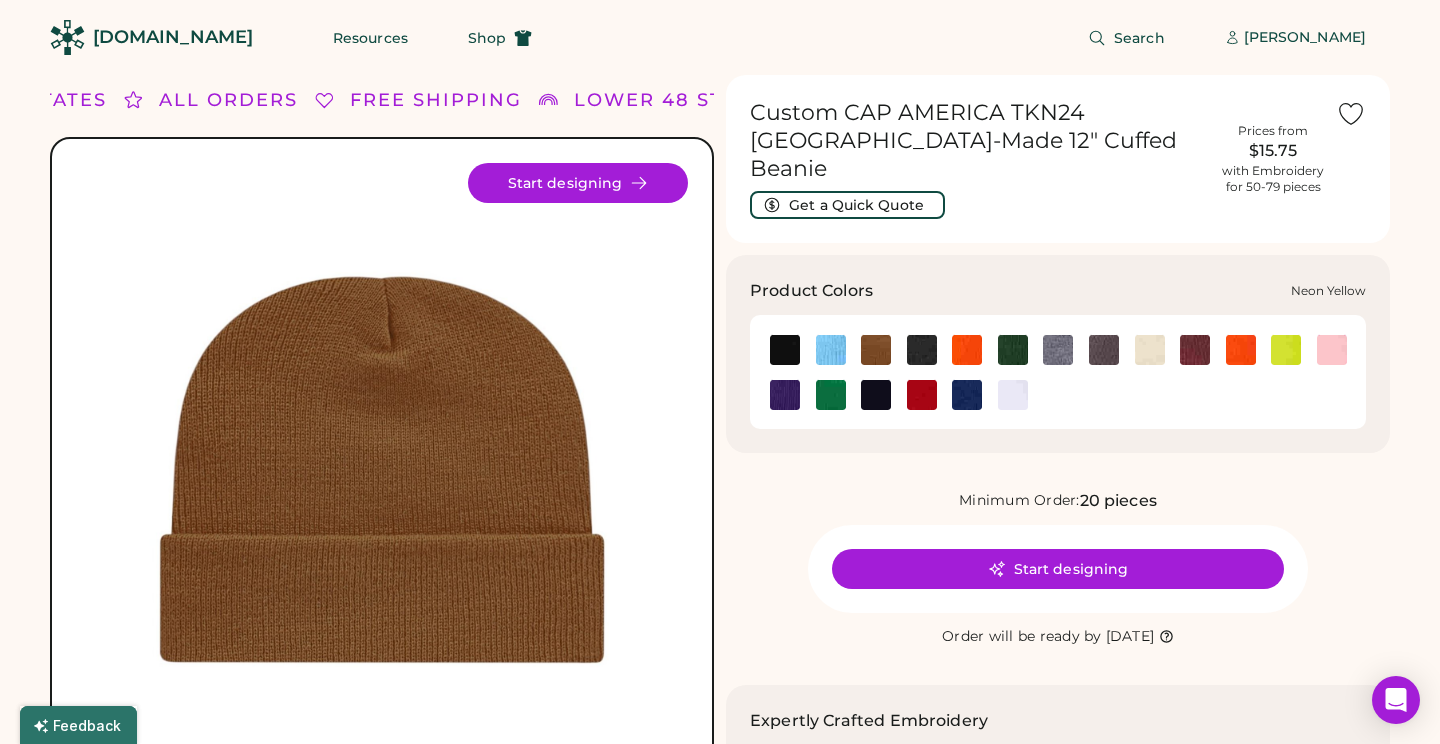 click 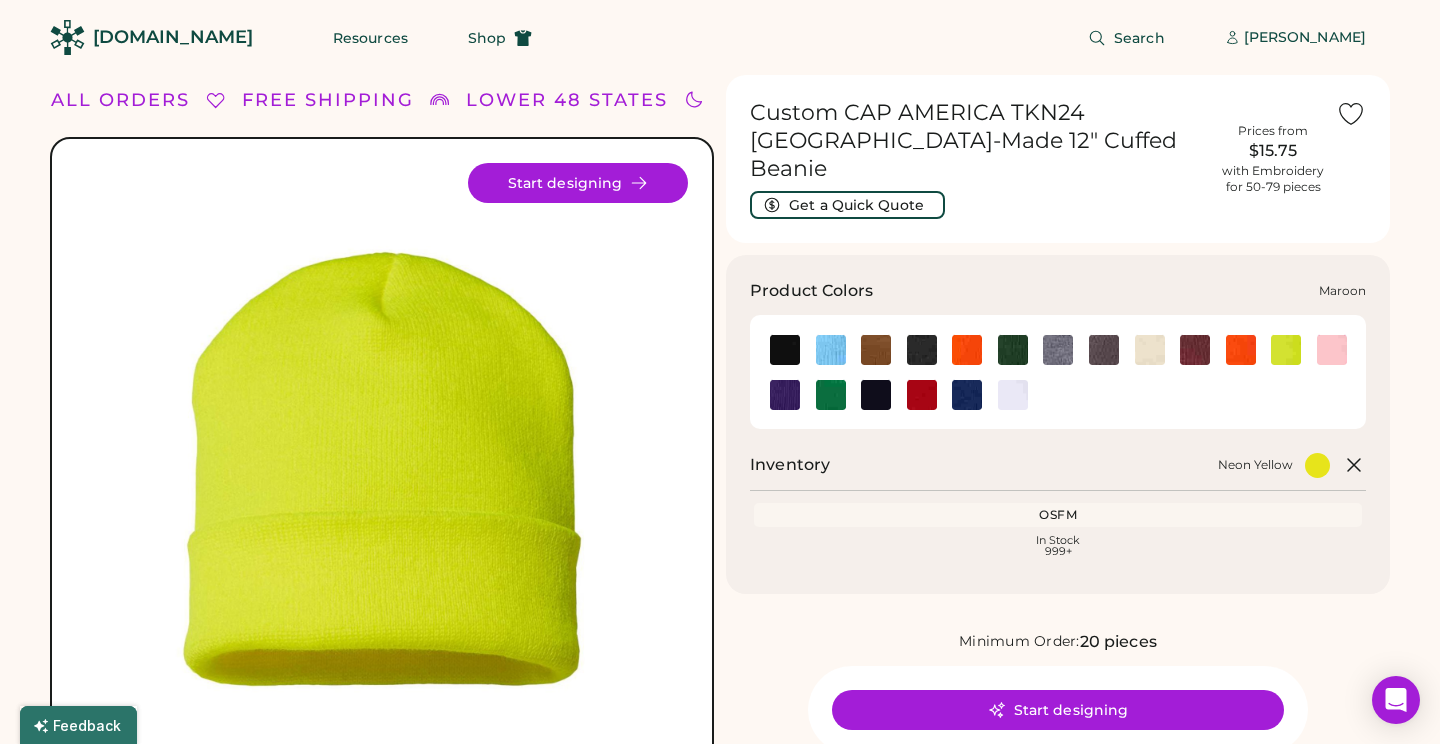 click 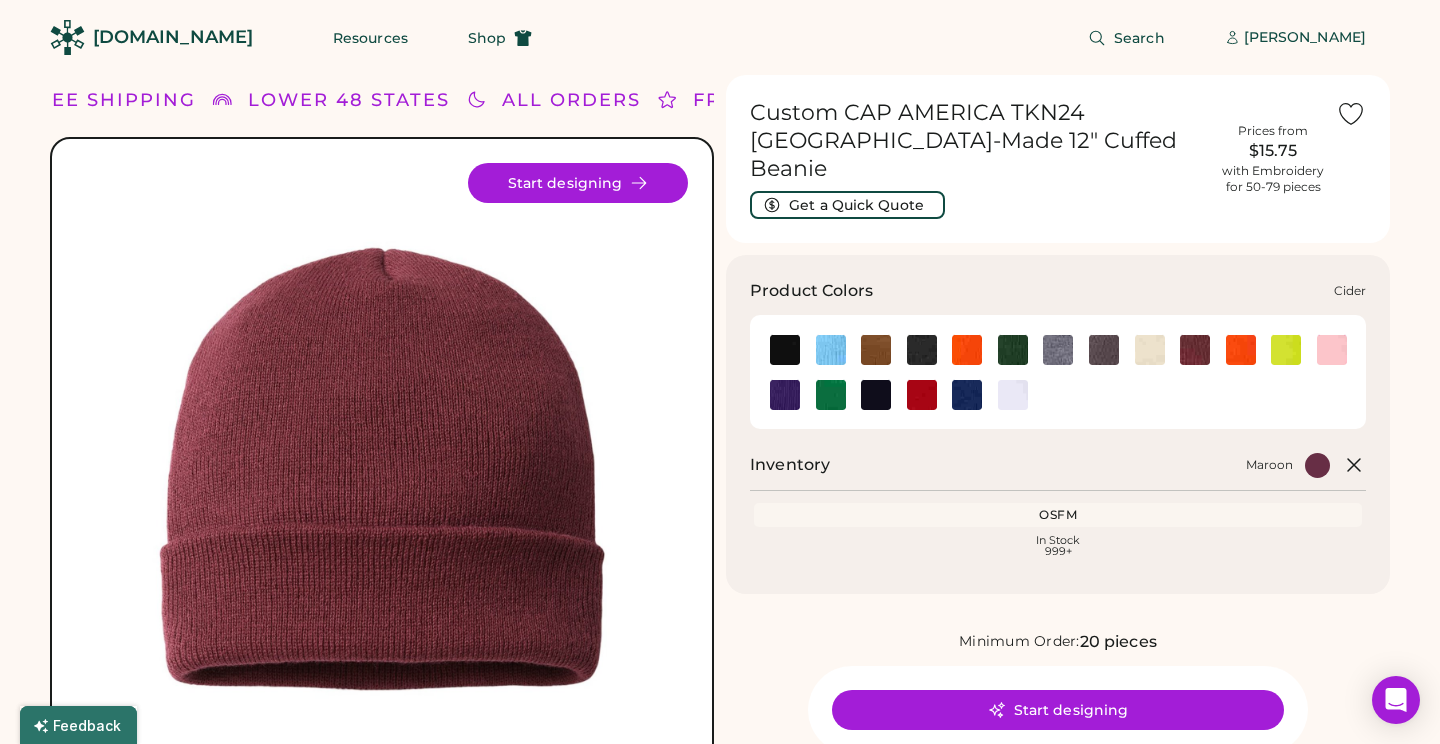 click 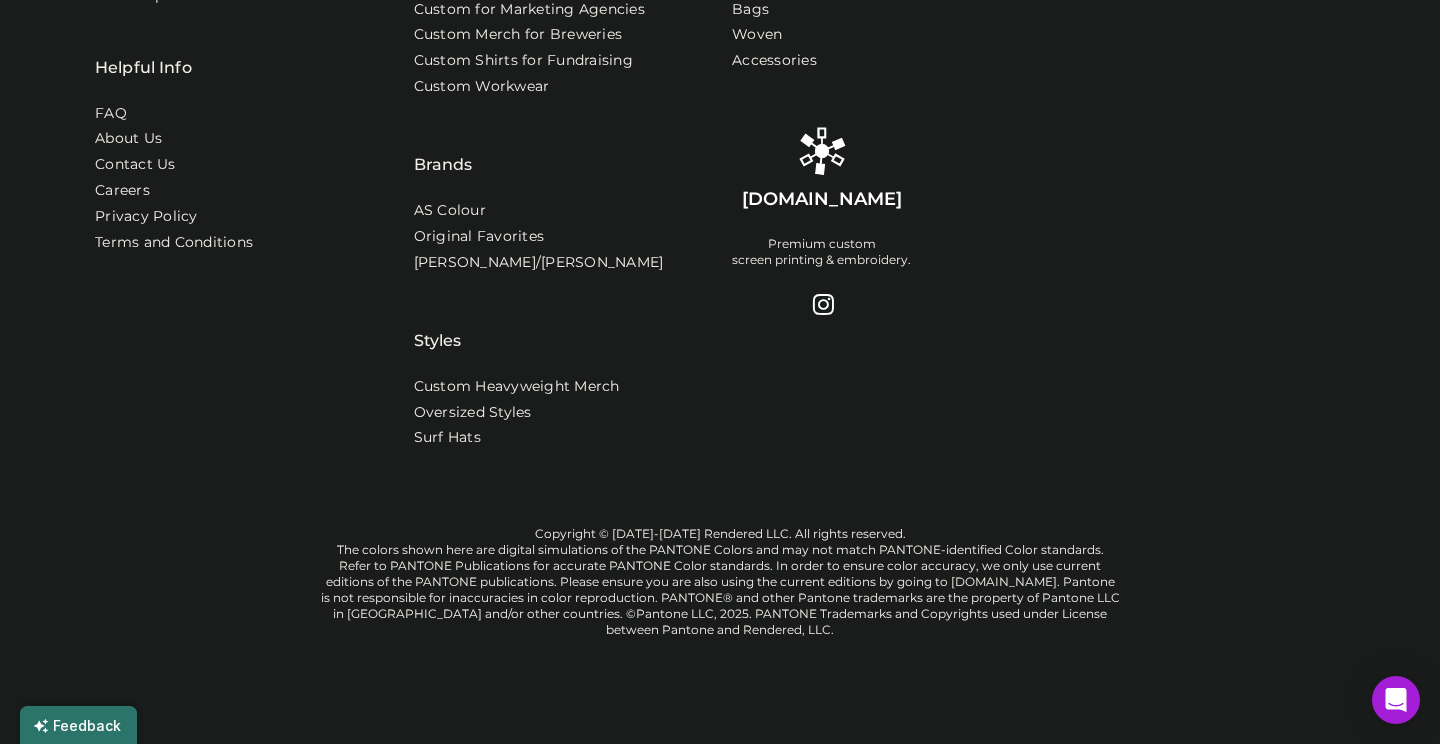 scroll, scrollTop: 0, scrollLeft: 0, axis: both 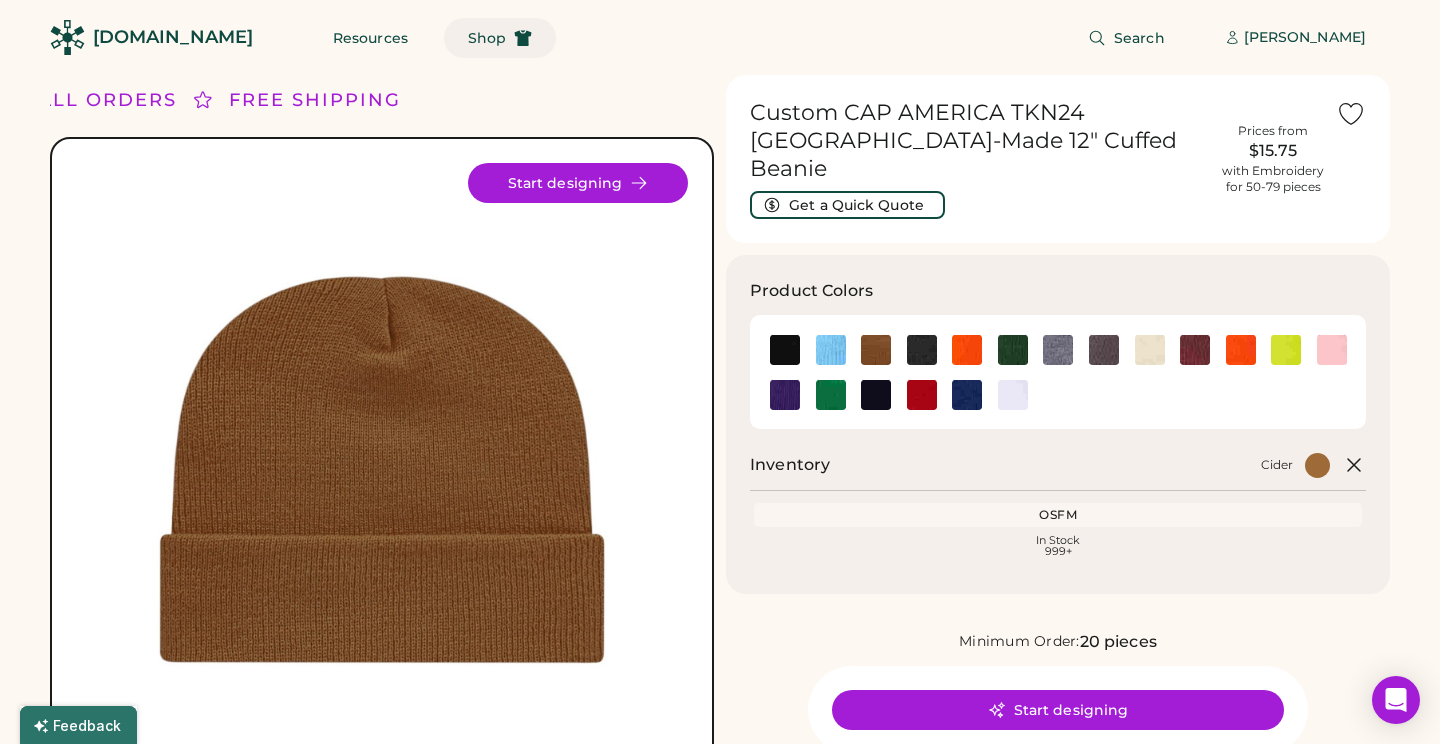 click on "Shop" at bounding box center [487, 38] 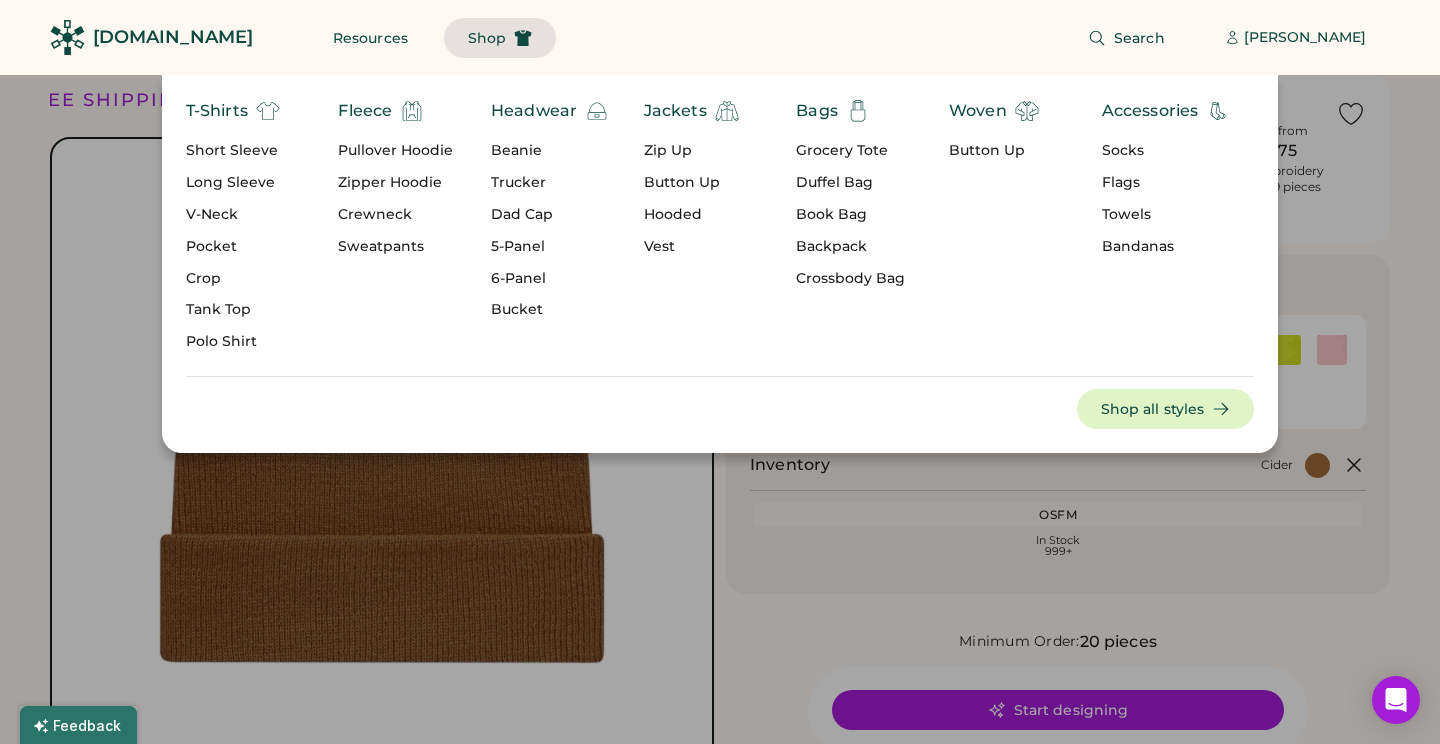 click on "Crewneck" at bounding box center (395, 215) 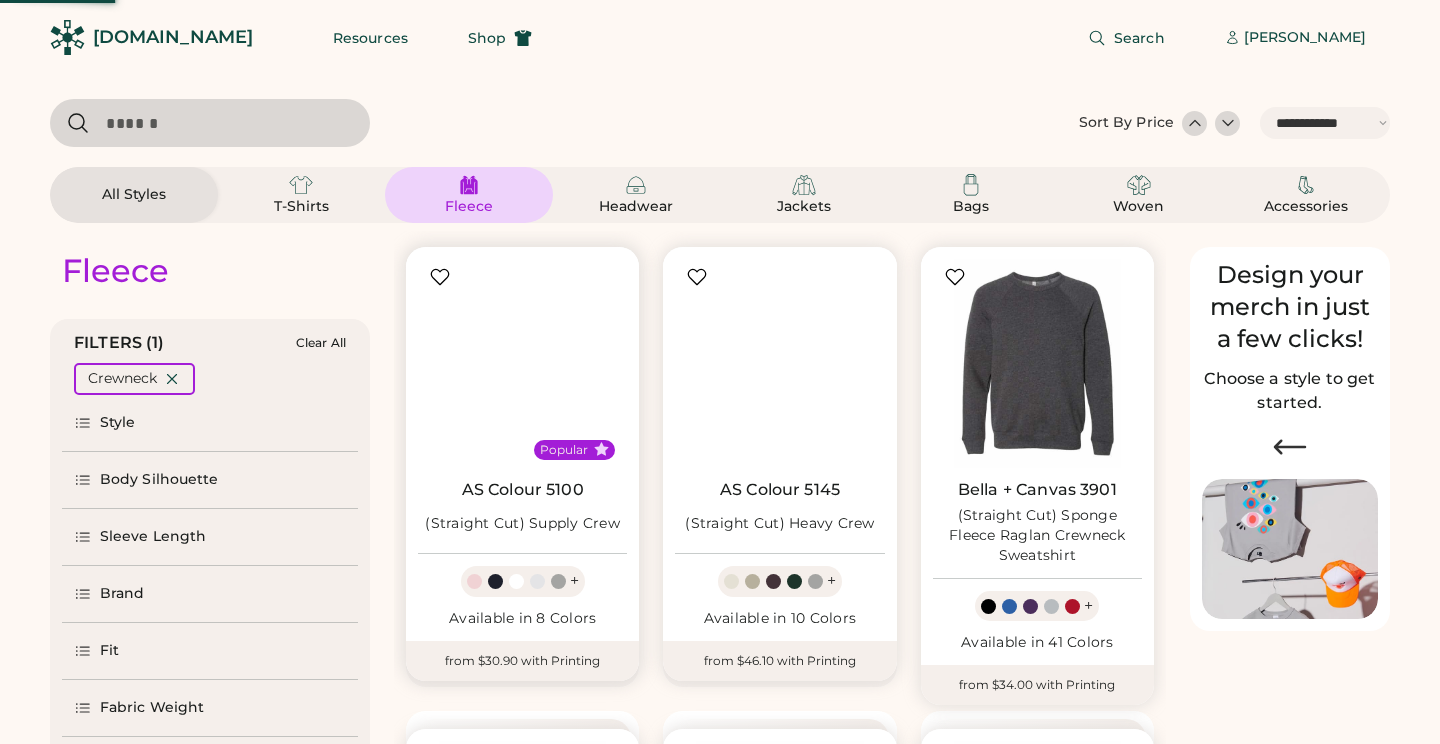 select on "*****" 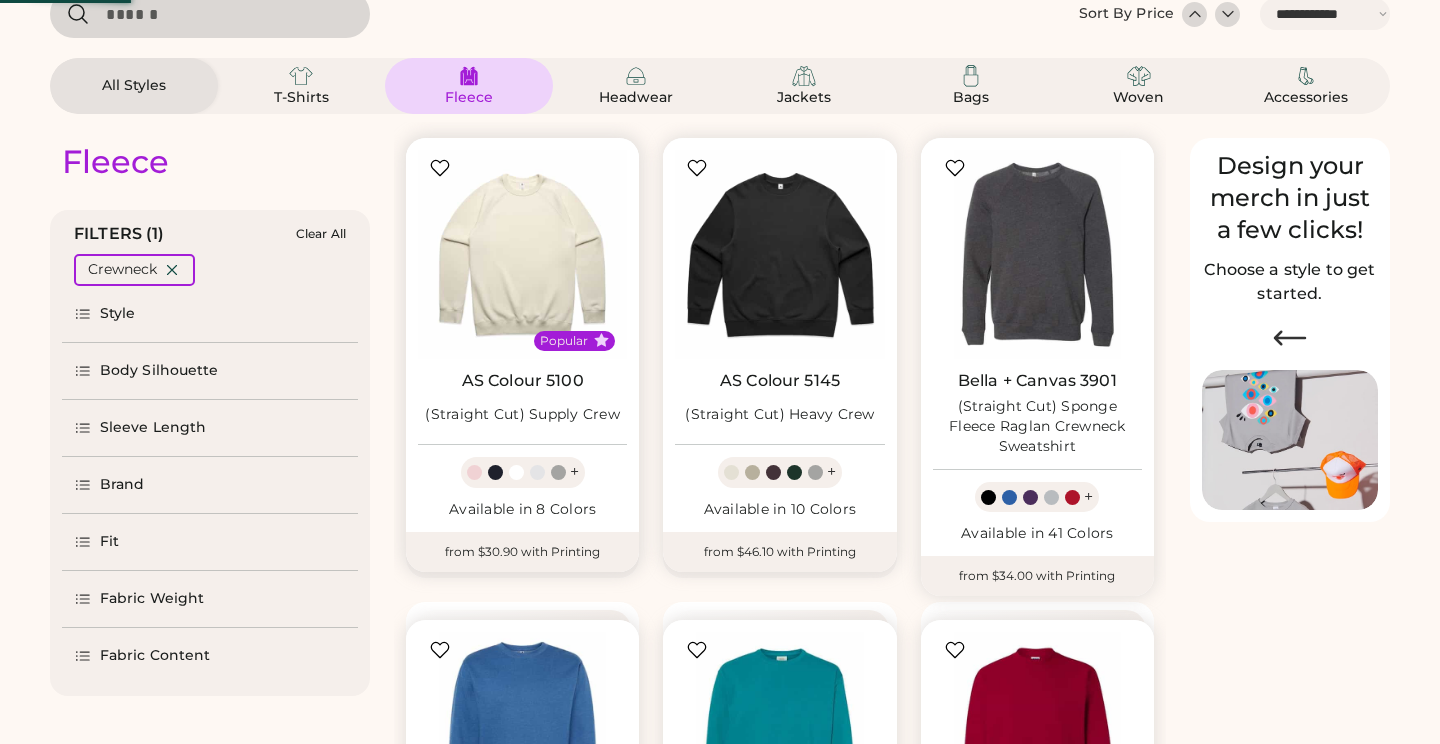 scroll, scrollTop: 134, scrollLeft: 0, axis: vertical 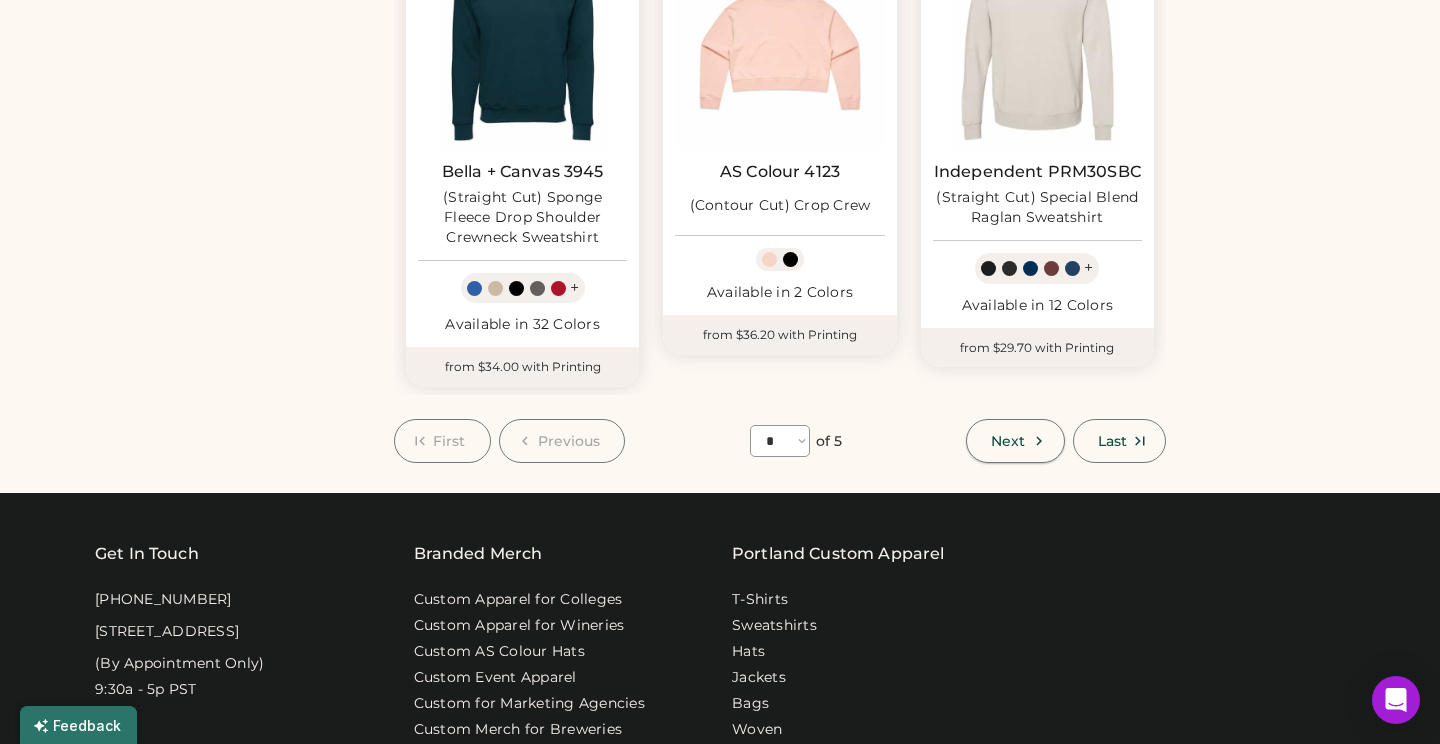click 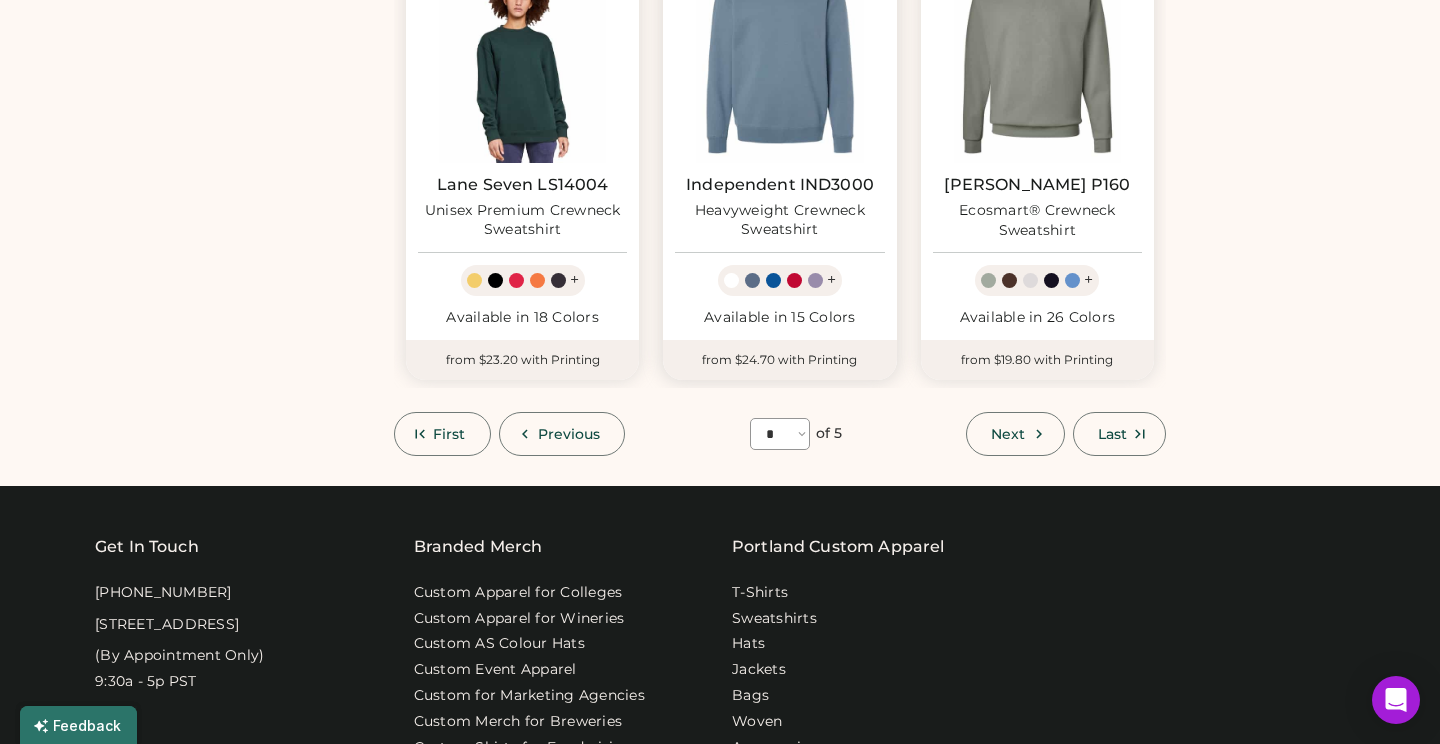scroll, scrollTop: 1757, scrollLeft: 0, axis: vertical 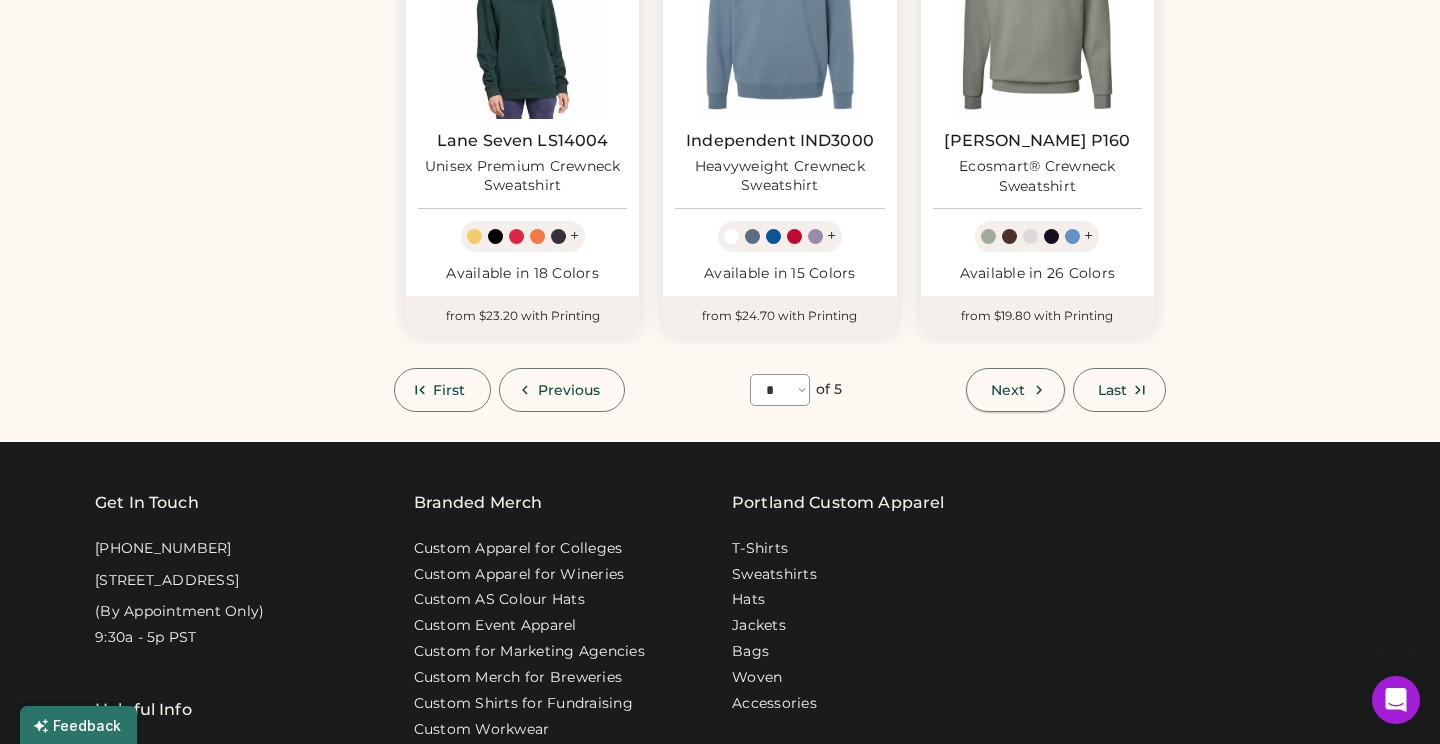 click 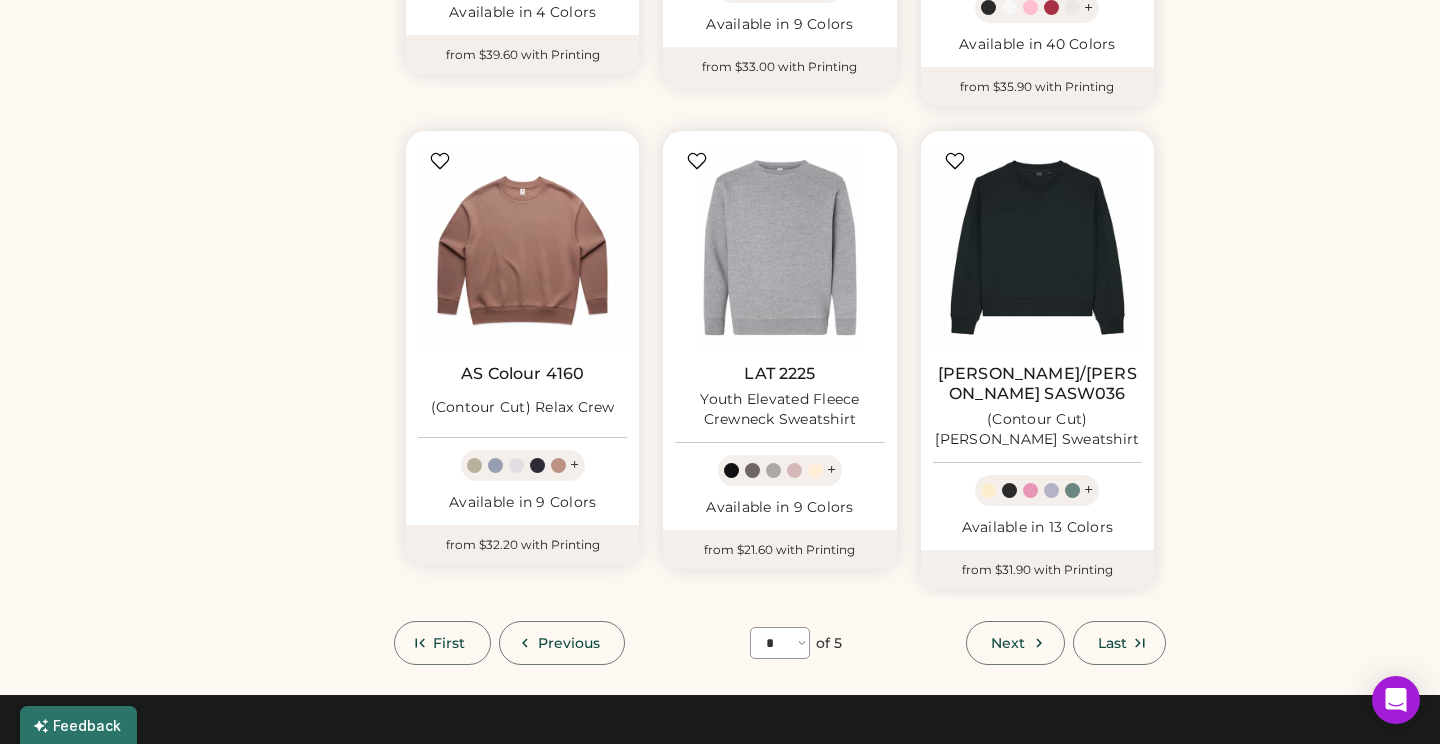 scroll, scrollTop: 1584, scrollLeft: 0, axis: vertical 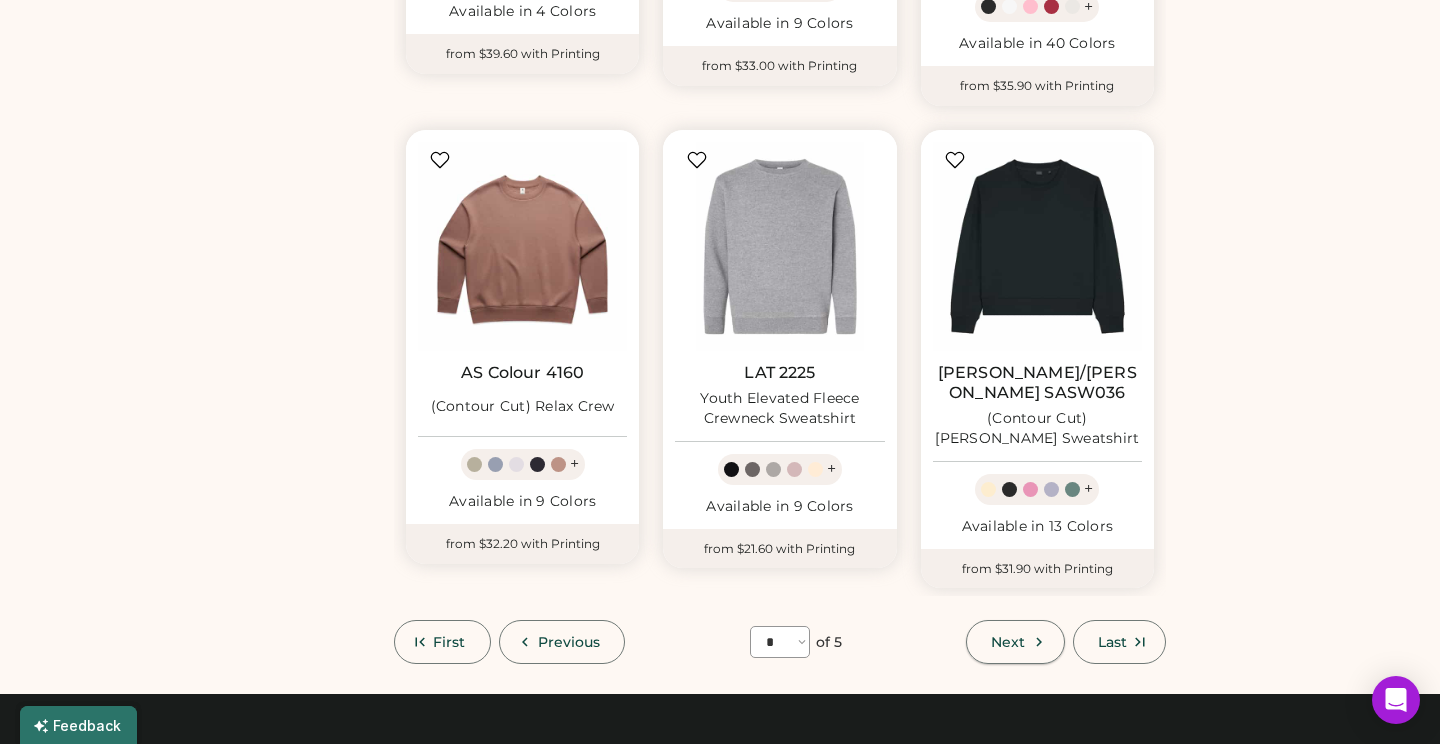click on "Next" at bounding box center (1015, 642) 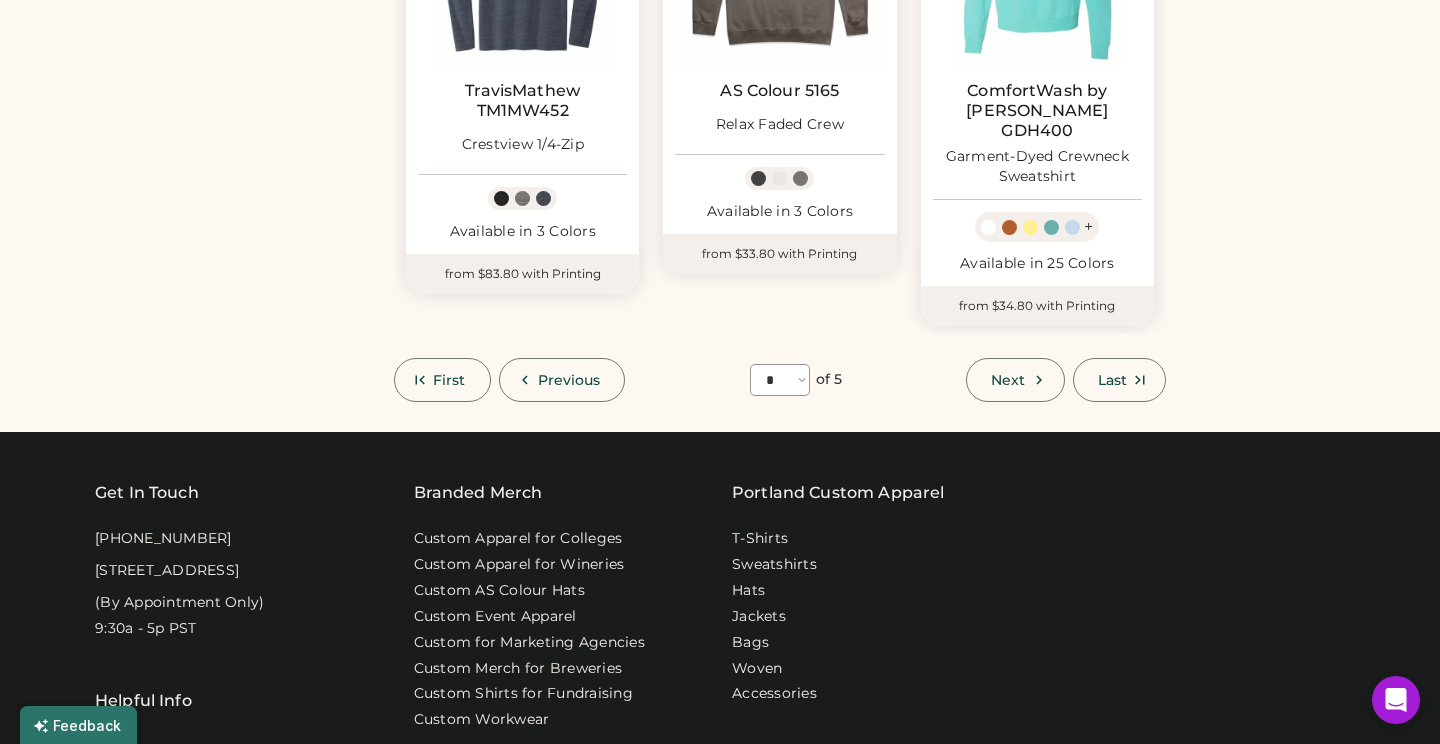 scroll, scrollTop: 1851, scrollLeft: 0, axis: vertical 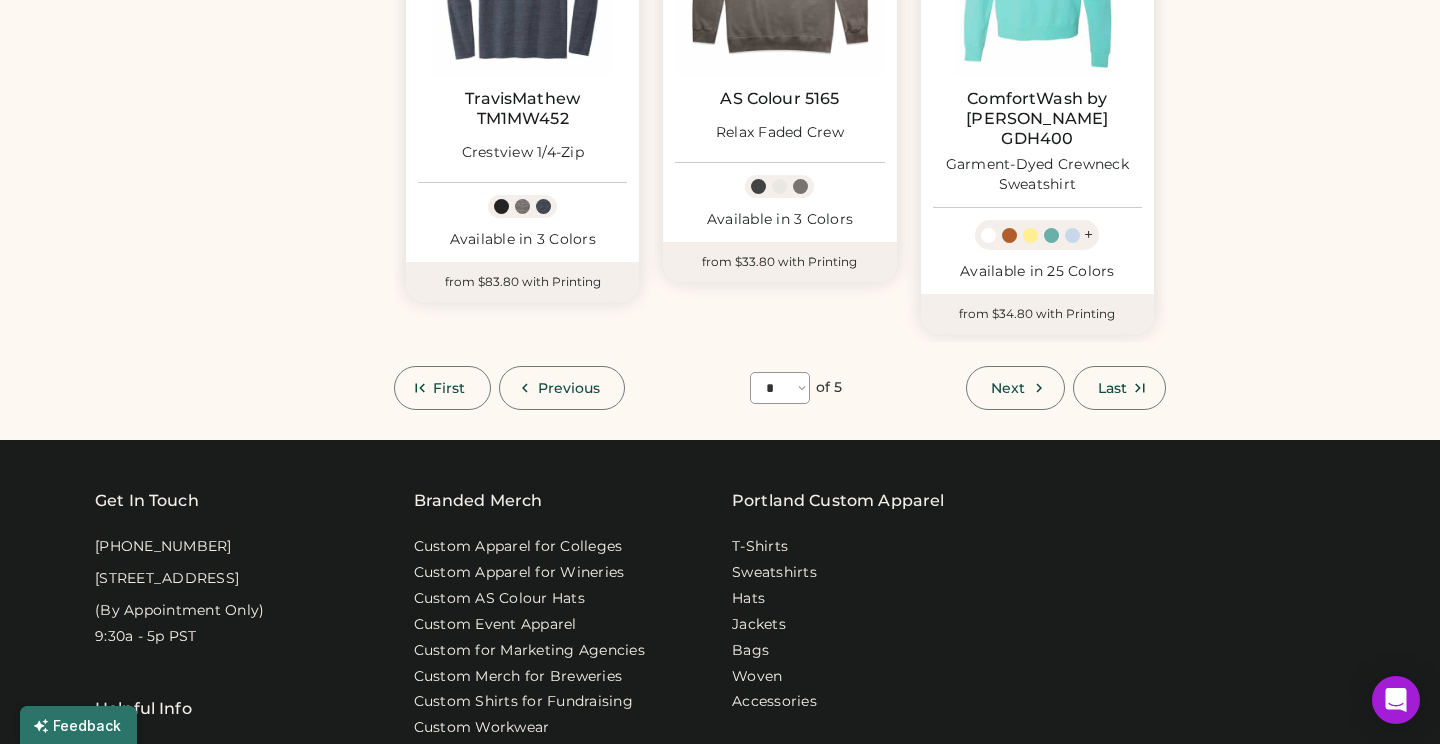 click 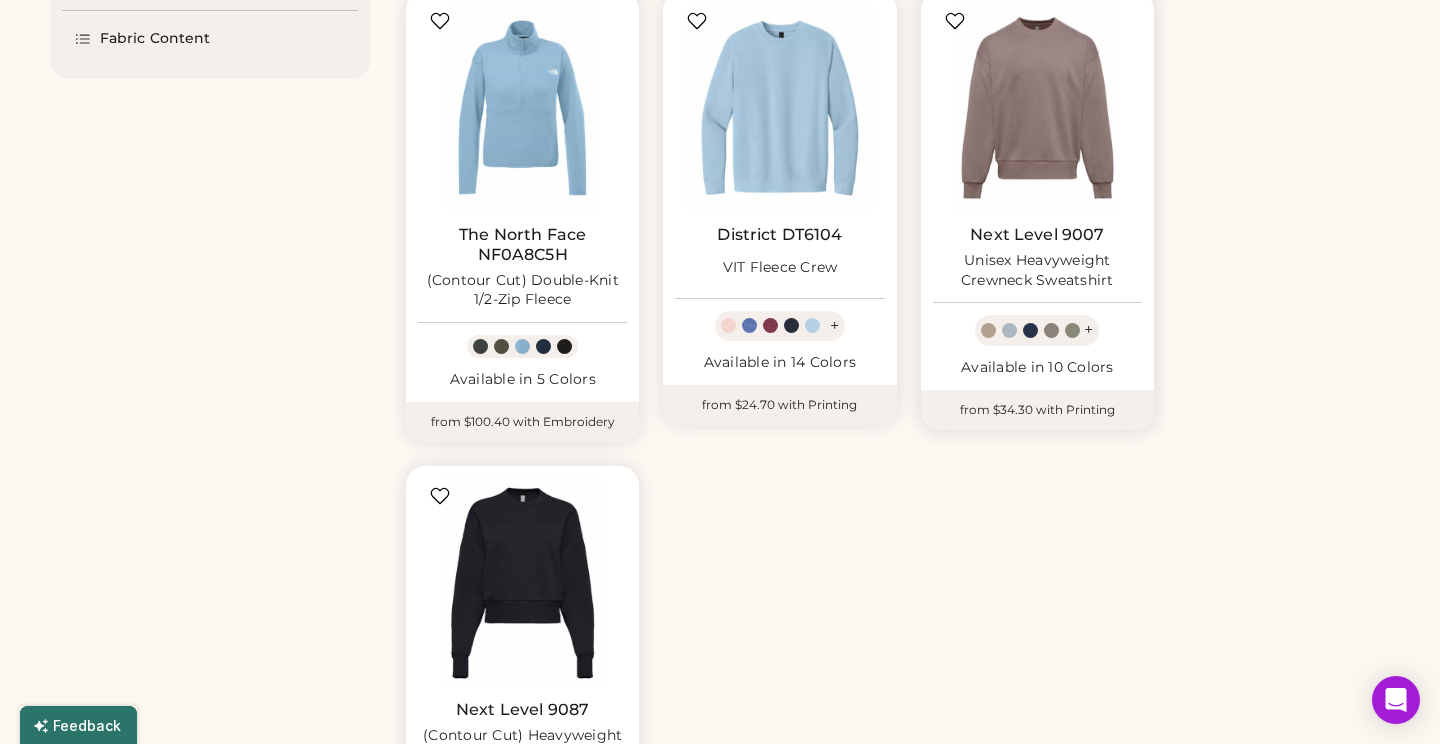 scroll, scrollTop: 0, scrollLeft: 0, axis: both 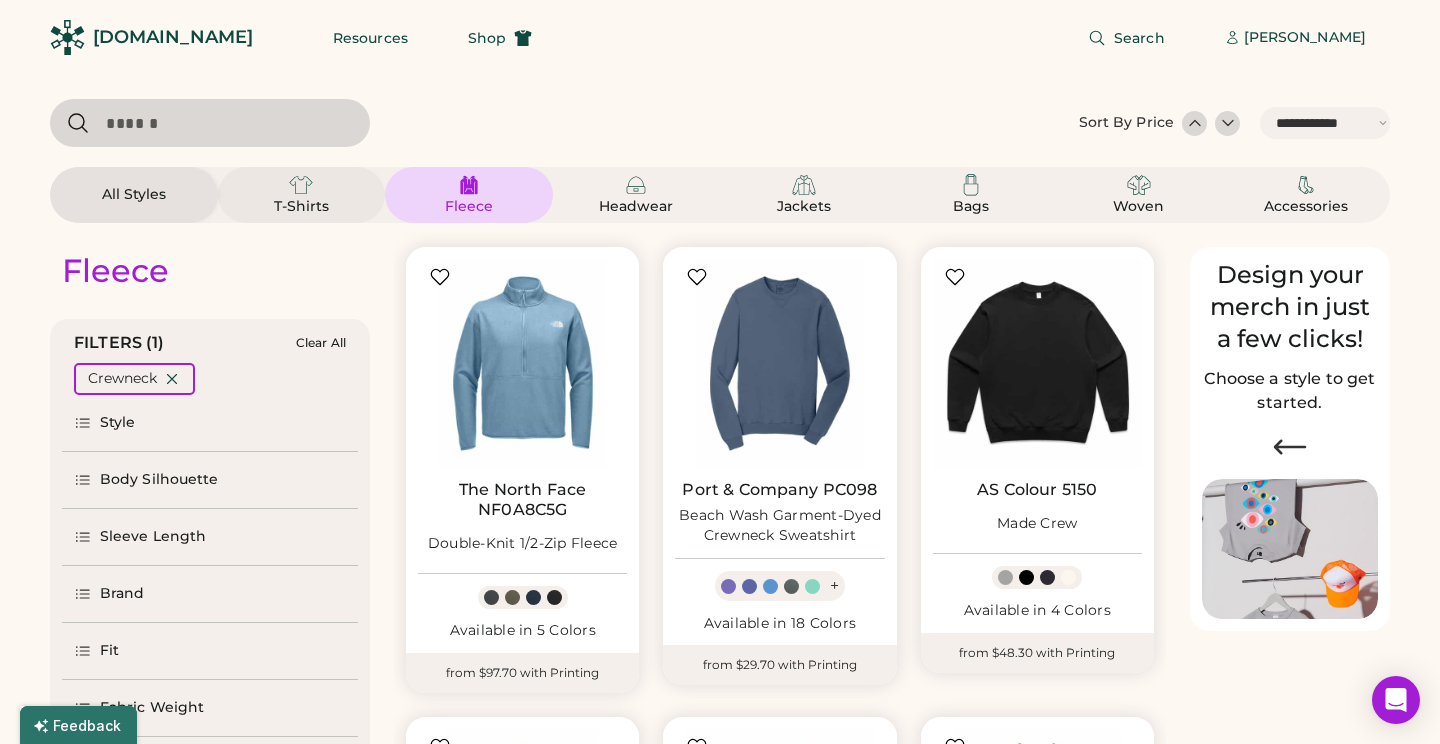 click 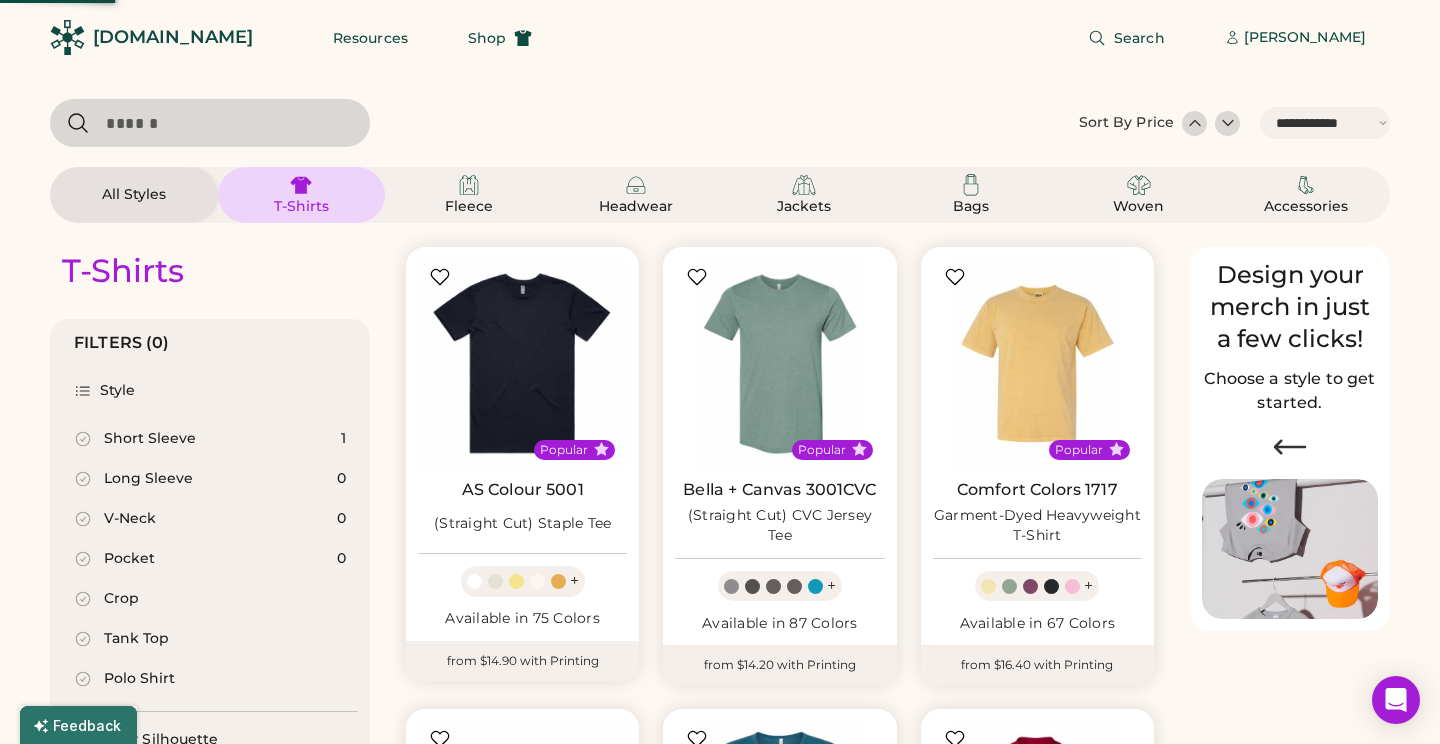 click on "T-Shirts" at bounding box center (301, 207) 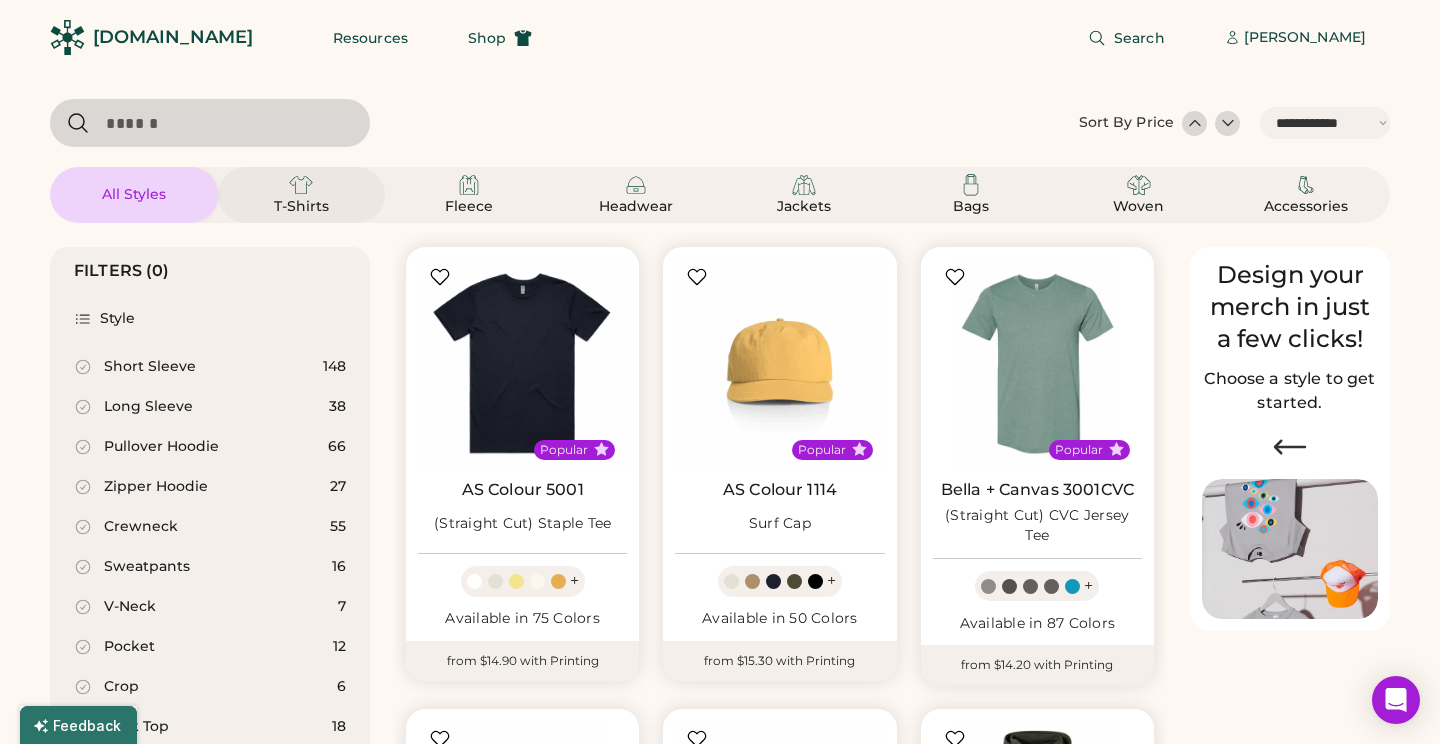 click on "T-Shirts" at bounding box center (301, 207) 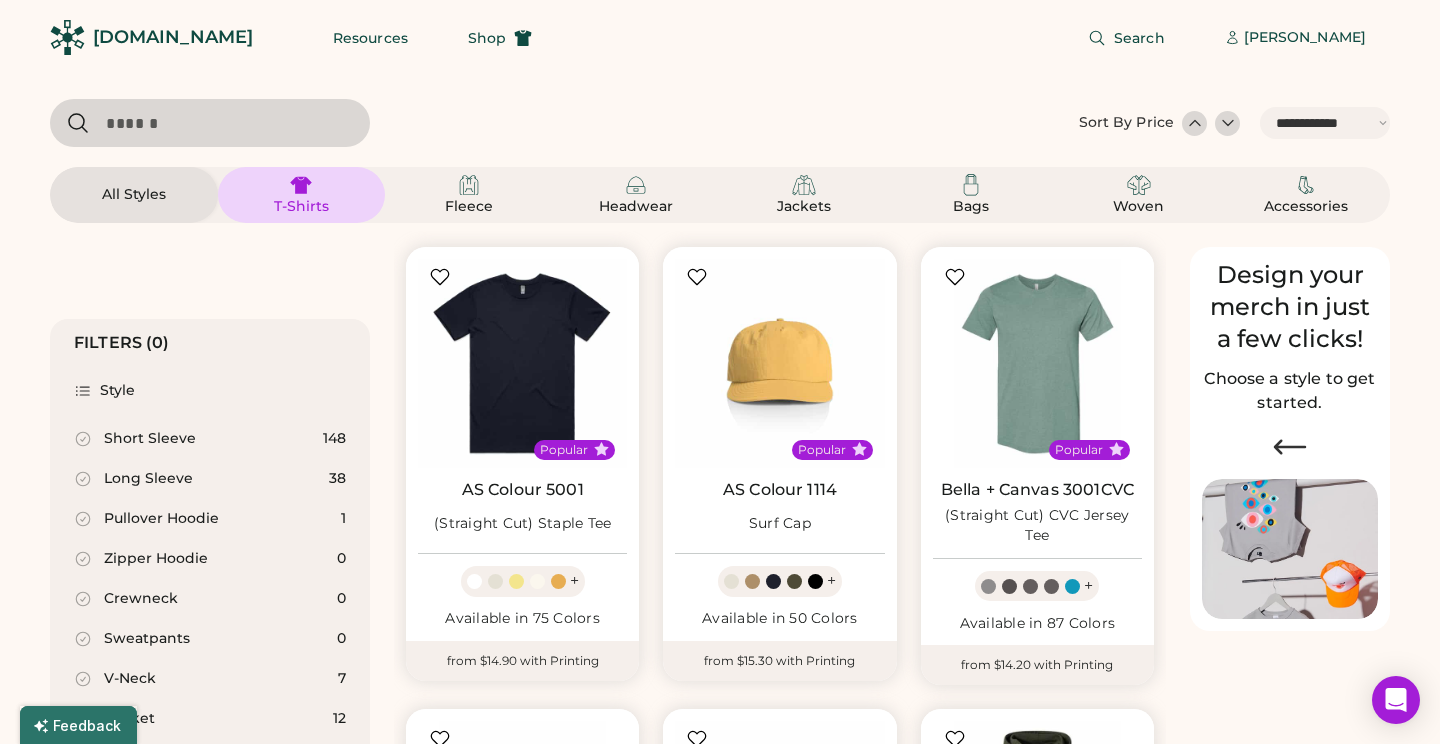 select on "*" 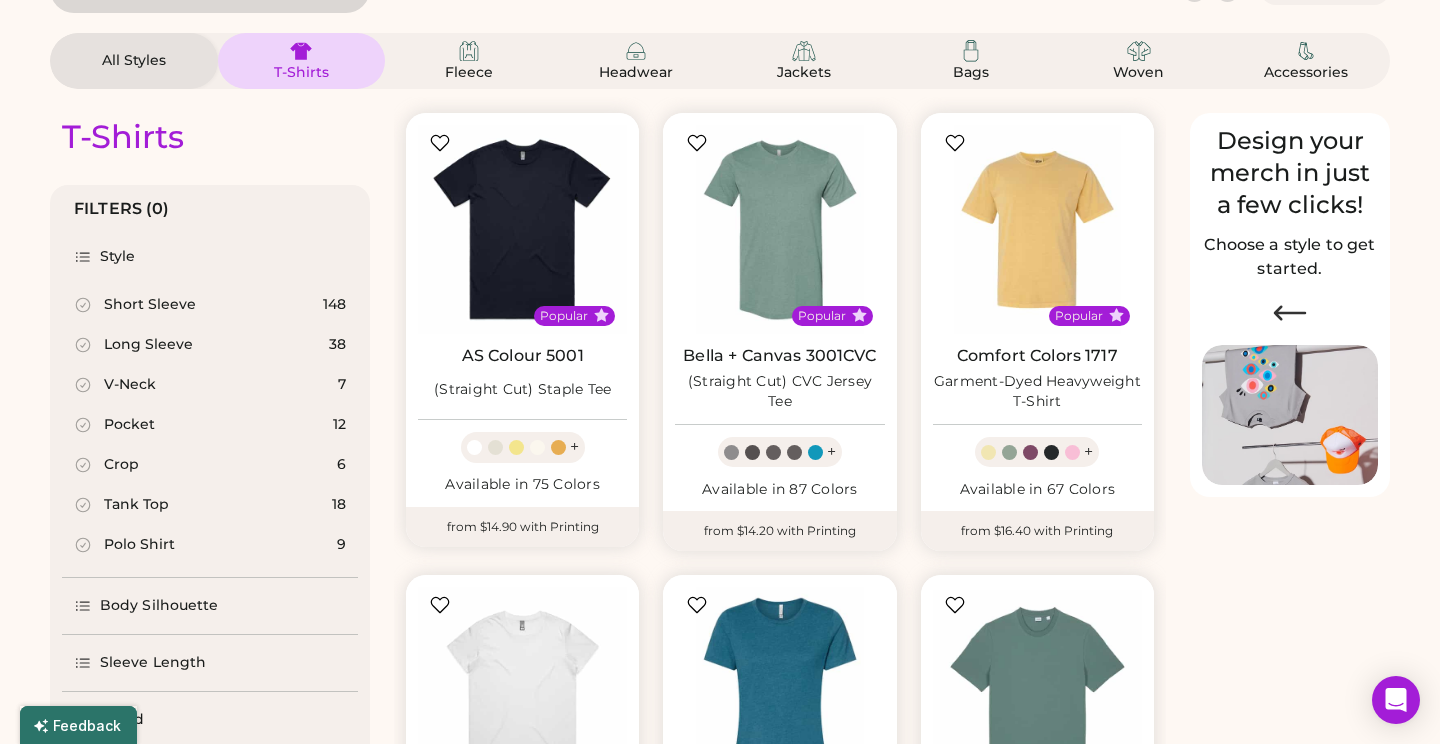 scroll, scrollTop: 145, scrollLeft: 0, axis: vertical 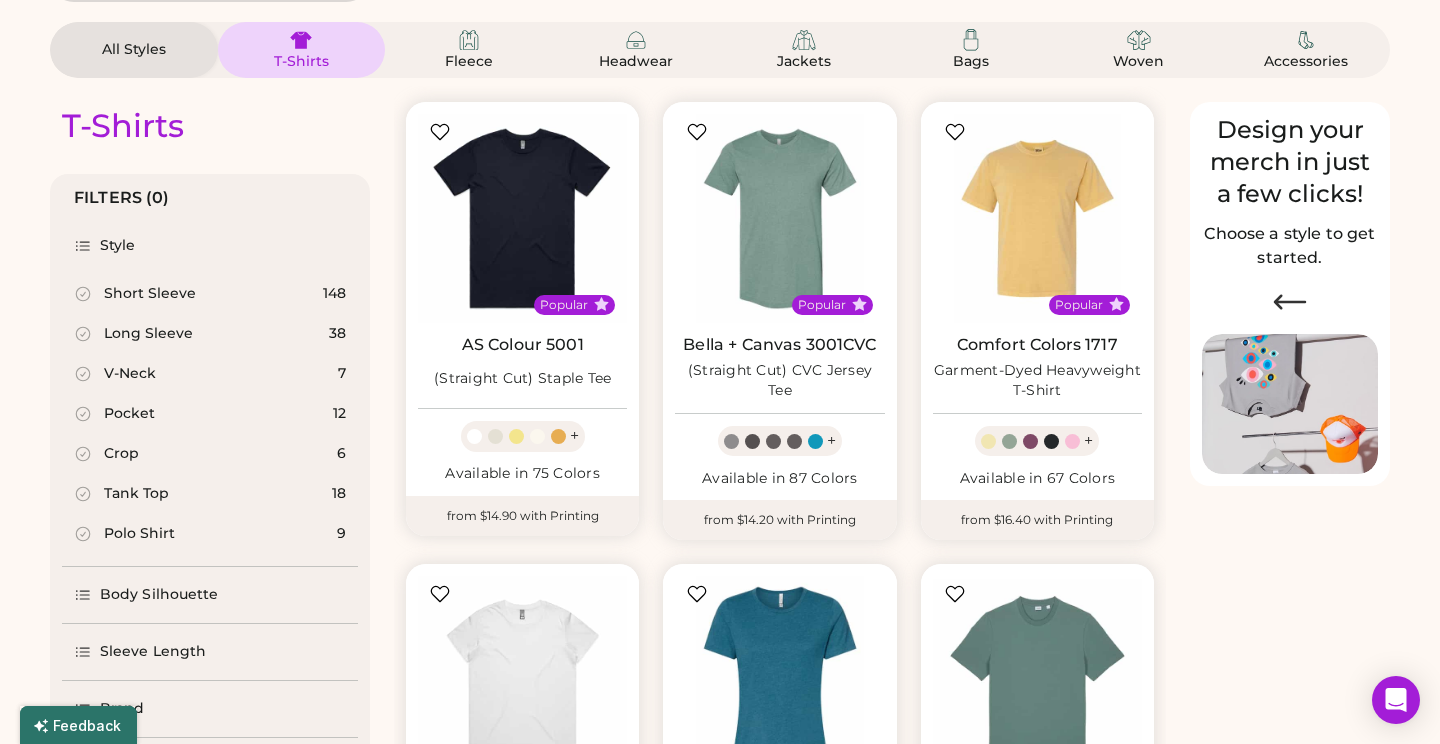 click on "Crop" at bounding box center (121, 454) 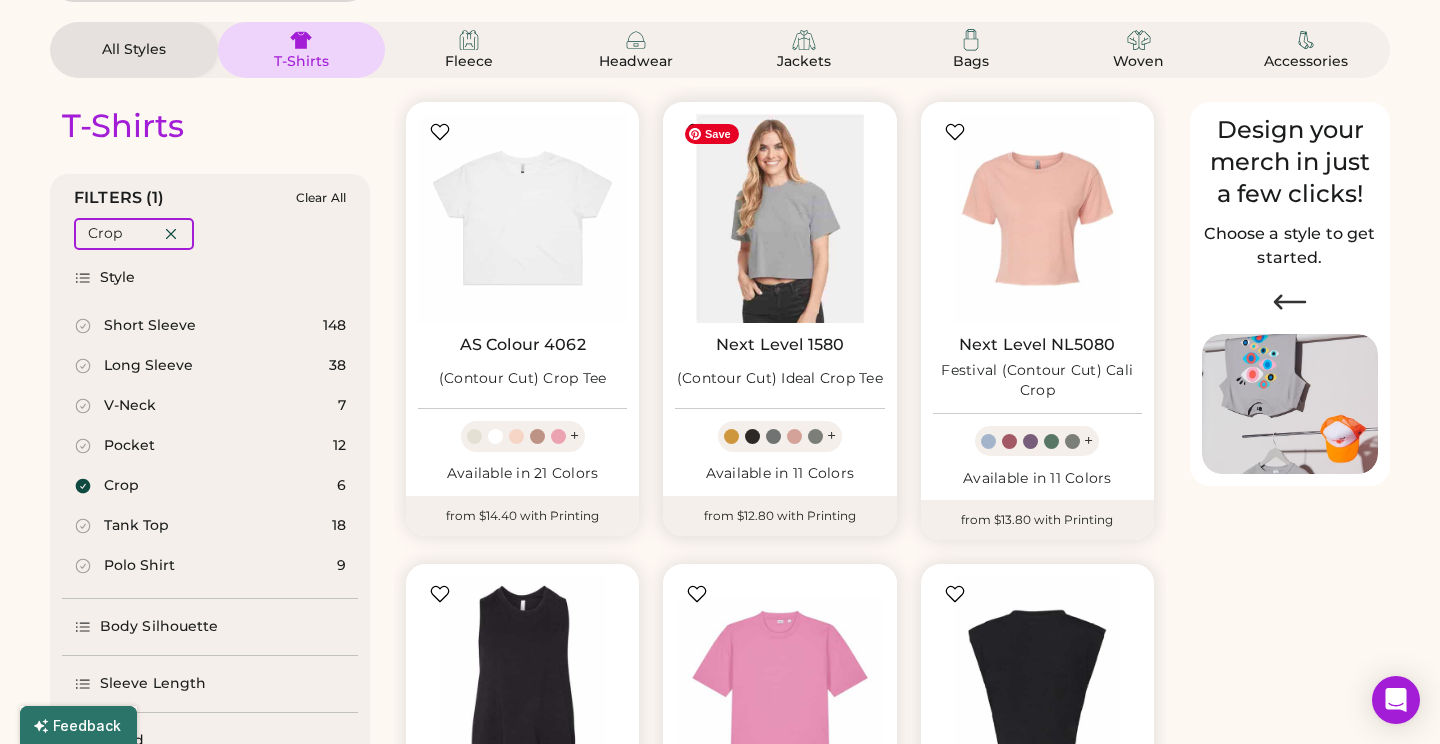click at bounding box center (779, 218) 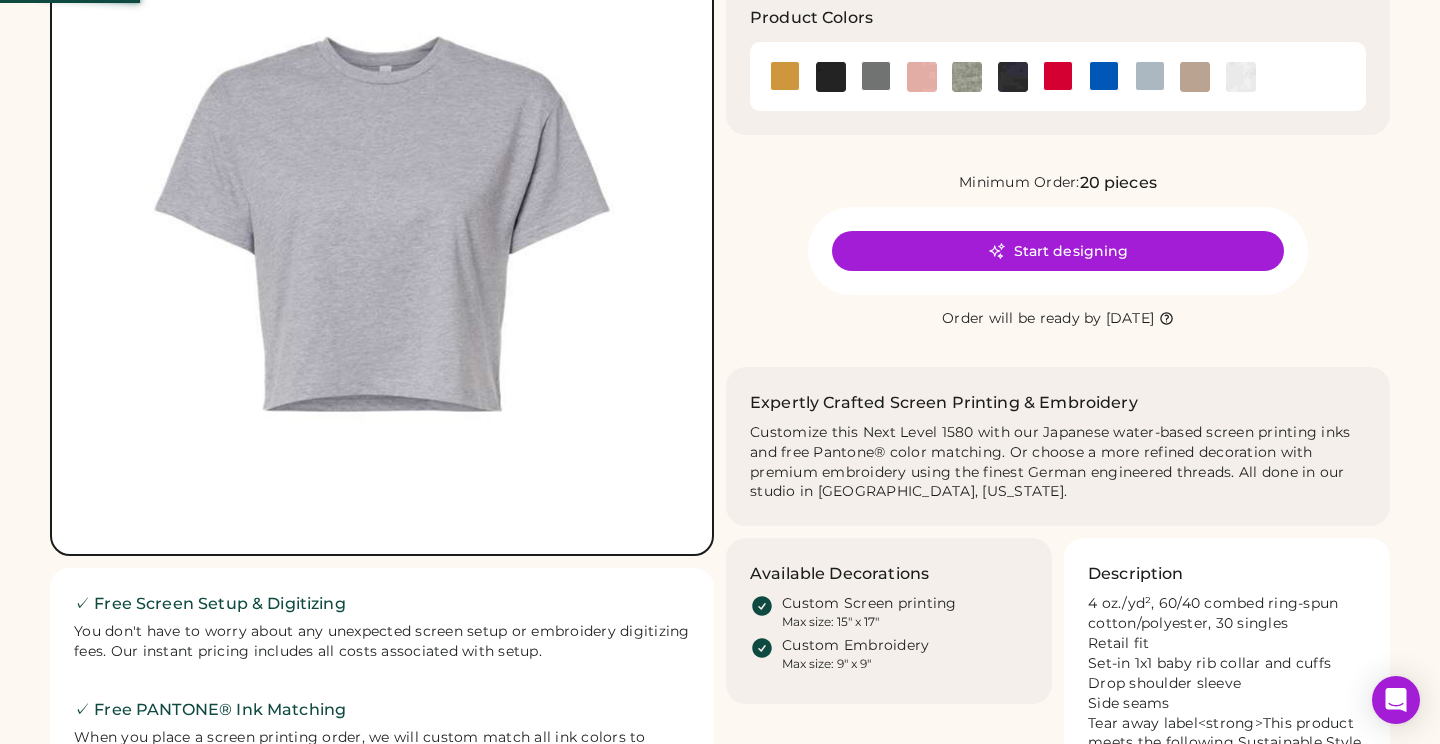 scroll, scrollTop: 245, scrollLeft: 0, axis: vertical 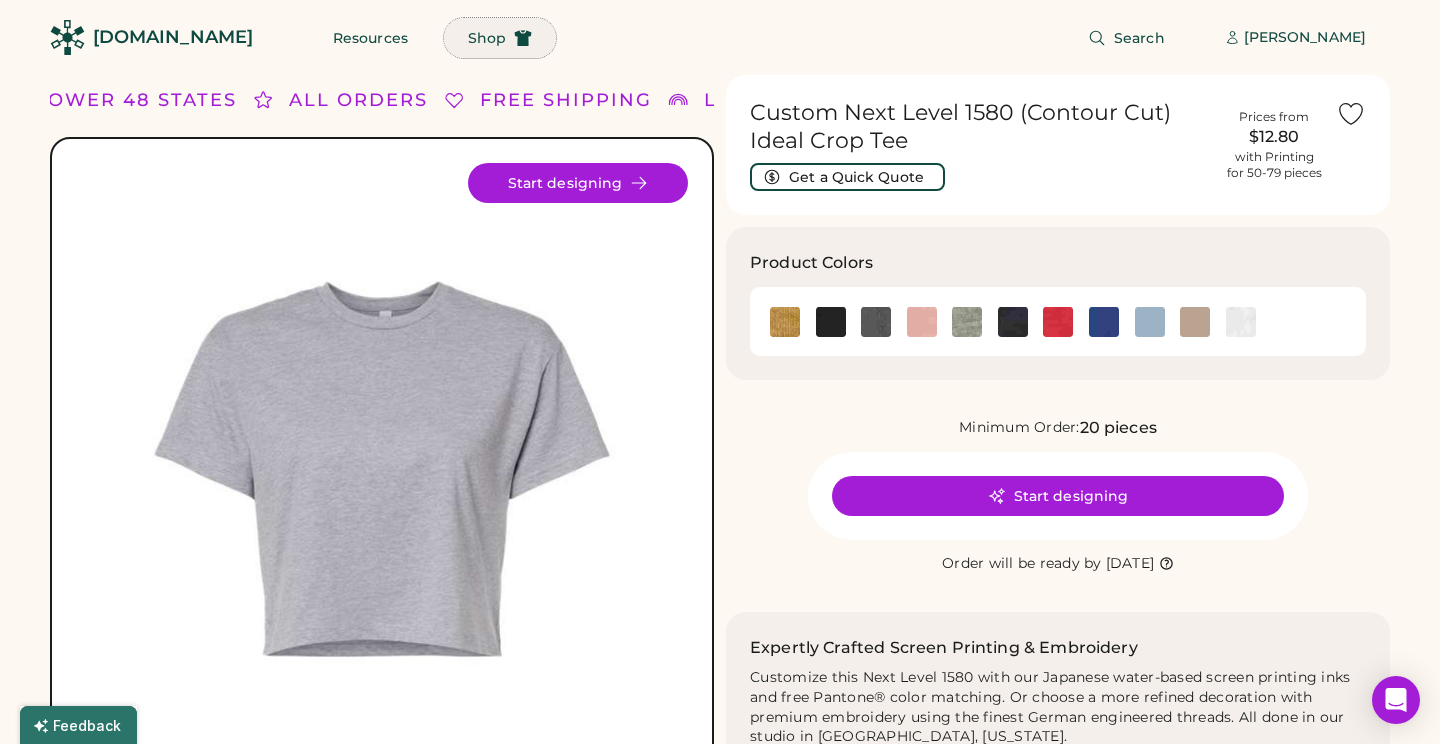 click on "Shop" at bounding box center (487, 38) 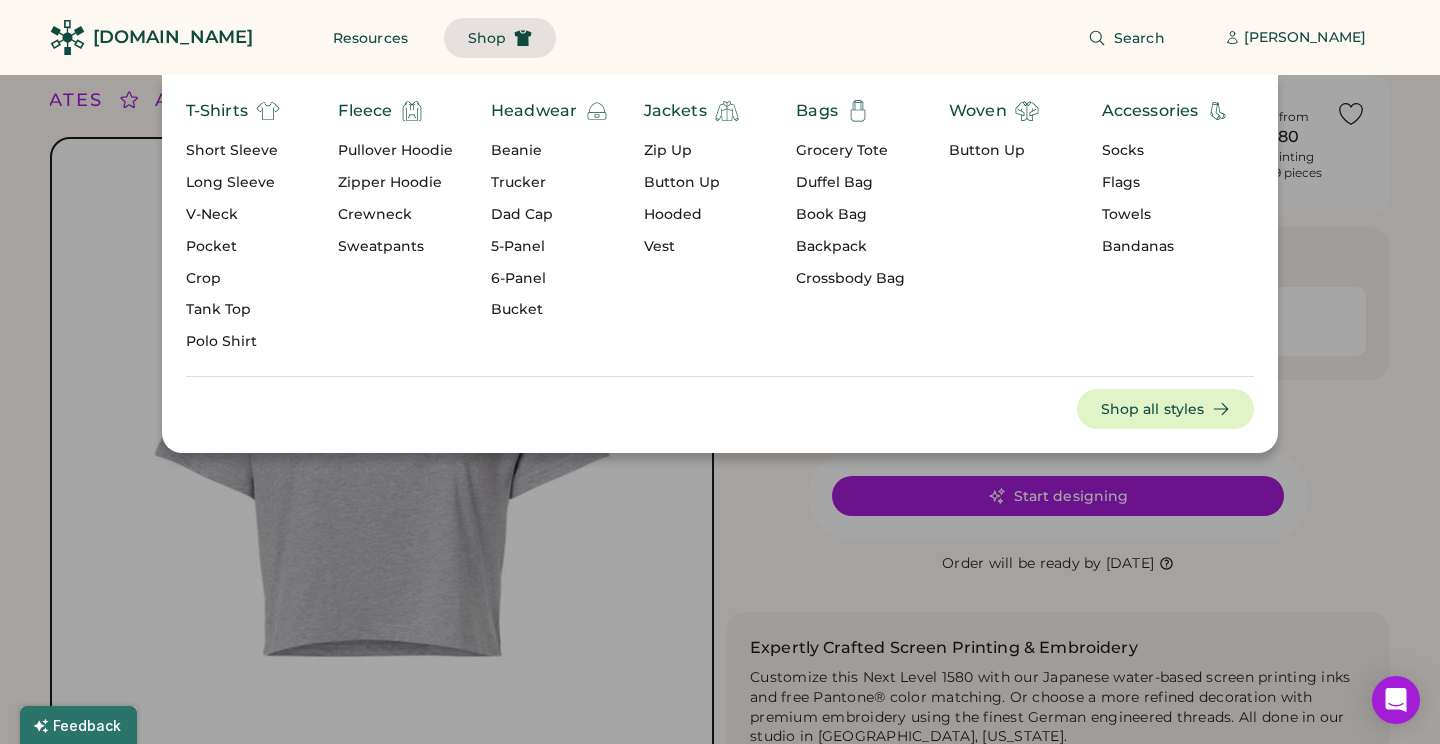 click on "Button Up" at bounding box center (994, 151) 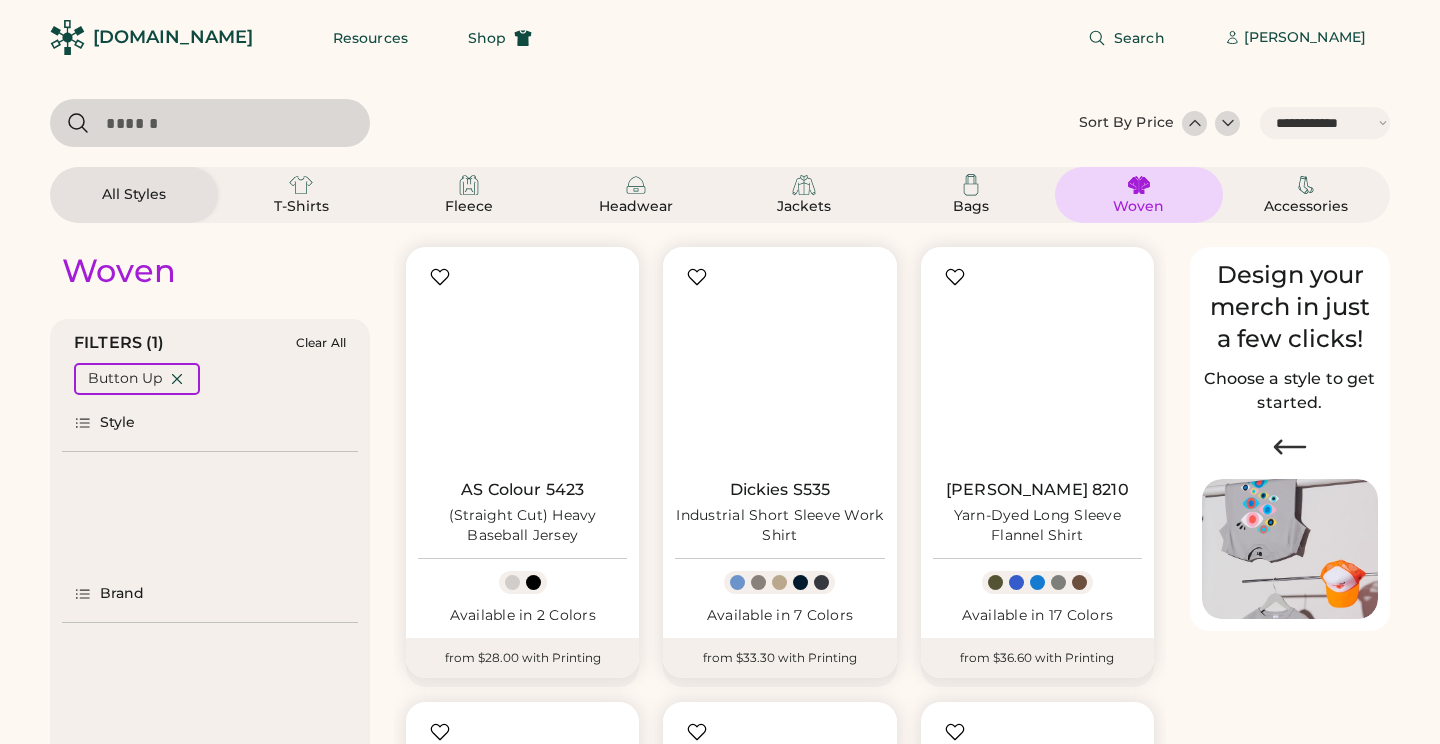 select on "*****" 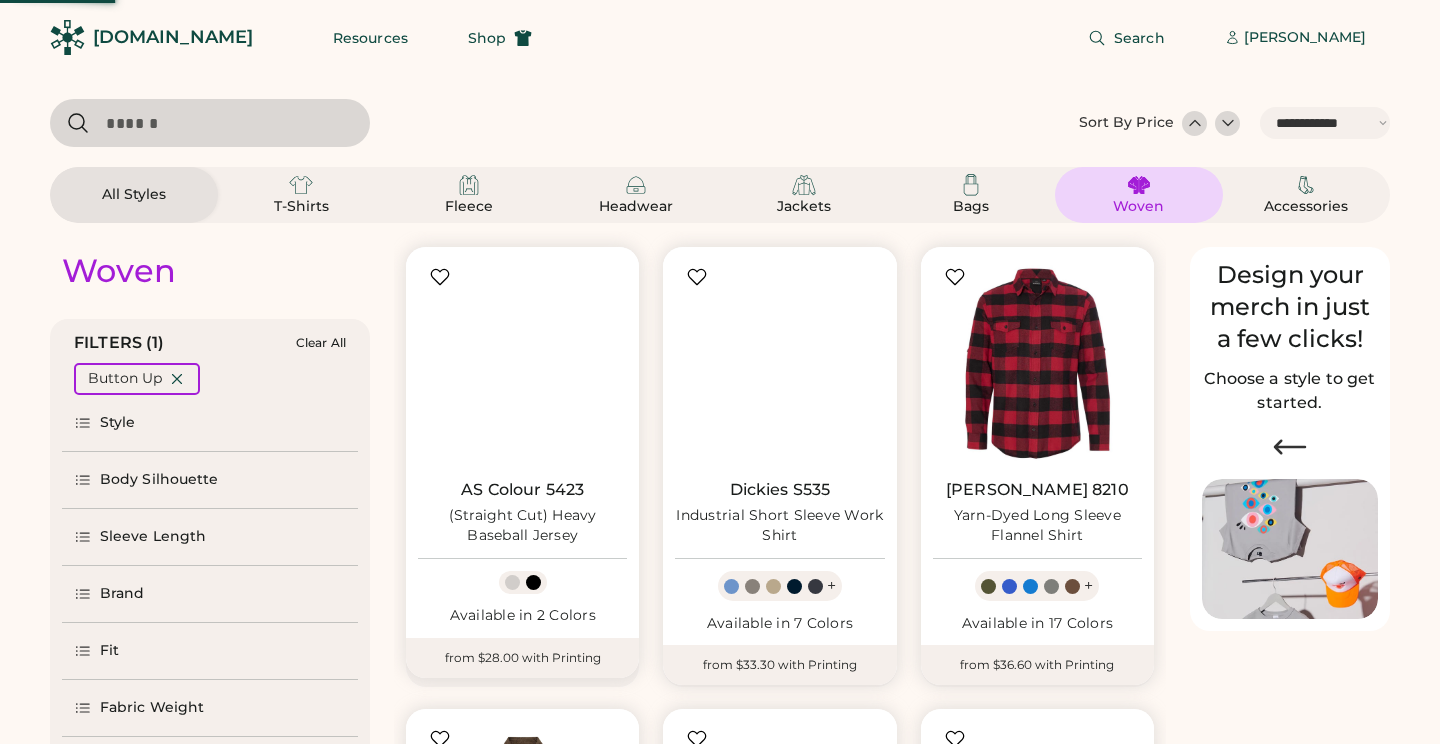 scroll, scrollTop: 0, scrollLeft: 0, axis: both 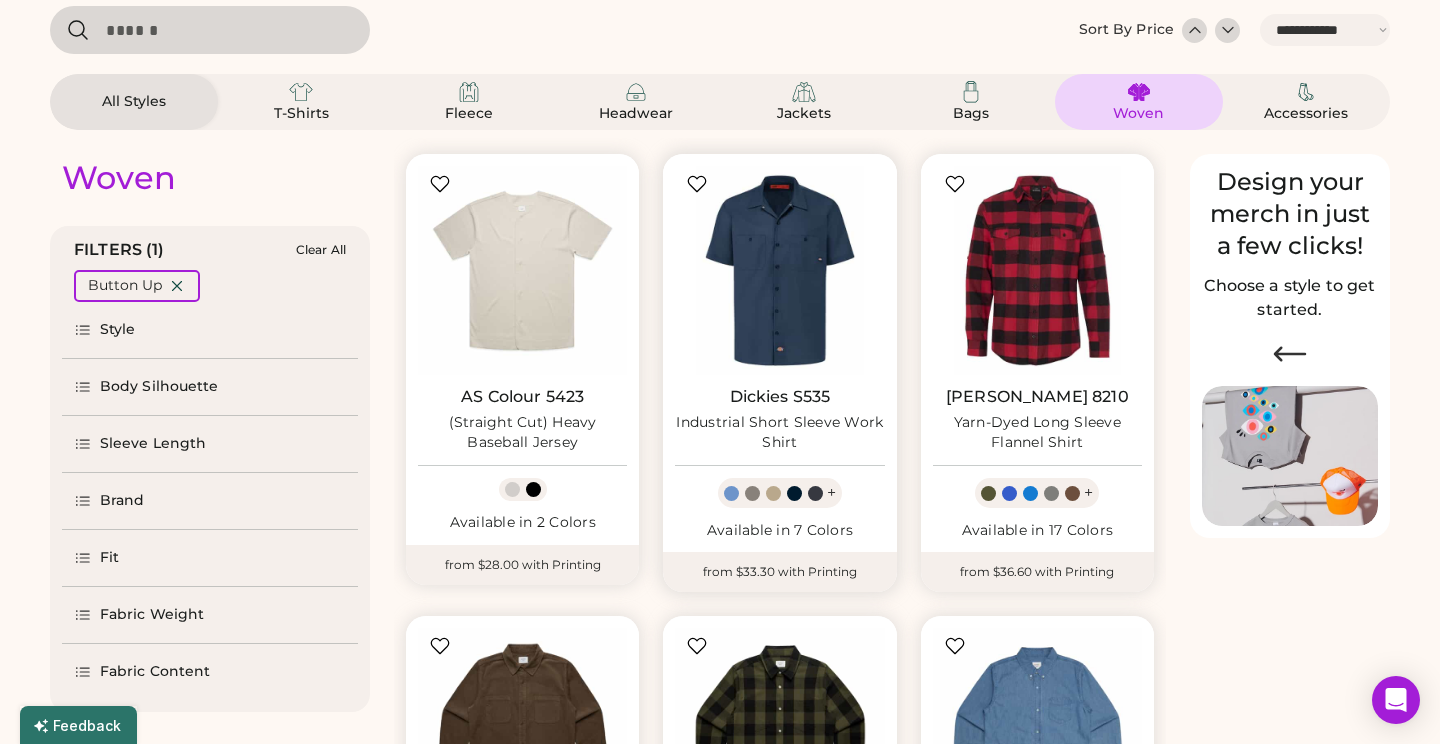 click at bounding box center (773, 493) 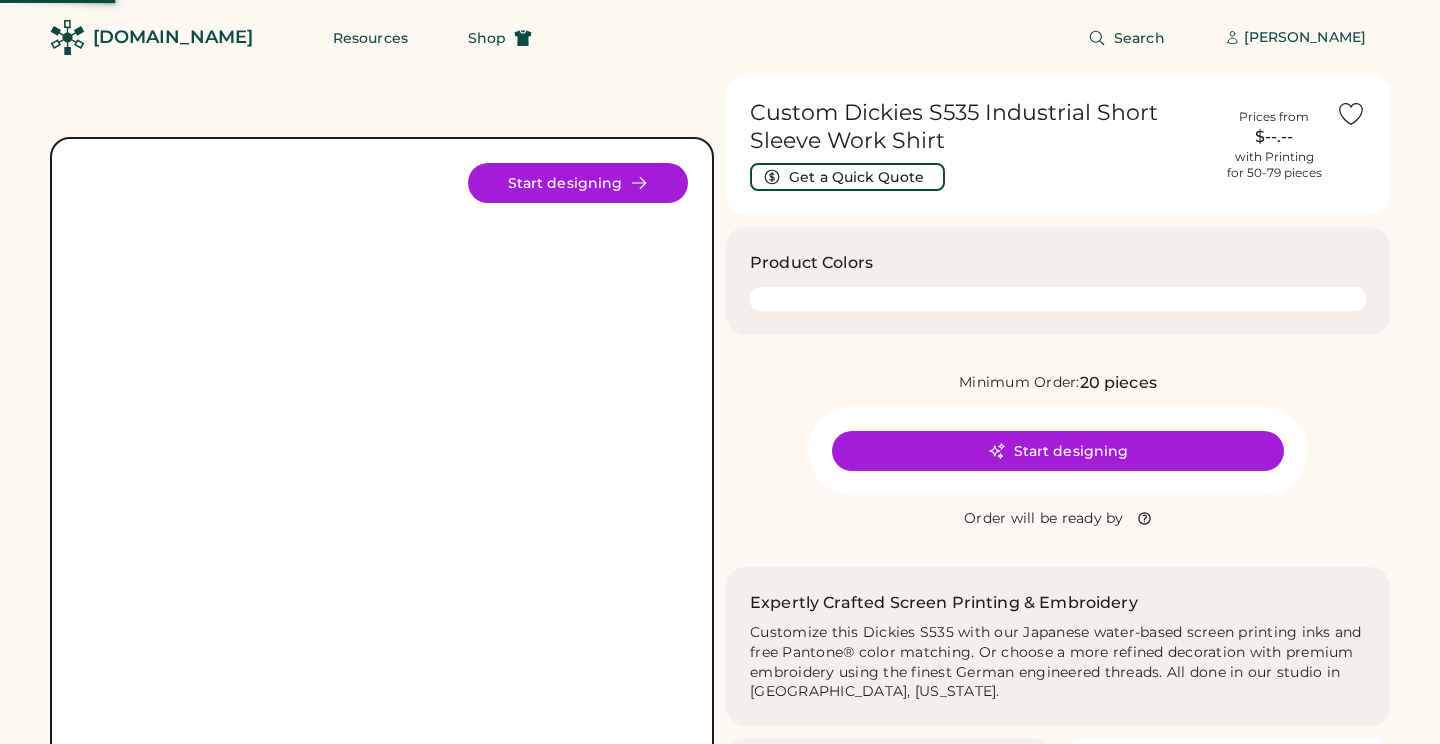 scroll, scrollTop: 0, scrollLeft: 0, axis: both 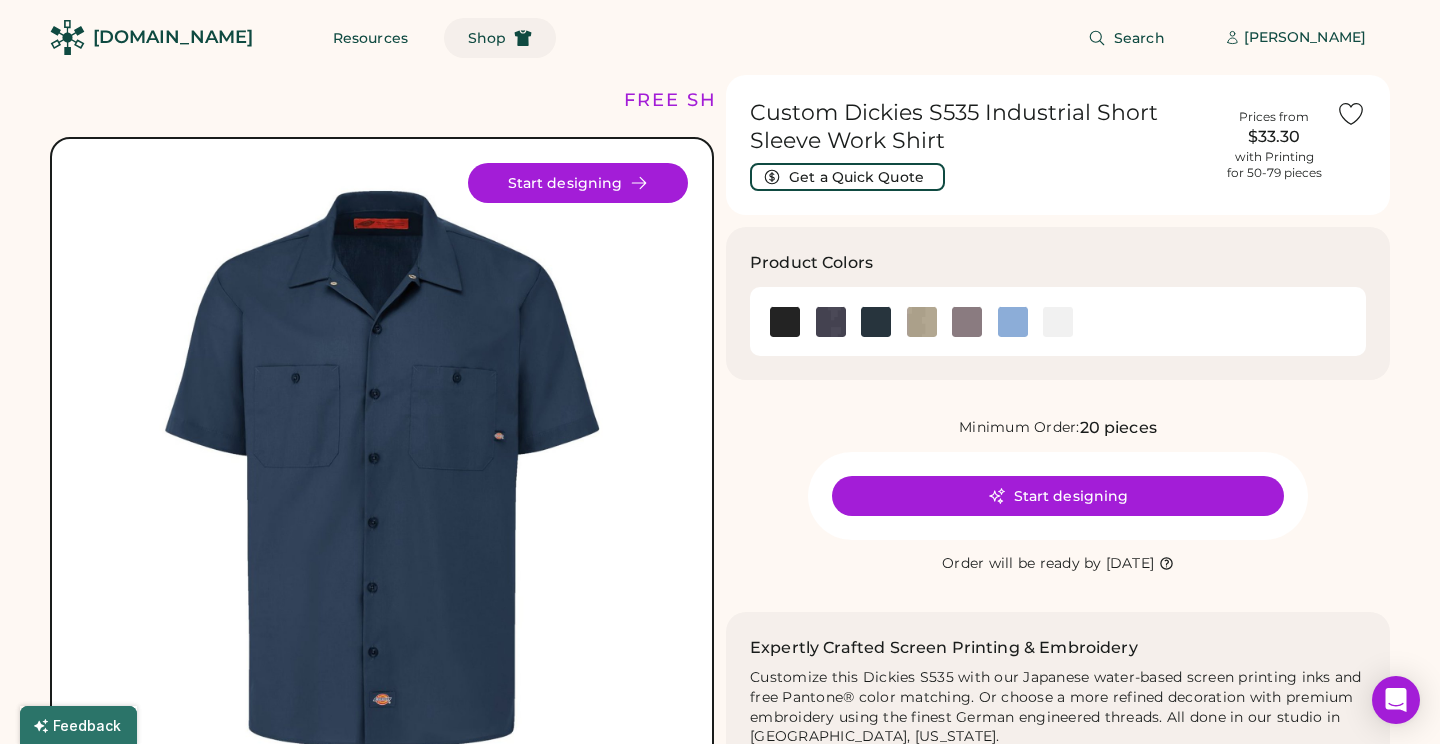 click on "Shop" at bounding box center [500, 38] 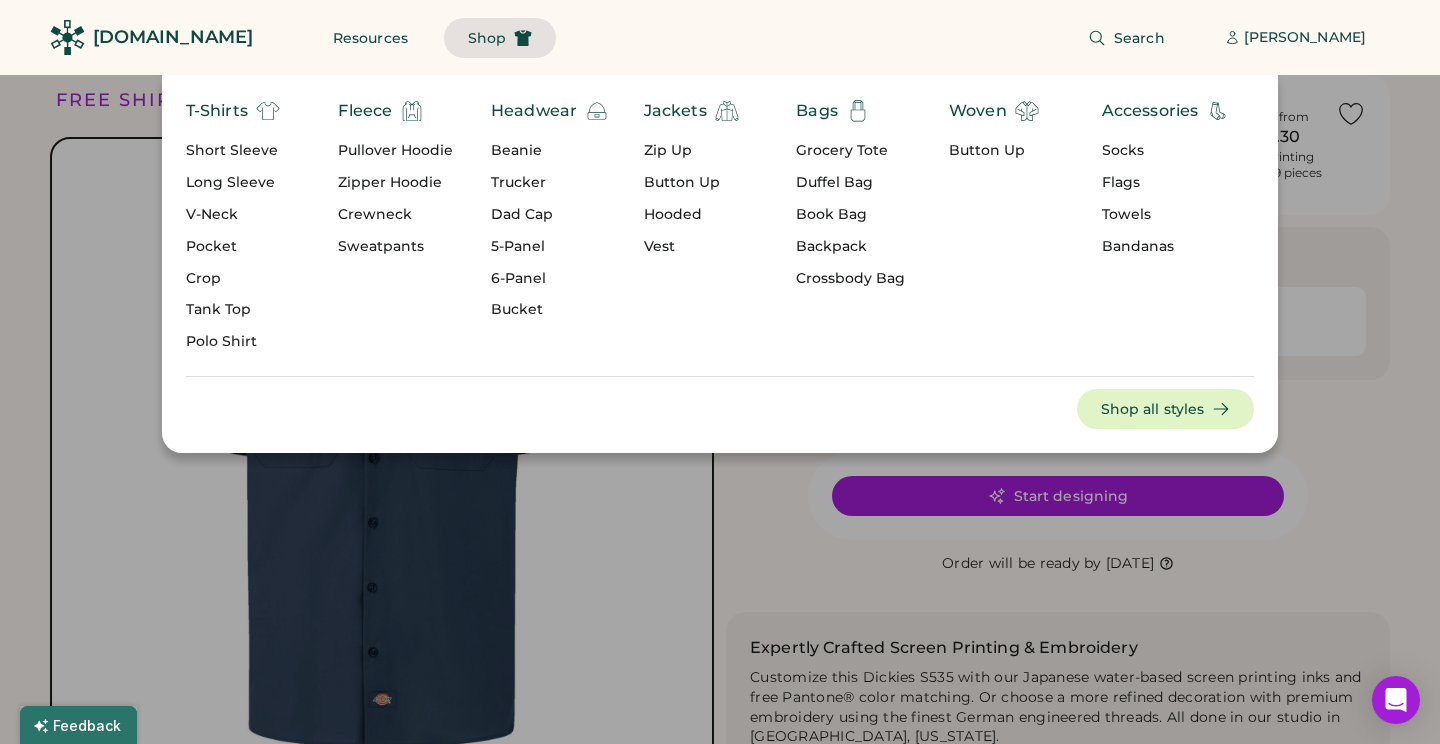 click on "T-Shirts Short Sleeve Long Sleeve V-Neck Pocket Crop Tank Top Polo Shirt Fleece Pullover Hoodie Zipper Hoodie Crewneck Sweatpants Headwear Beanie Trucker Dad Cap 5-Panel 6-Panel Bucket Jackets Zip Up Button Up Hooded Vest Bags Grocery Tote Duffel Bag Book Bag Backpack Crossbody Bag Woven Button Up Accessories Socks Flags Towels Bandanas Shop all styles" 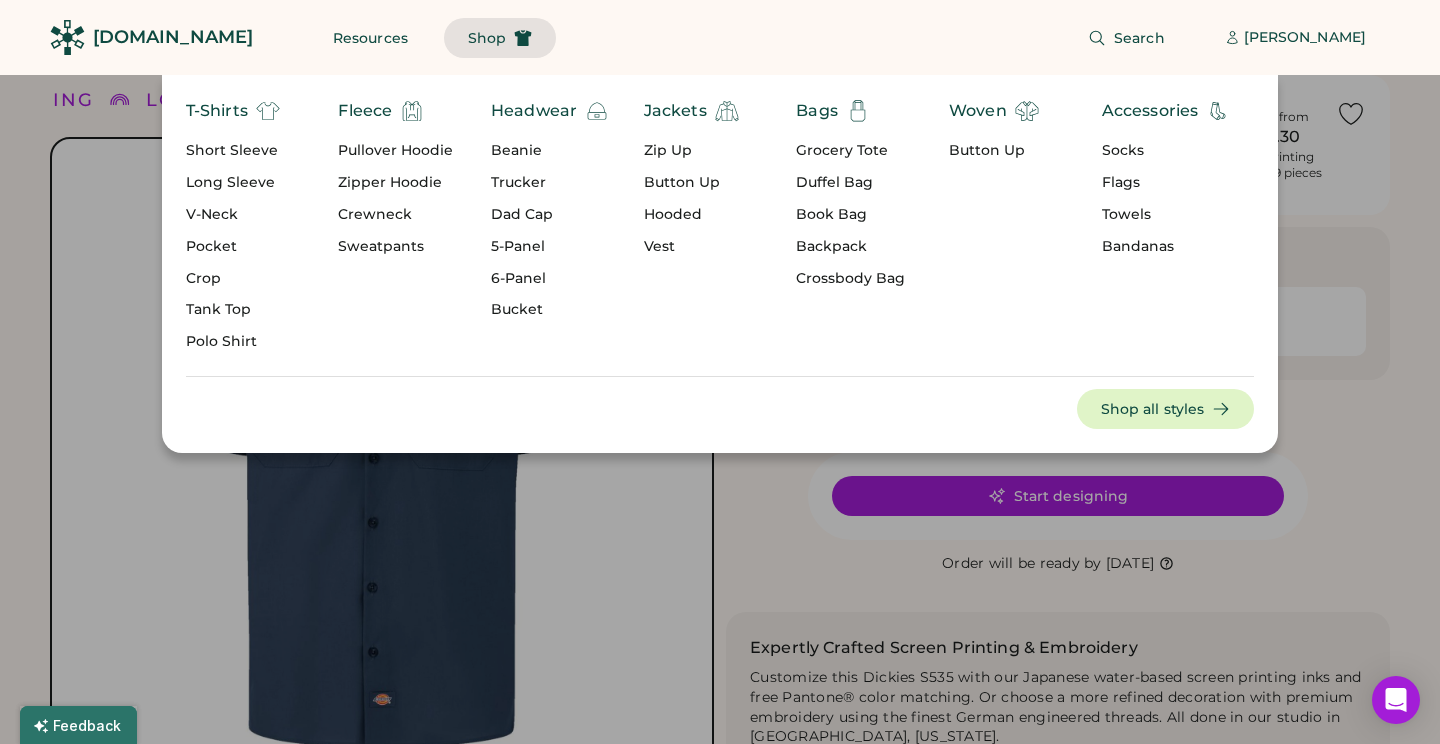 click on "Tank Top" at bounding box center (233, 310) 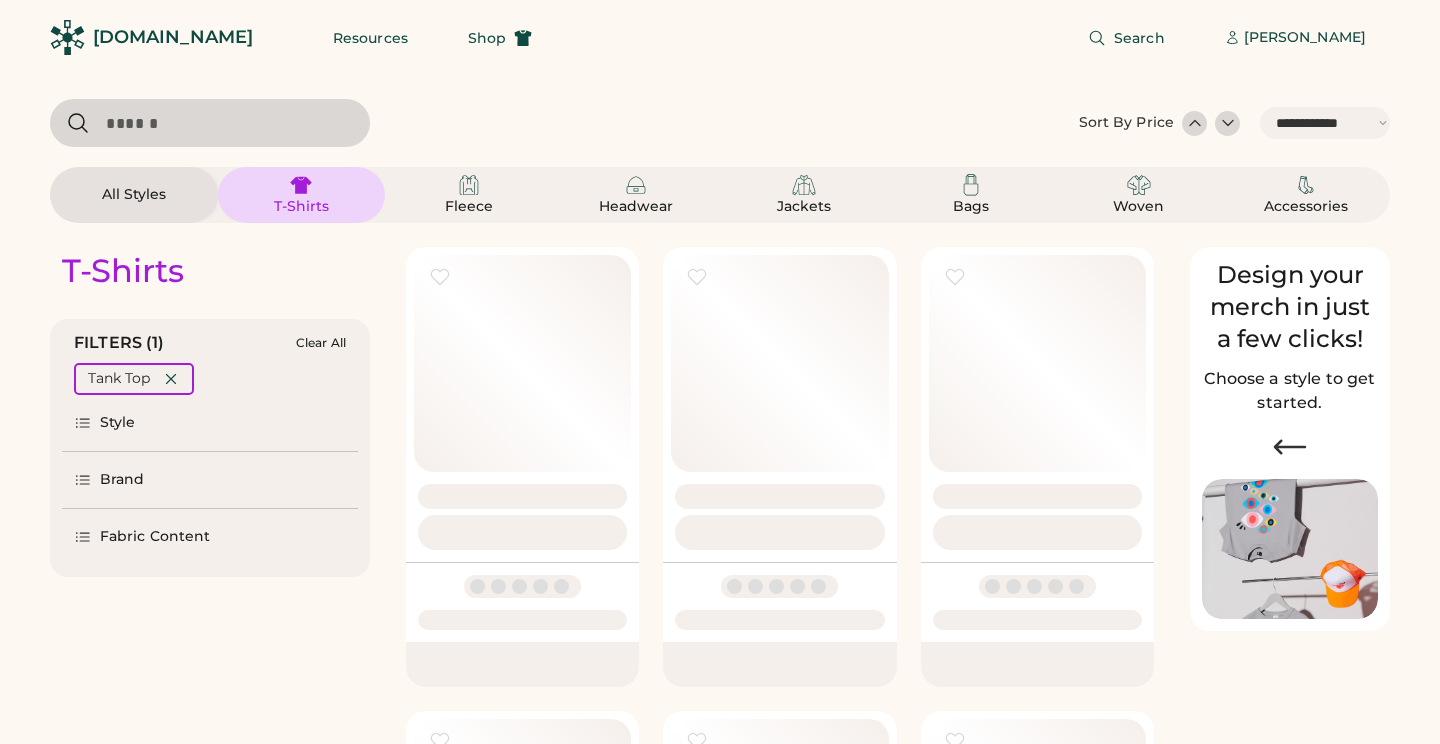 select on "*****" 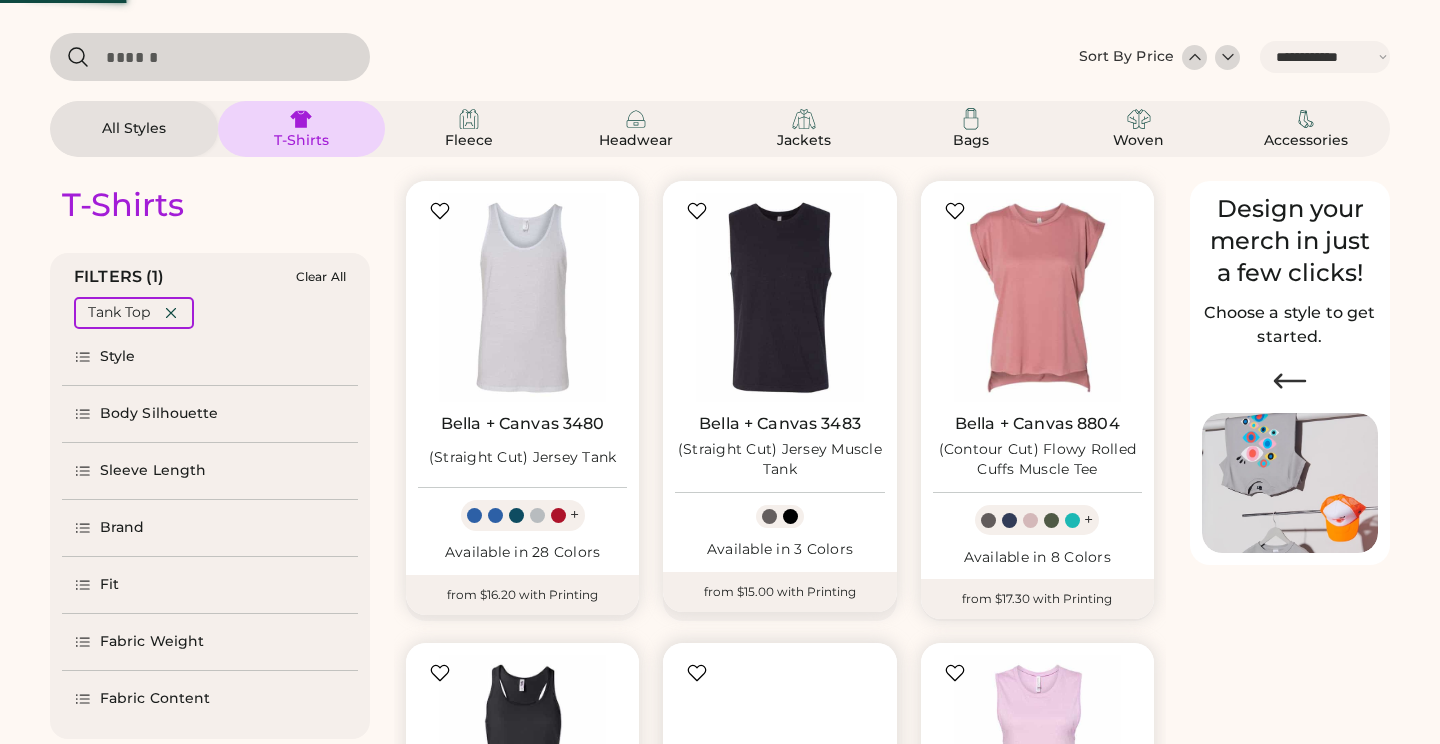 scroll, scrollTop: 127, scrollLeft: 0, axis: vertical 